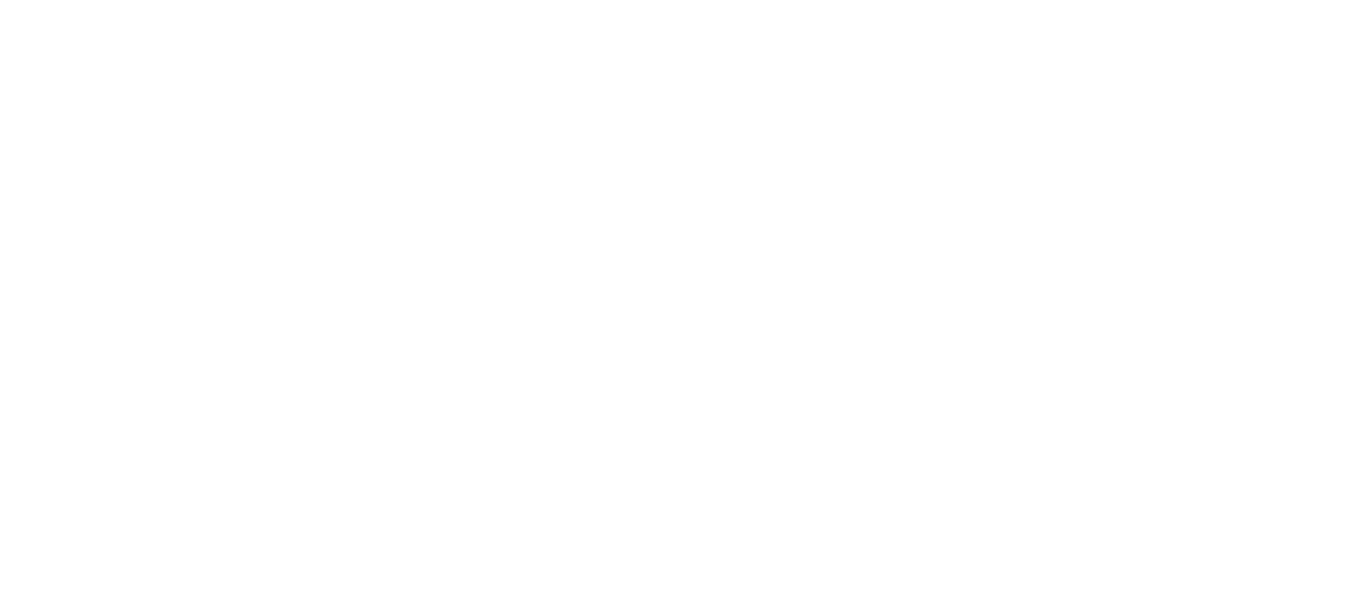 scroll, scrollTop: 0, scrollLeft: 0, axis: both 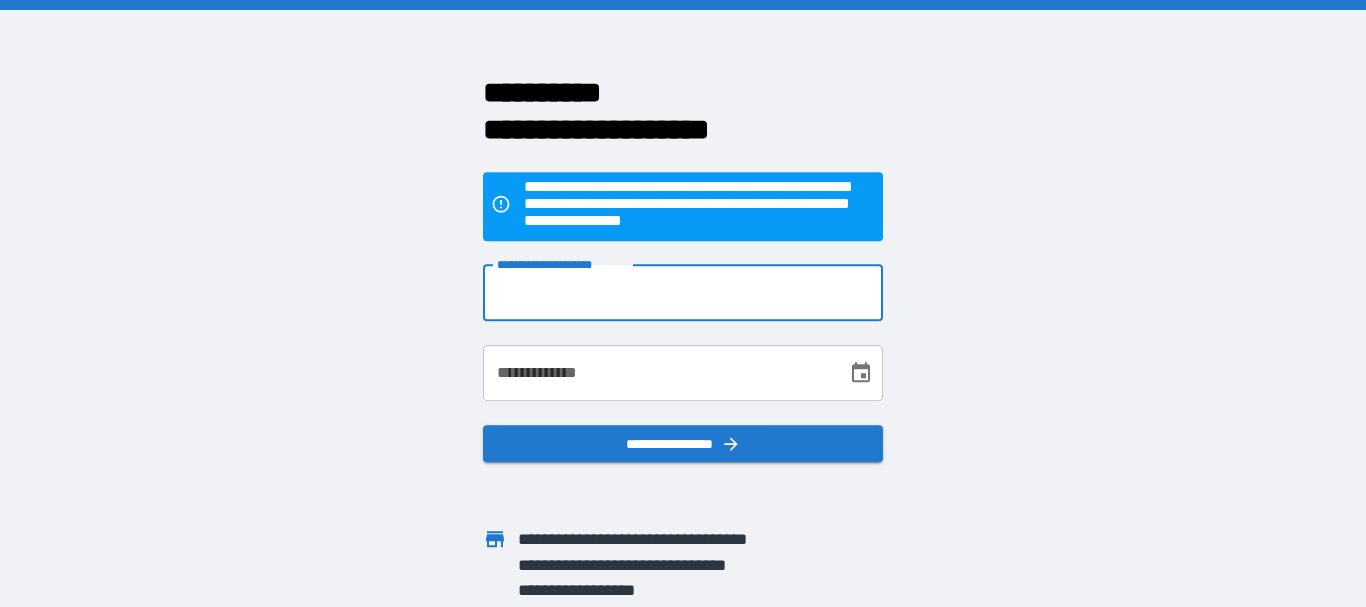 click on "**********" at bounding box center [683, 293] 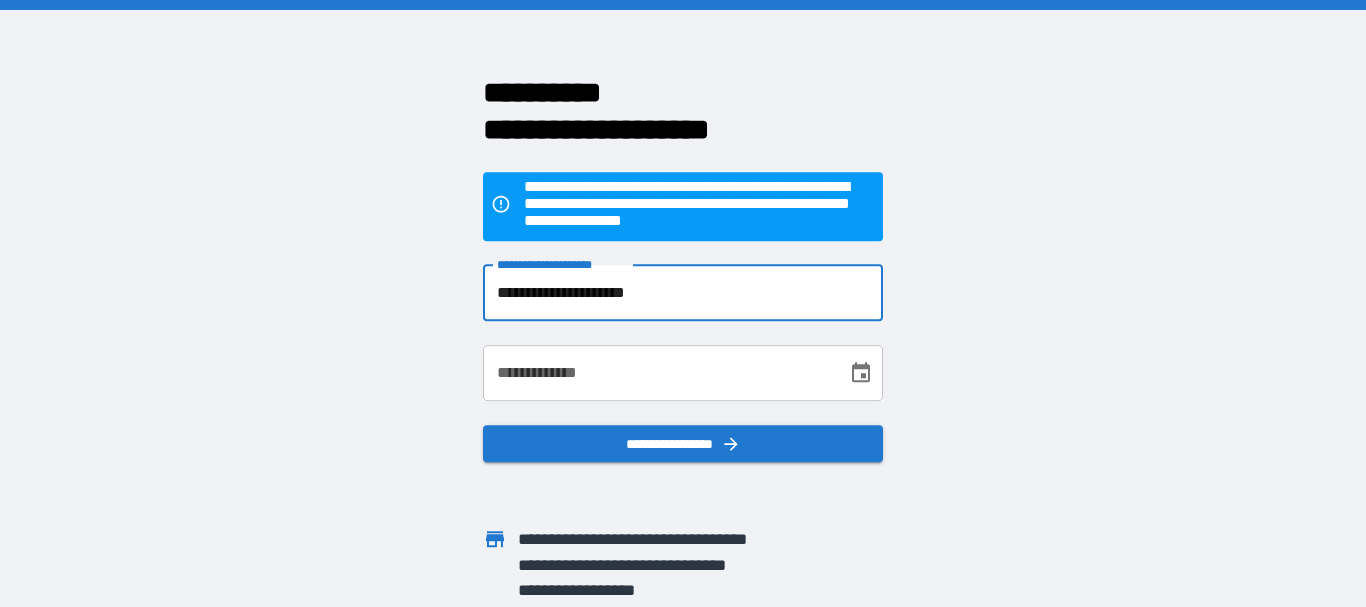 type on "**********" 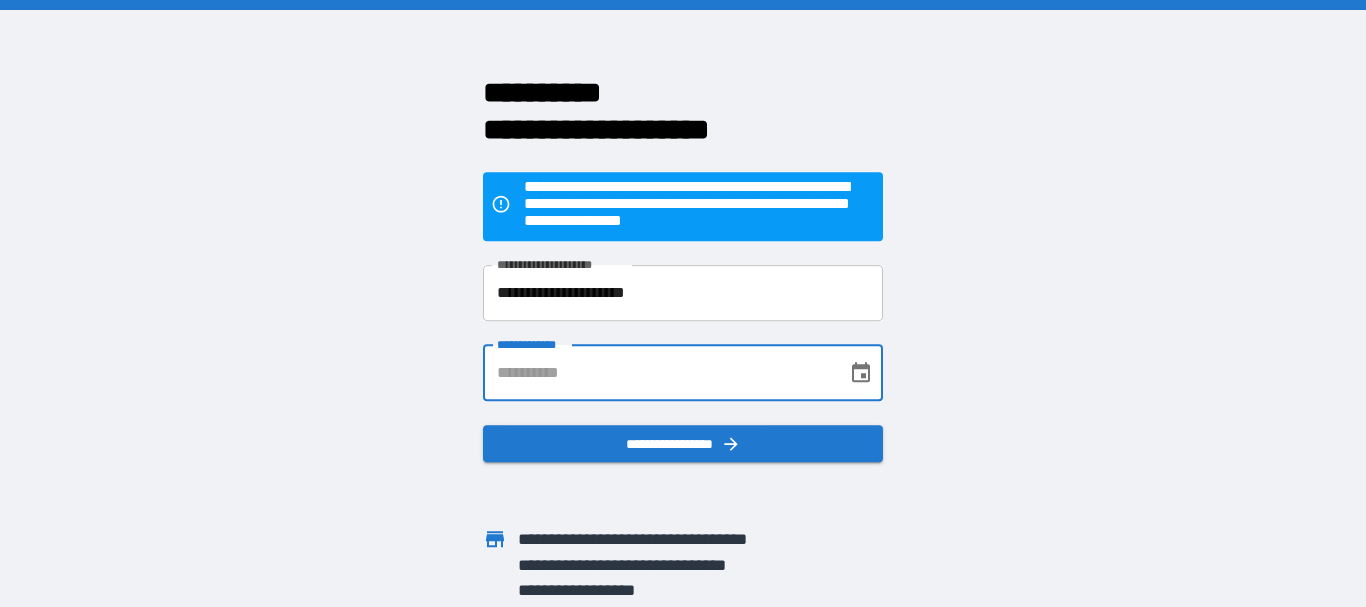 click on "**********" at bounding box center [658, 373] 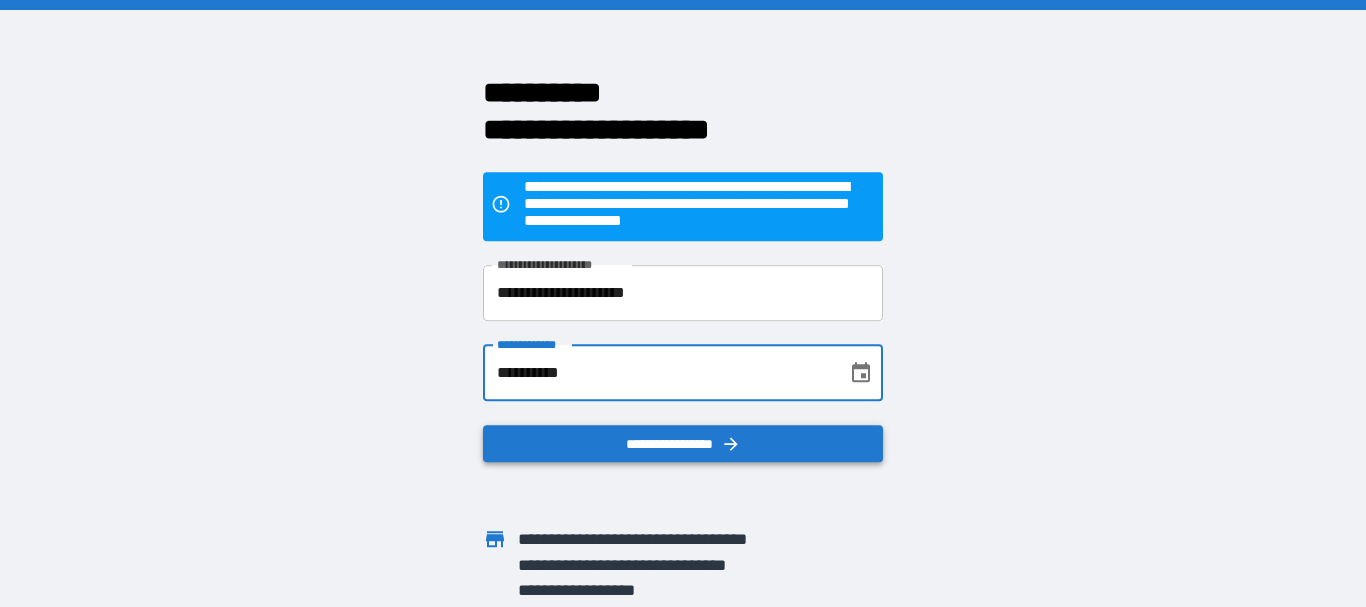 type on "**********" 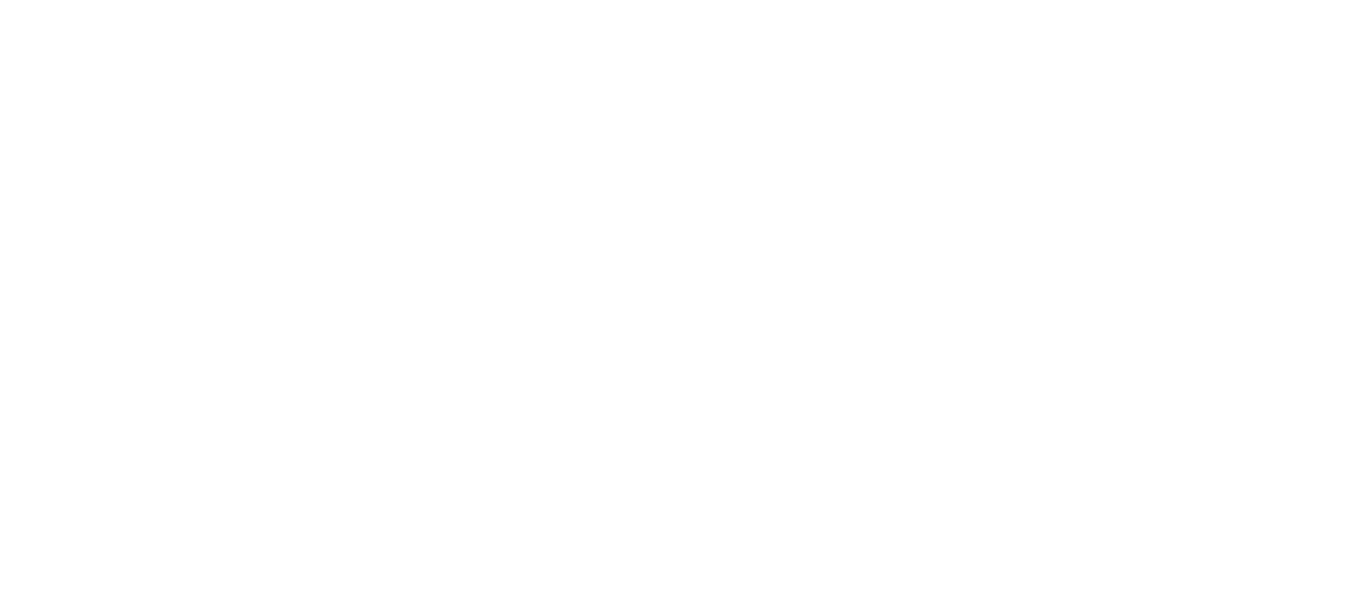 scroll, scrollTop: 0, scrollLeft: 0, axis: both 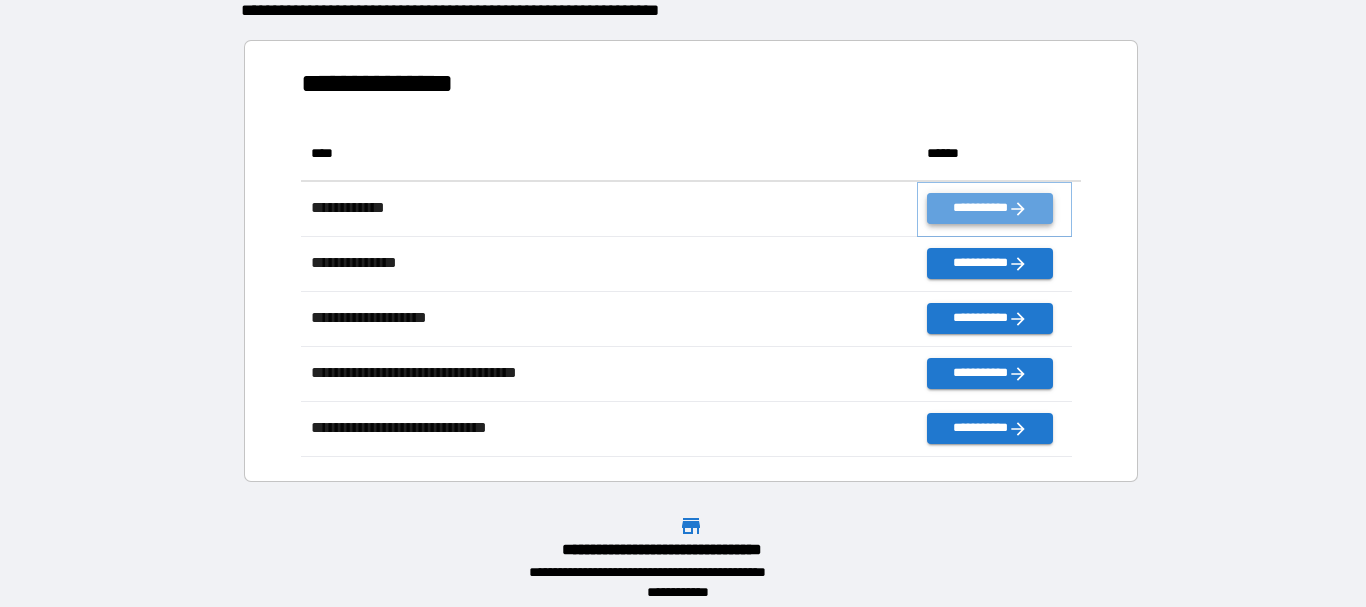 click on "**********" at bounding box center (989, 208) 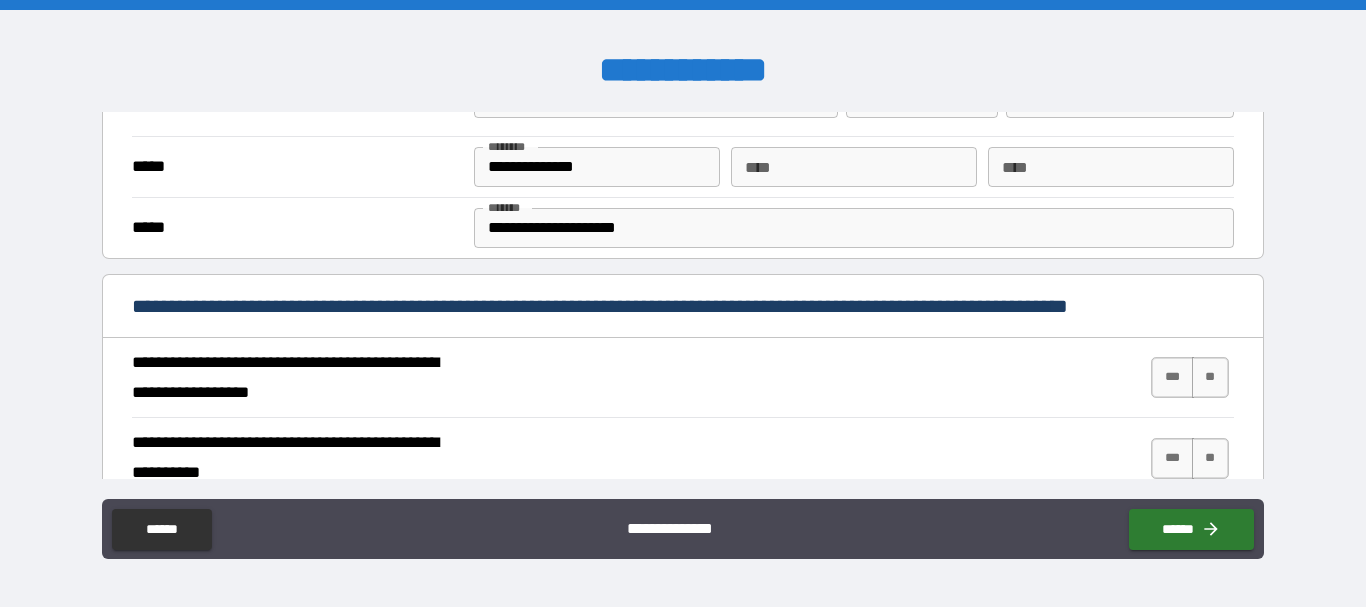 scroll, scrollTop: 700, scrollLeft: 0, axis: vertical 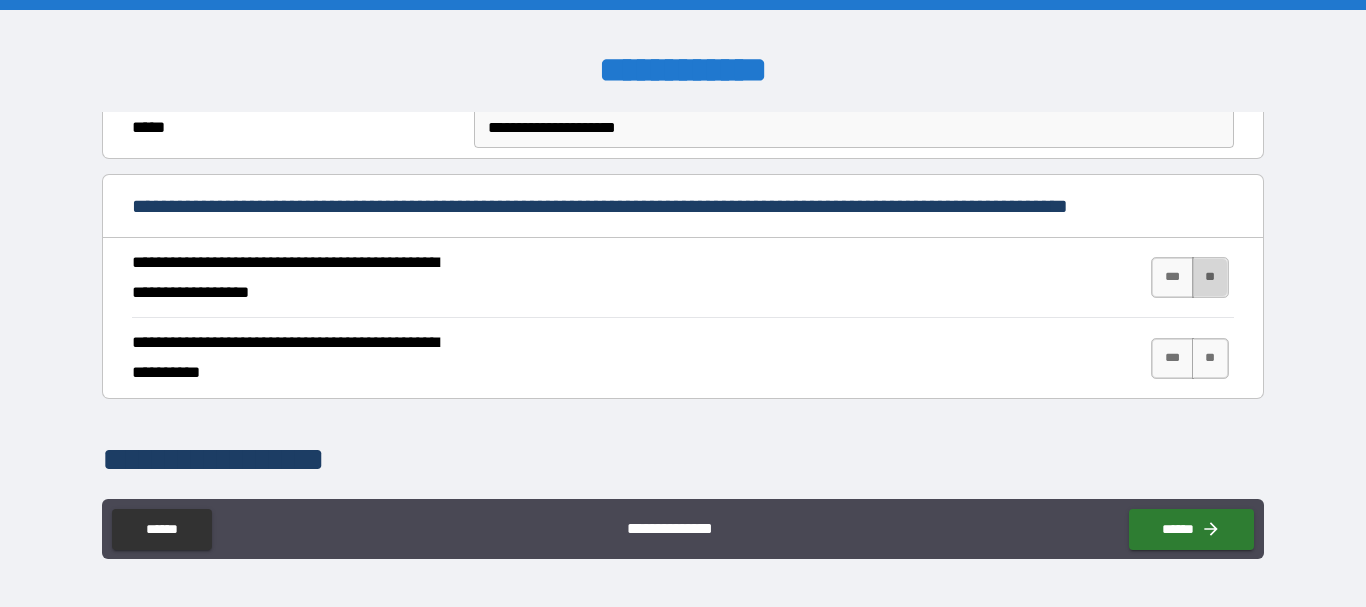 click on "**" at bounding box center [1210, 277] 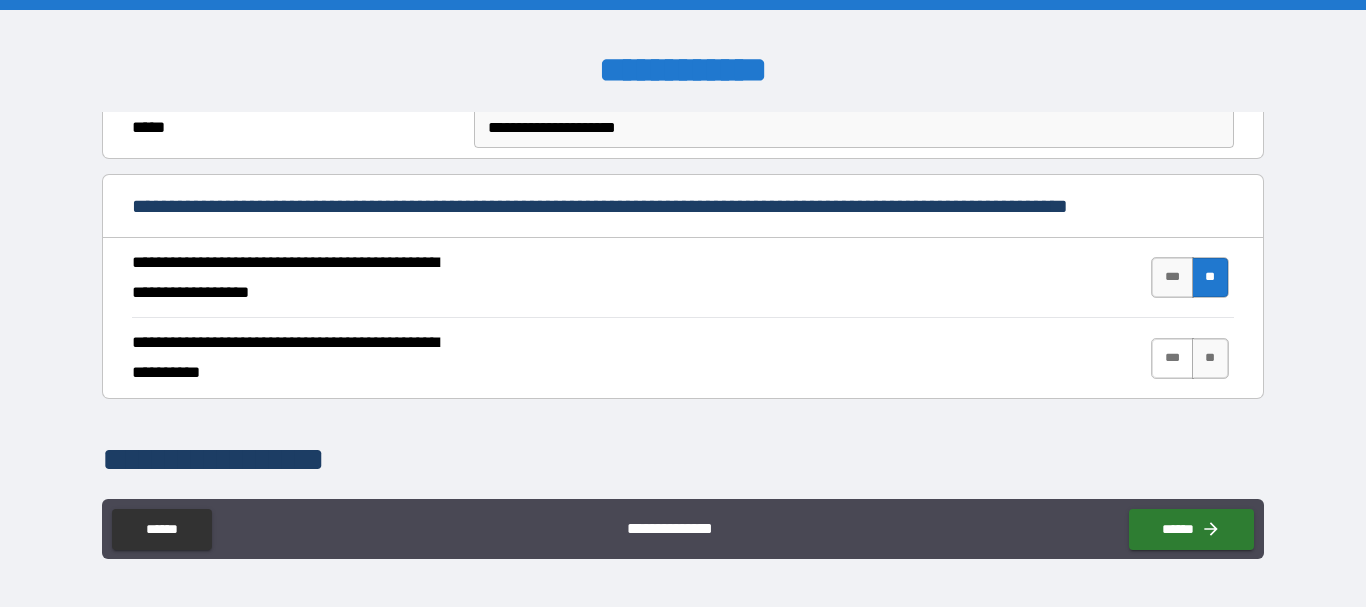 click on "***" at bounding box center [1172, 358] 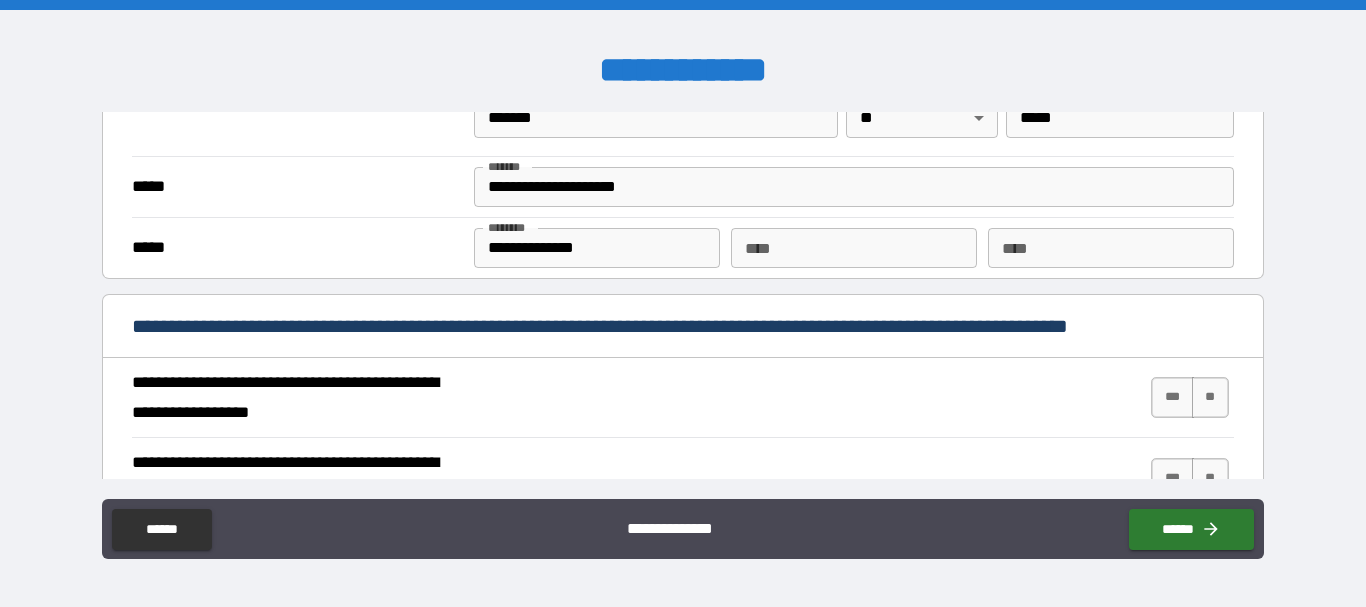 scroll, scrollTop: 1700, scrollLeft: 0, axis: vertical 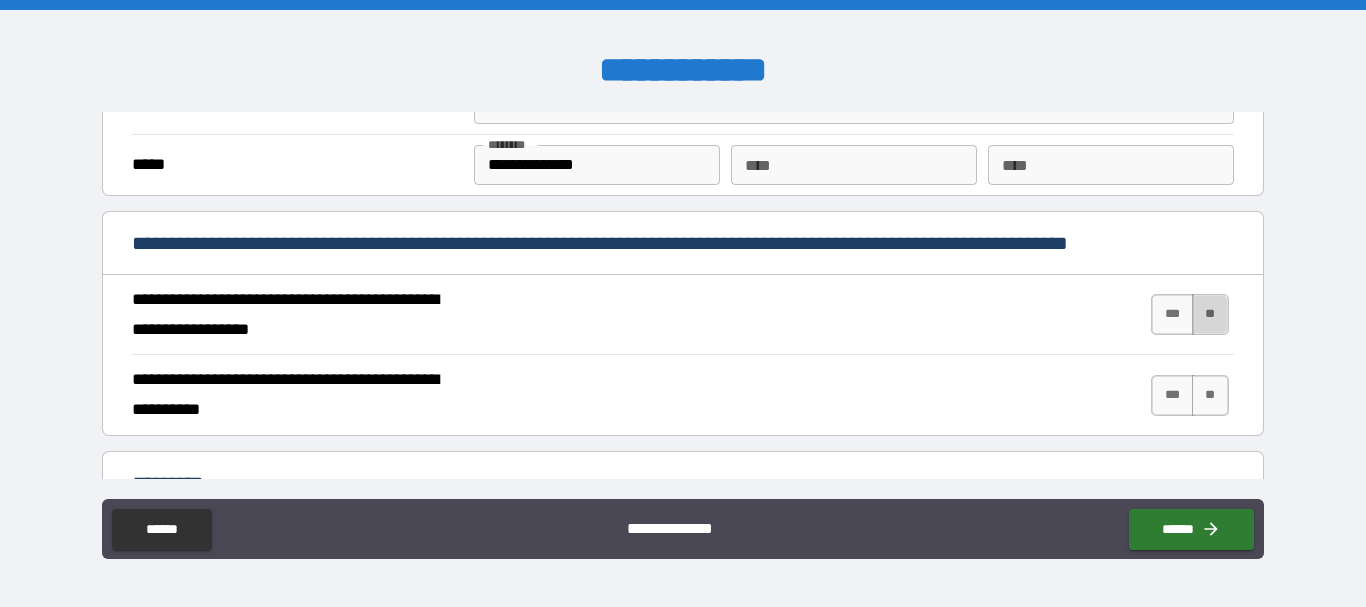 click on "**" at bounding box center [1210, 314] 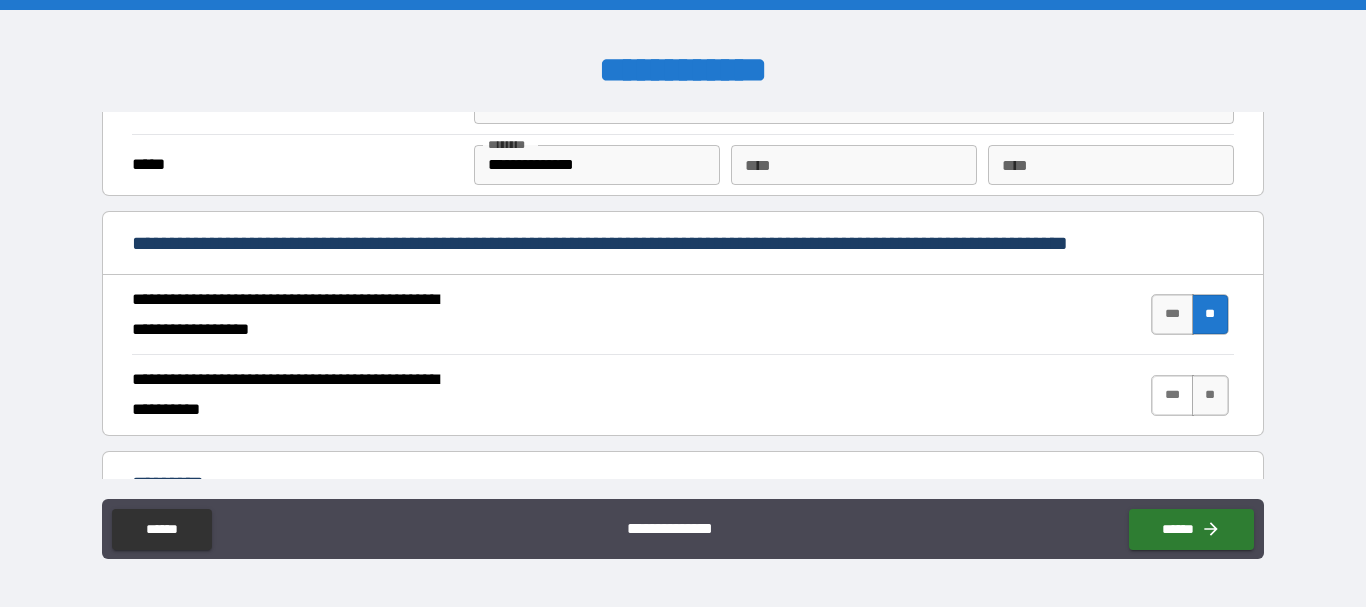 click on "***" at bounding box center (1172, 395) 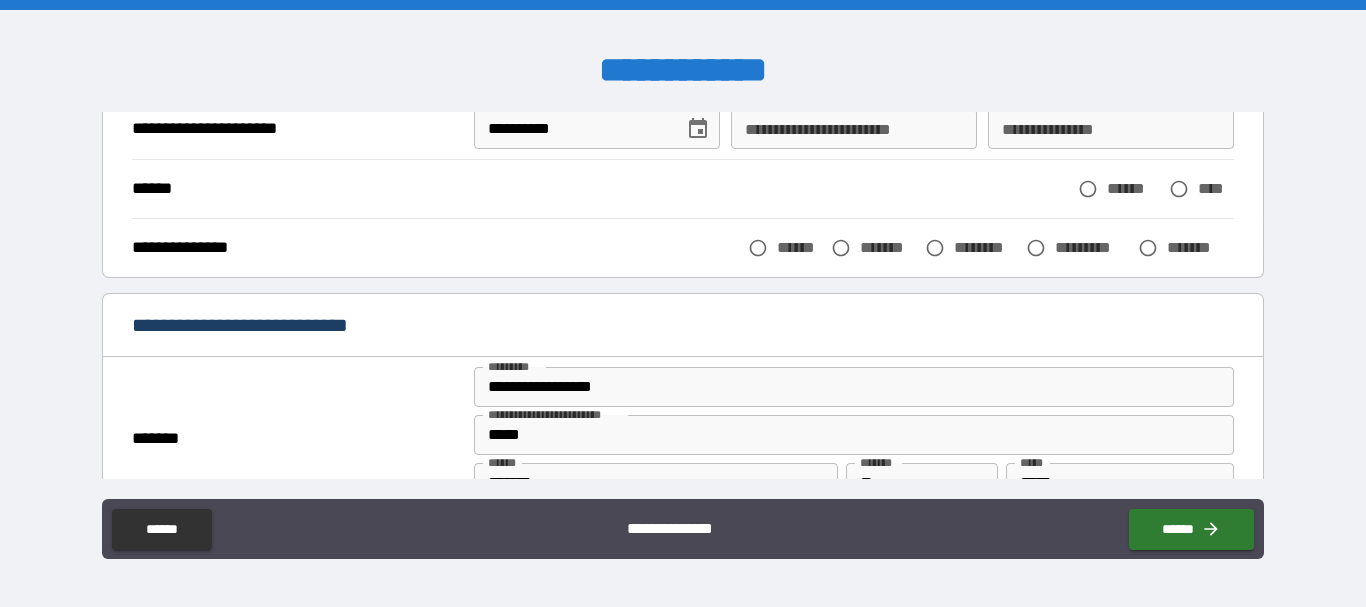 scroll, scrollTop: 0, scrollLeft: 0, axis: both 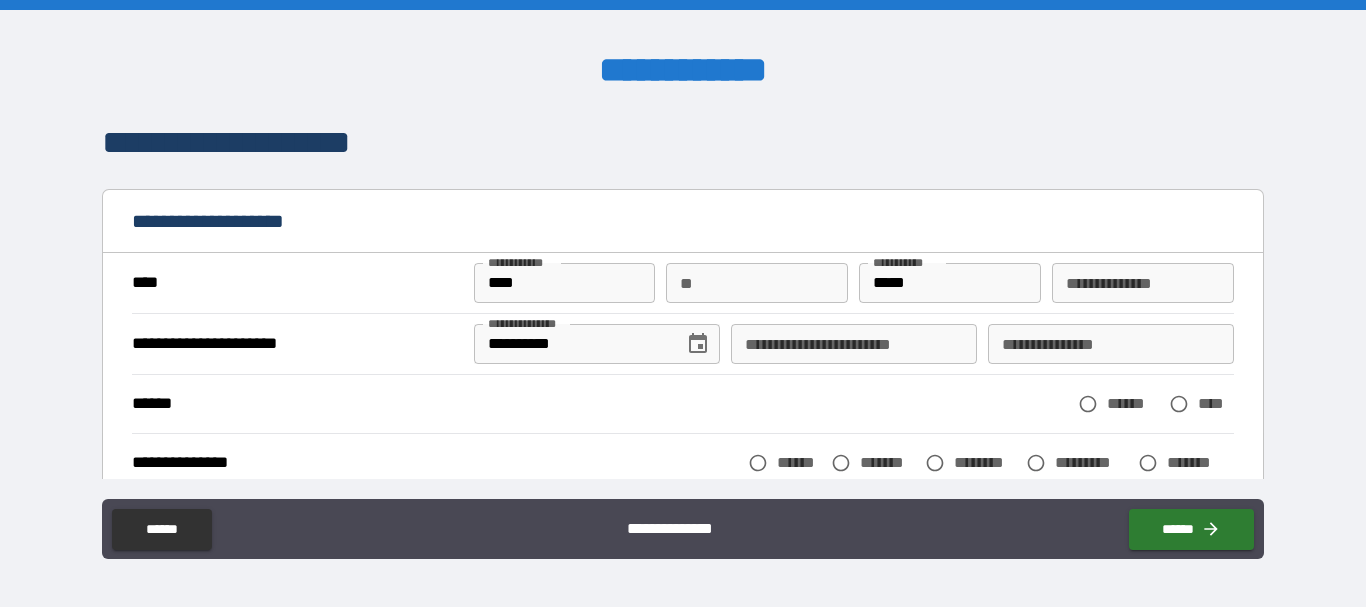 click on "**********" at bounding box center (854, 344) 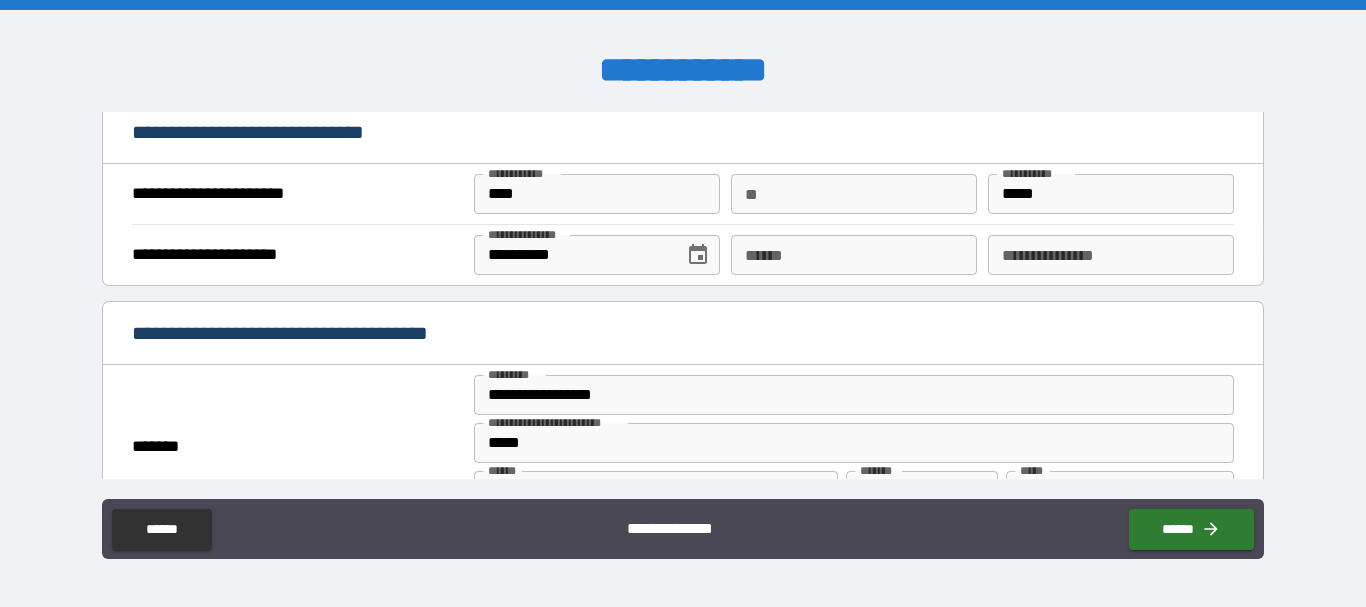 scroll, scrollTop: 1215, scrollLeft: 0, axis: vertical 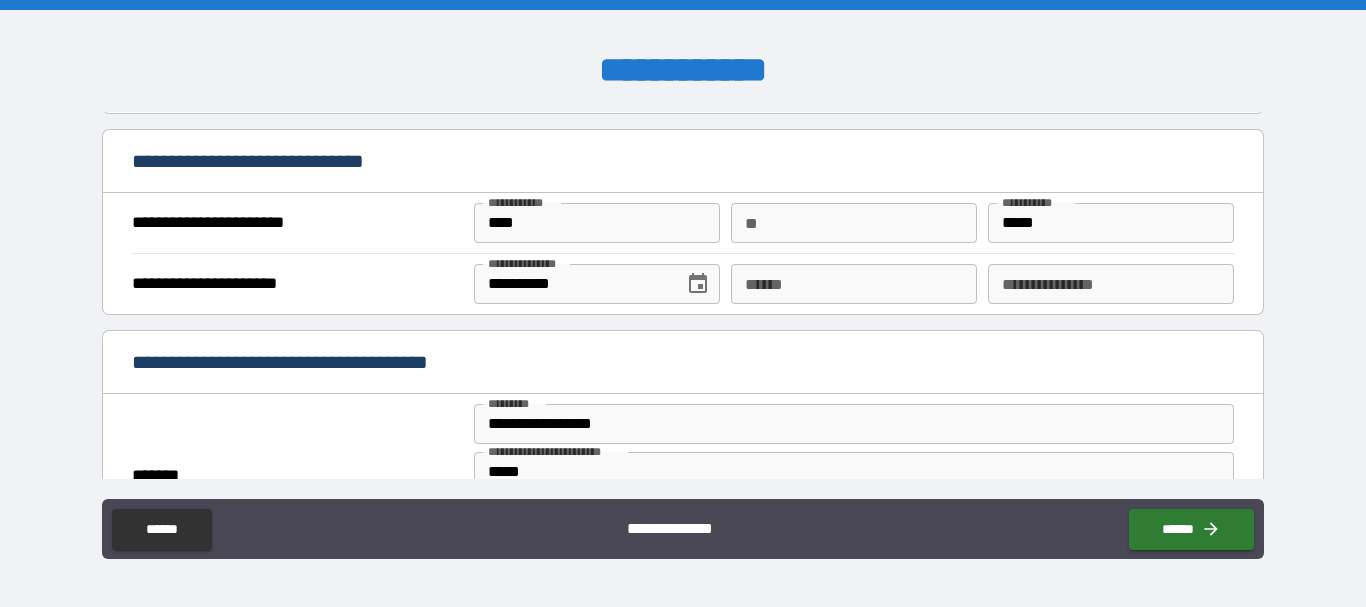 type on "**********" 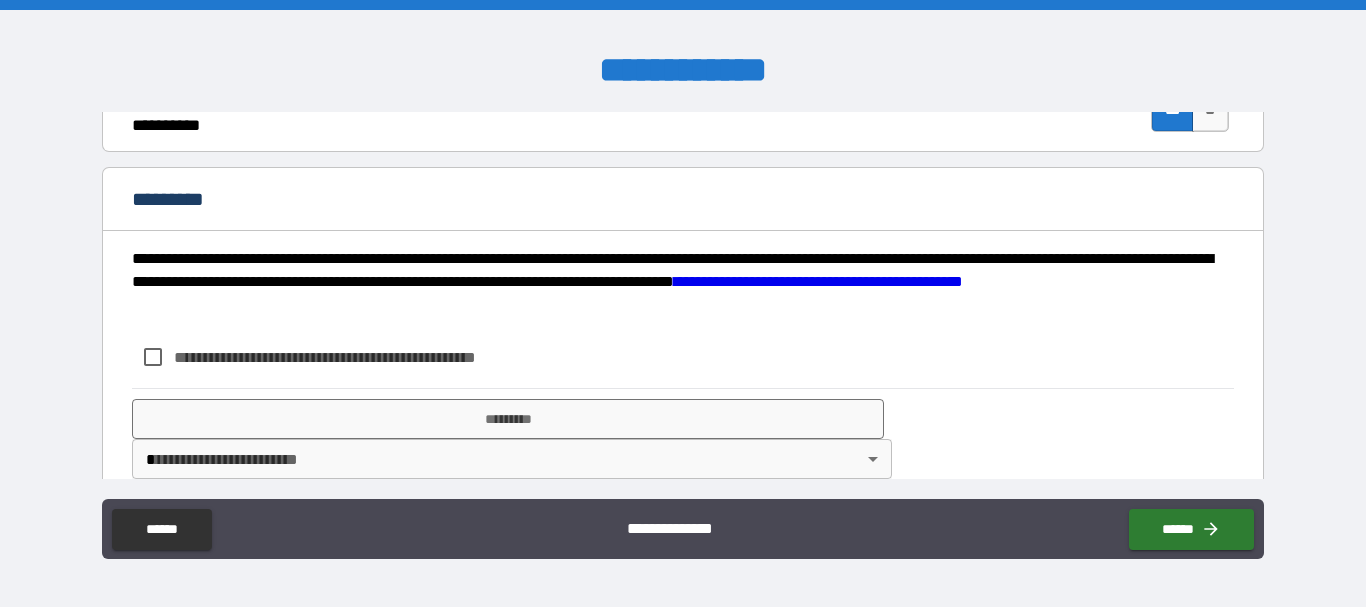 scroll, scrollTop: 2015, scrollLeft: 0, axis: vertical 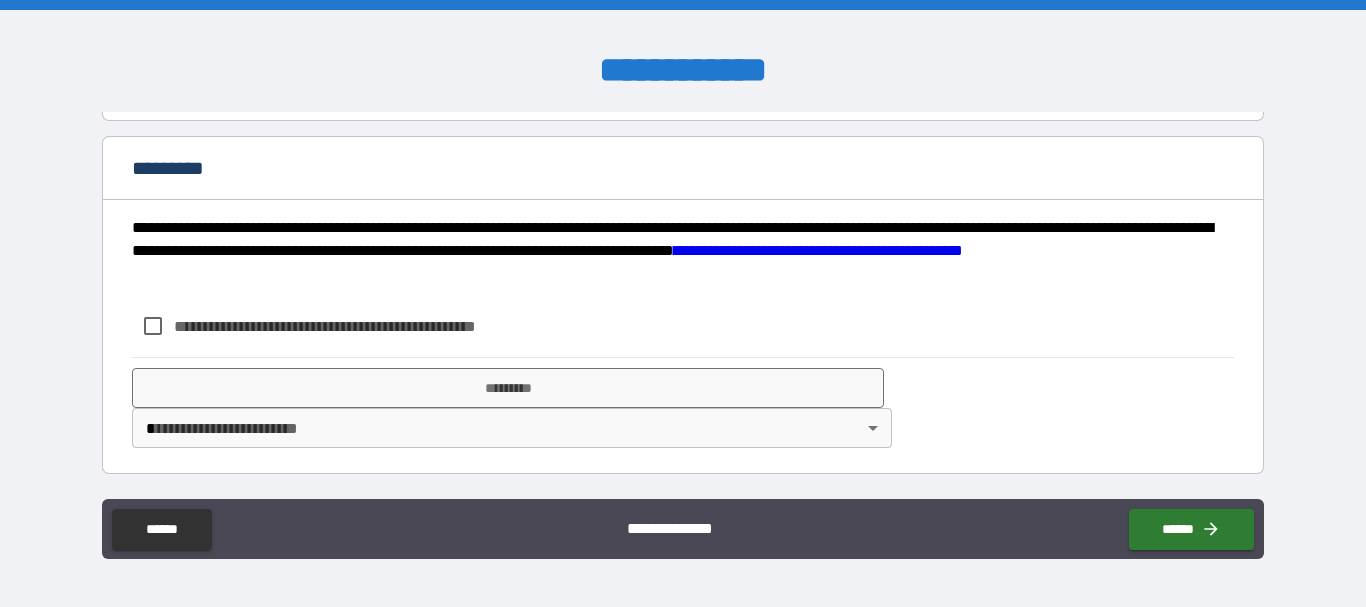 type on "**********" 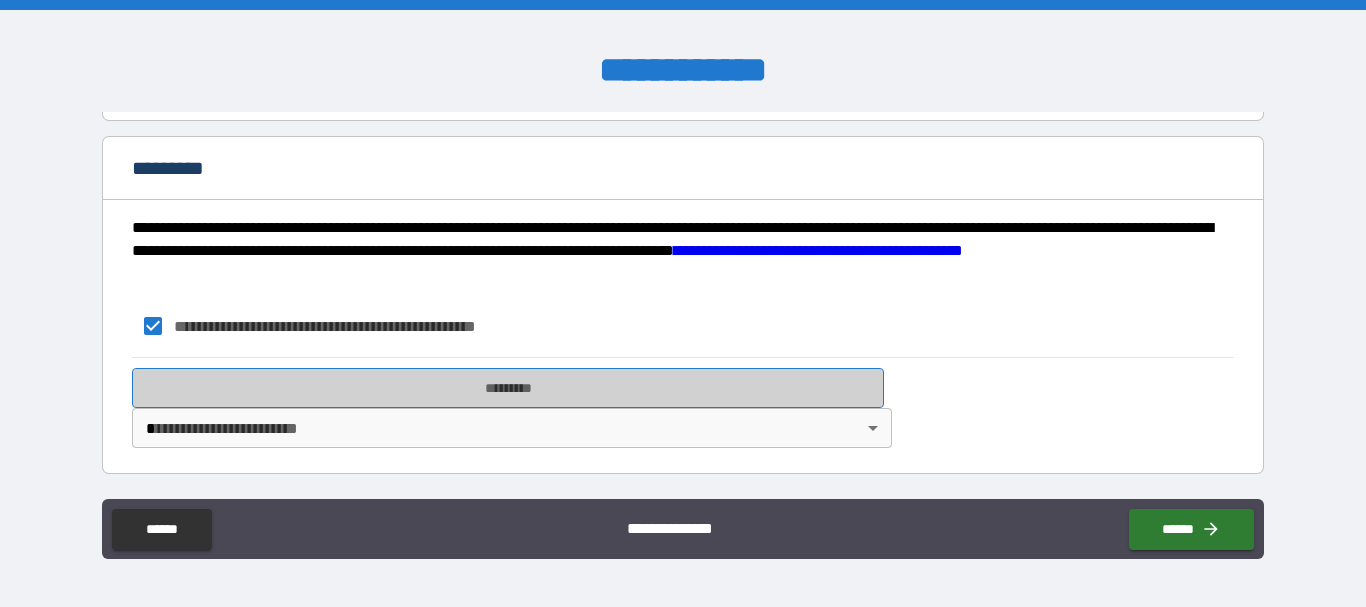 click on "*********" at bounding box center [508, 388] 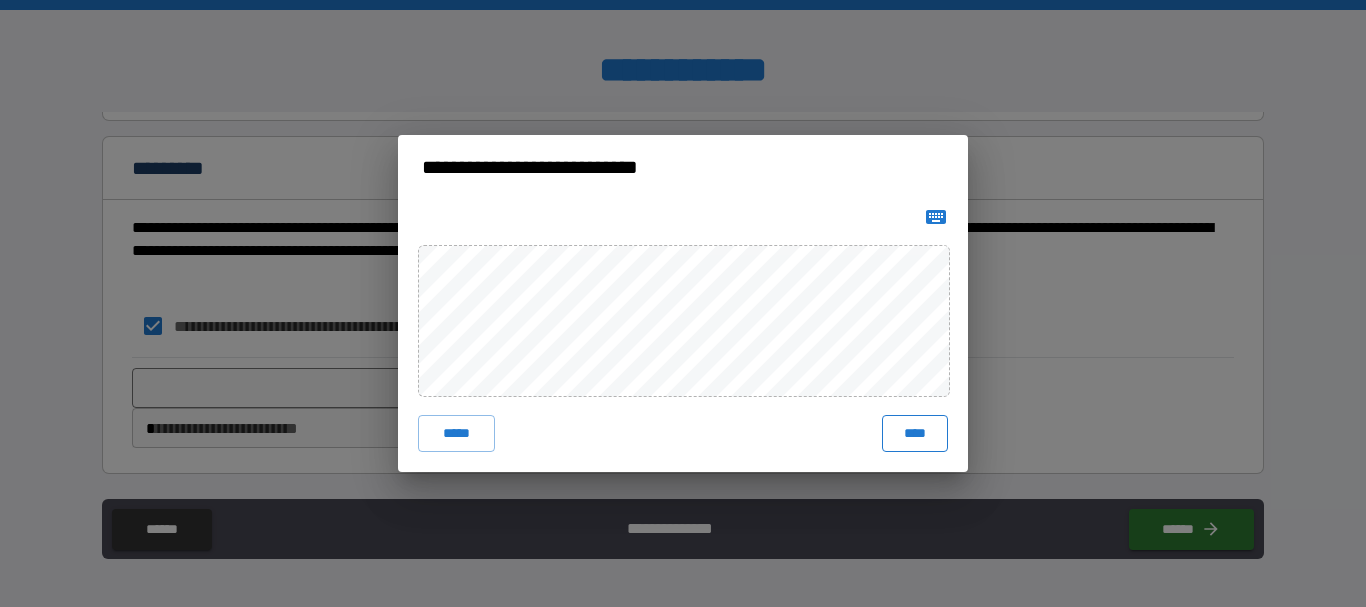 click on "****" at bounding box center [915, 433] 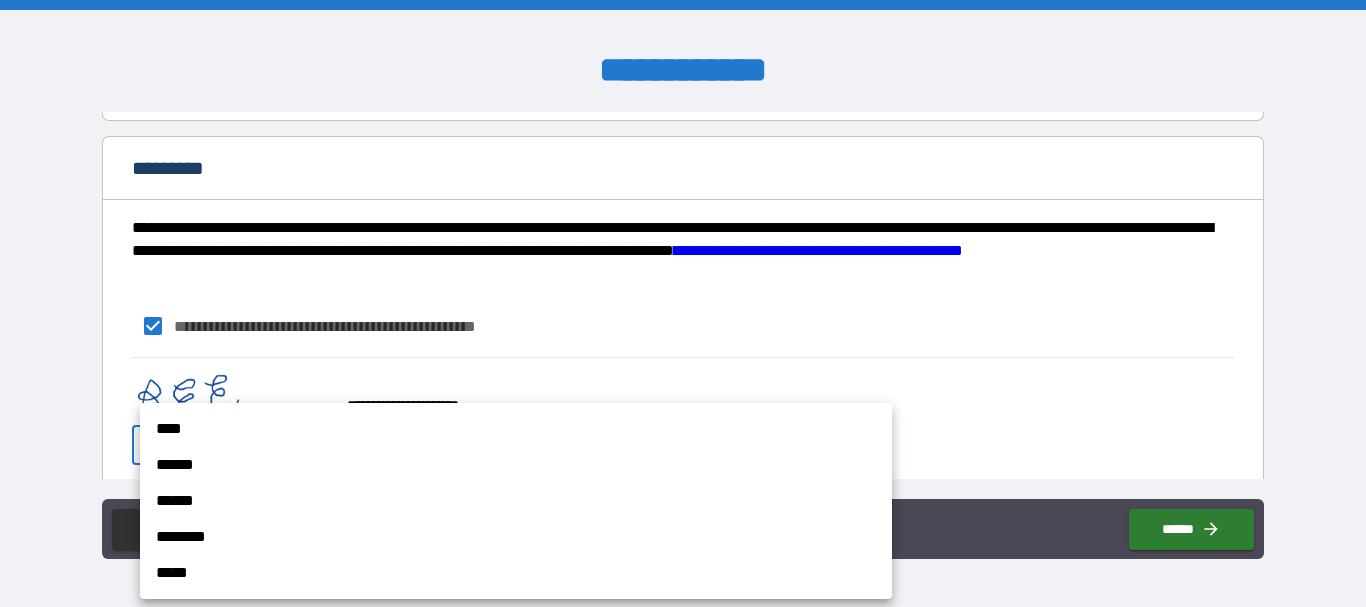 click on "**********" at bounding box center [683, 303] 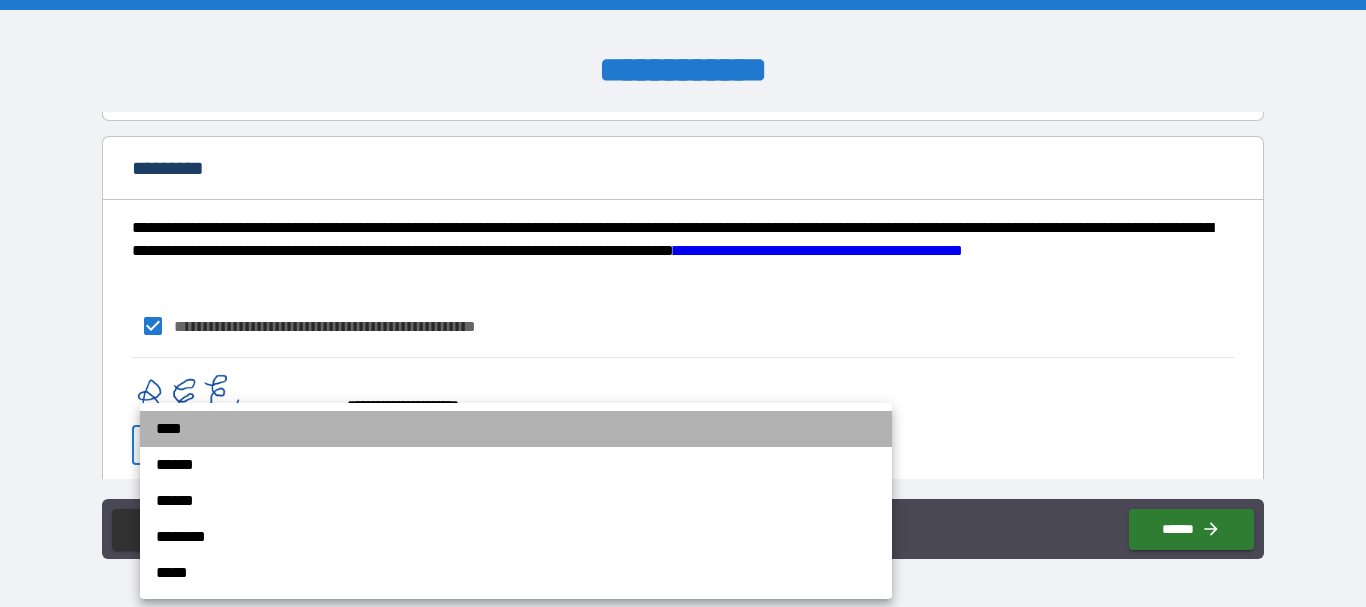 click on "****" at bounding box center [516, 429] 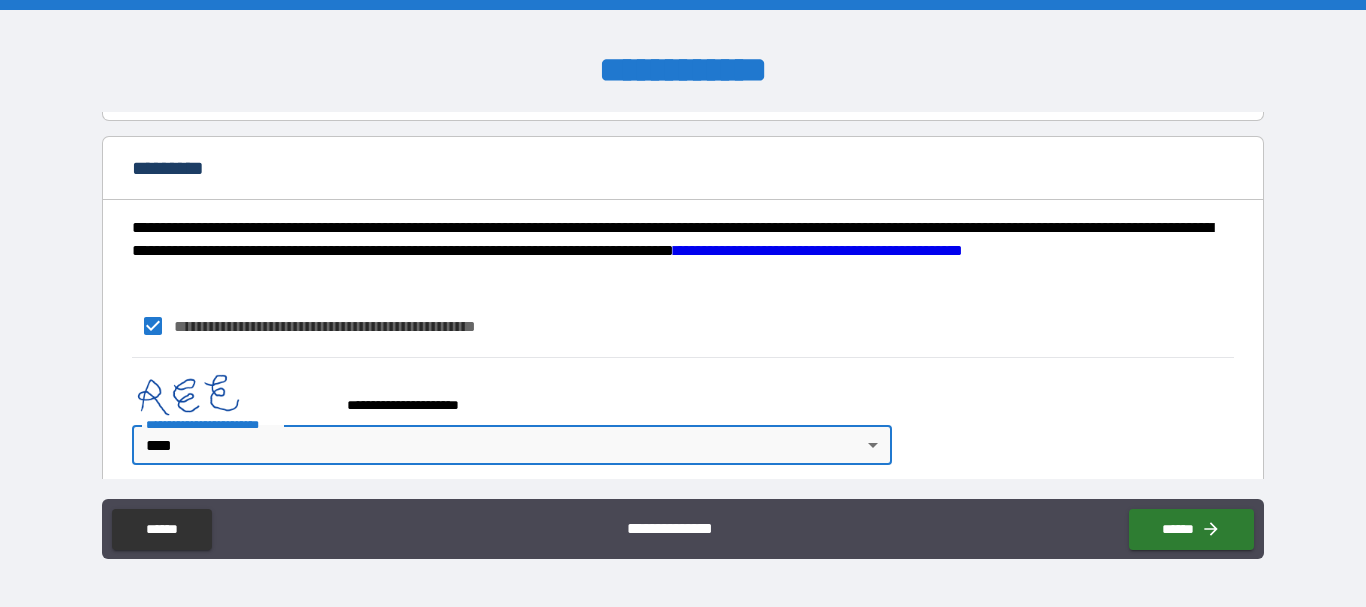 scroll, scrollTop: 2032, scrollLeft: 0, axis: vertical 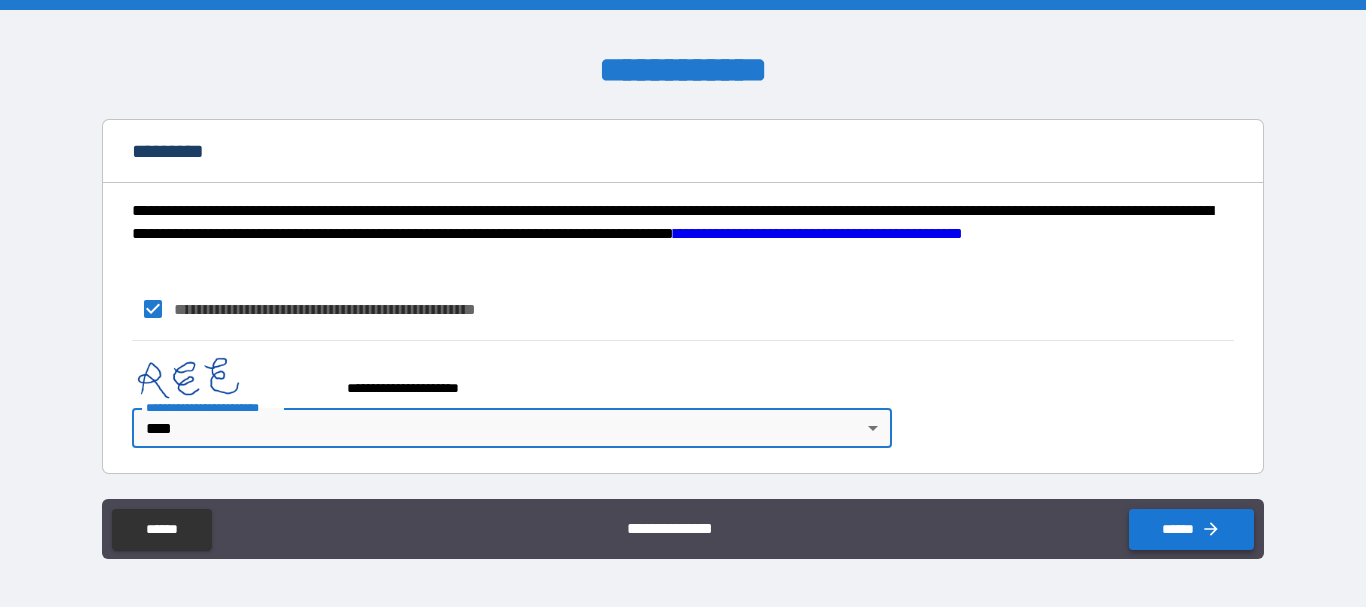 click on "******" at bounding box center (1191, 529) 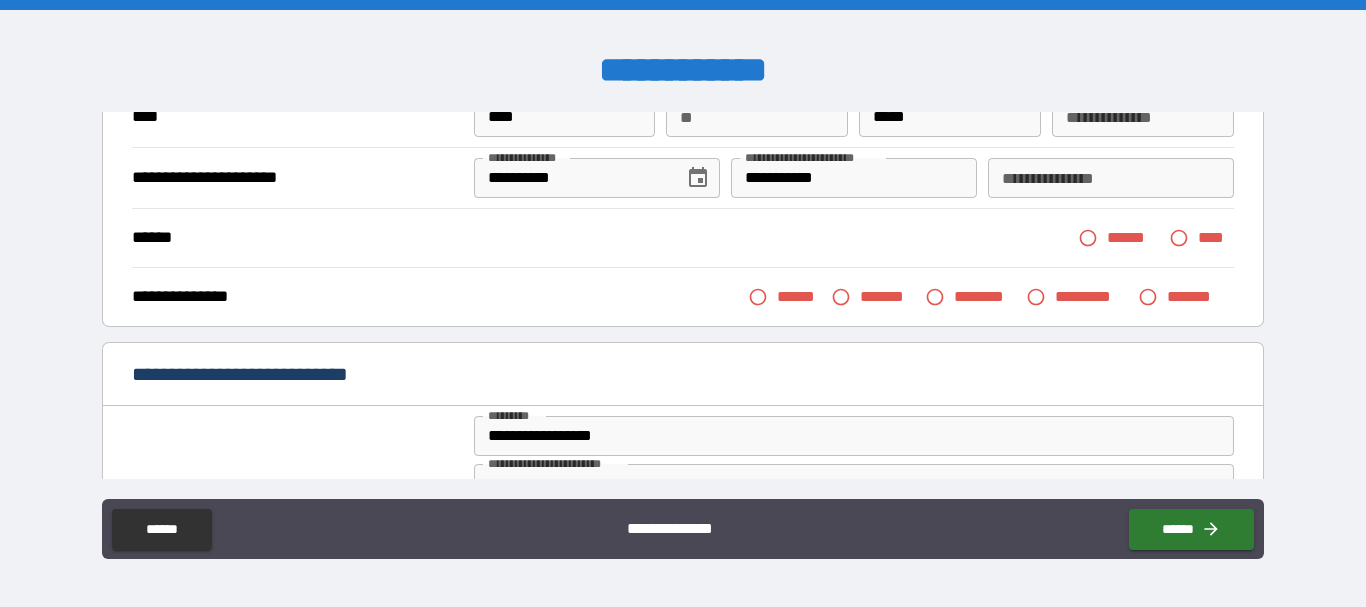 scroll, scrollTop: 132, scrollLeft: 0, axis: vertical 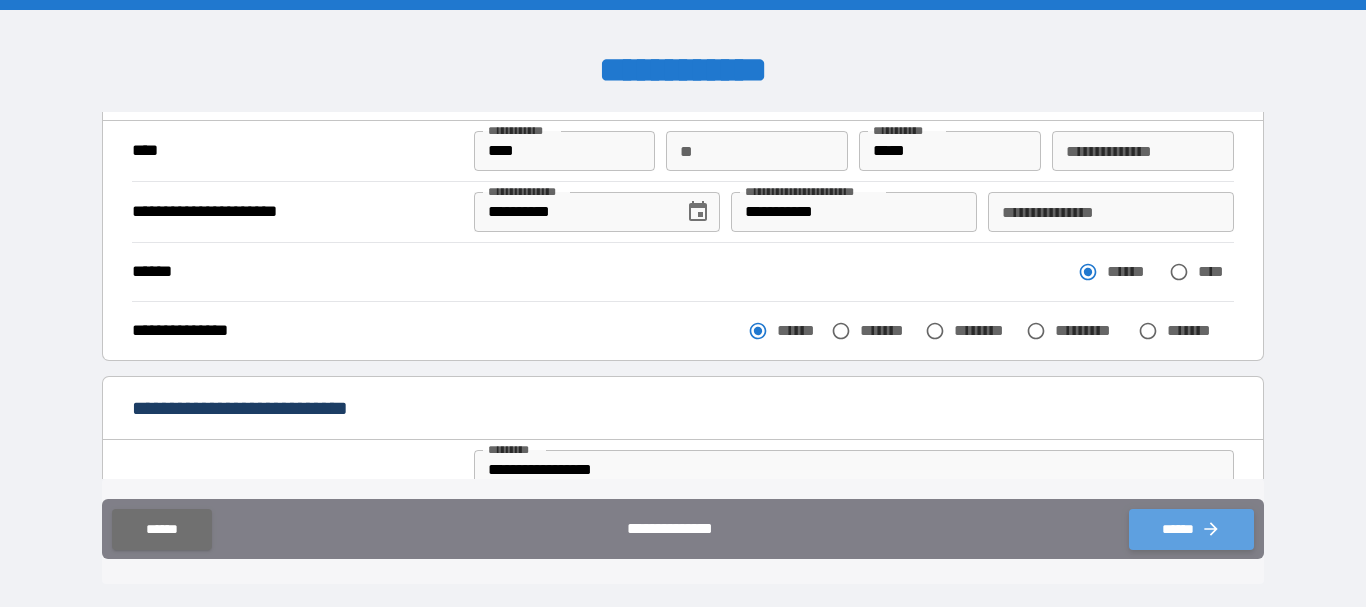 click on "******" at bounding box center [1191, 529] 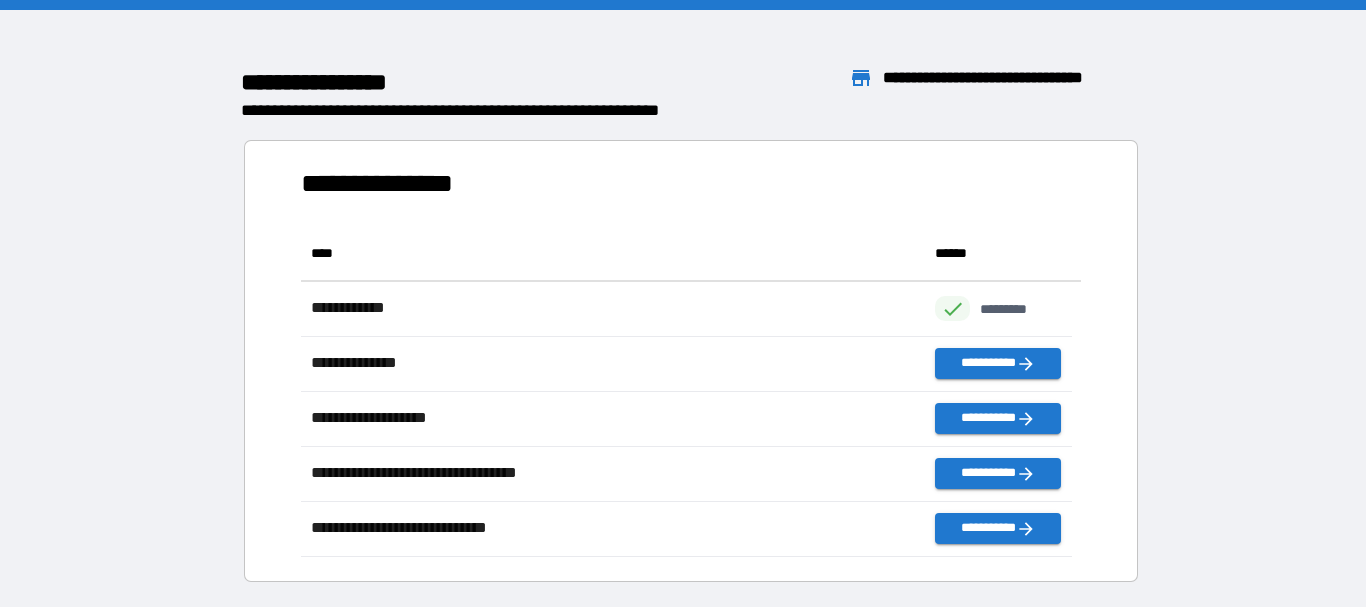 scroll, scrollTop: 16, scrollLeft: 16, axis: both 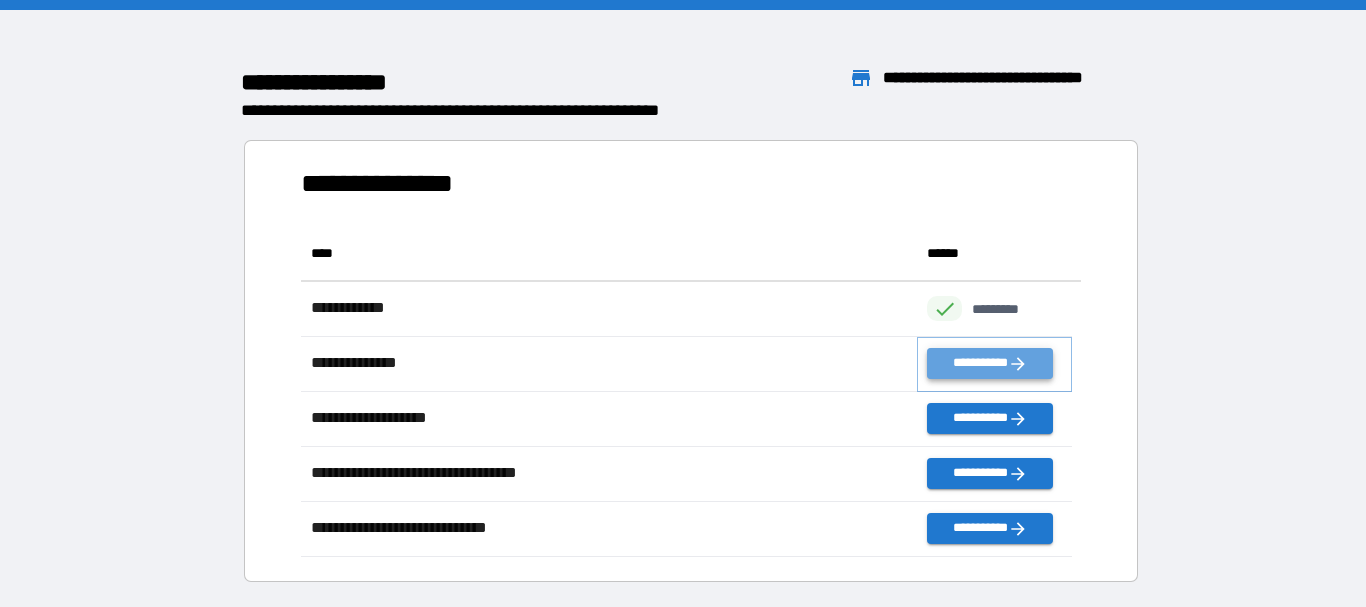click on "**********" at bounding box center [989, 363] 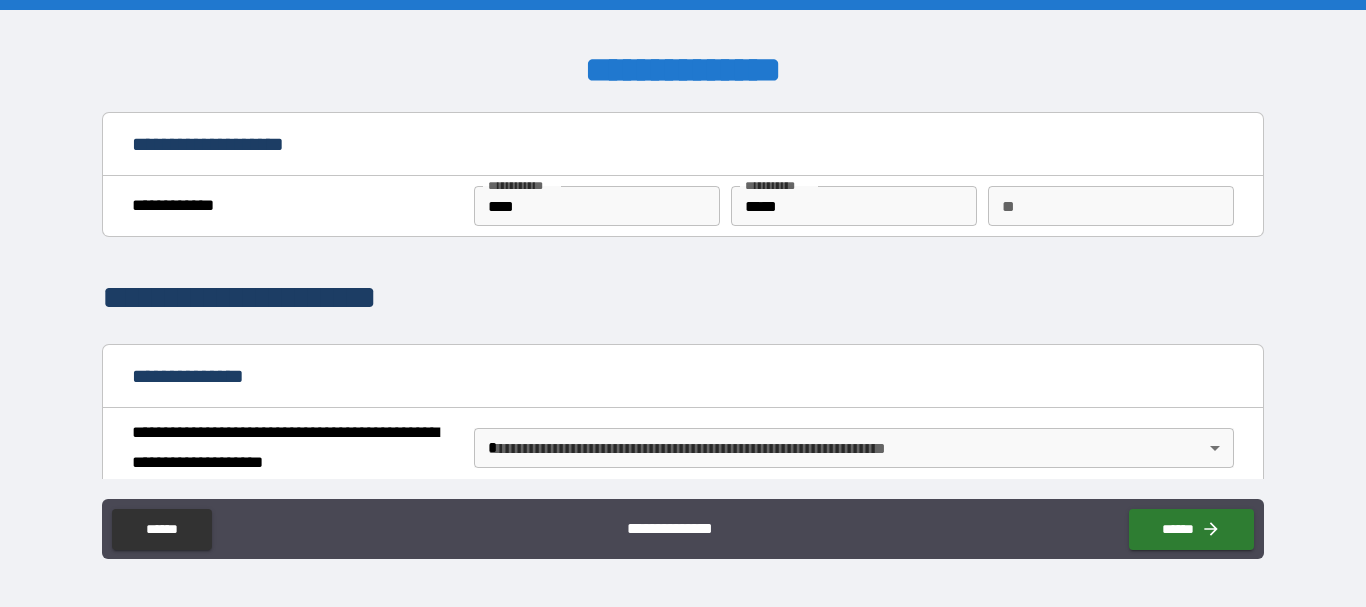 scroll, scrollTop: 100, scrollLeft: 0, axis: vertical 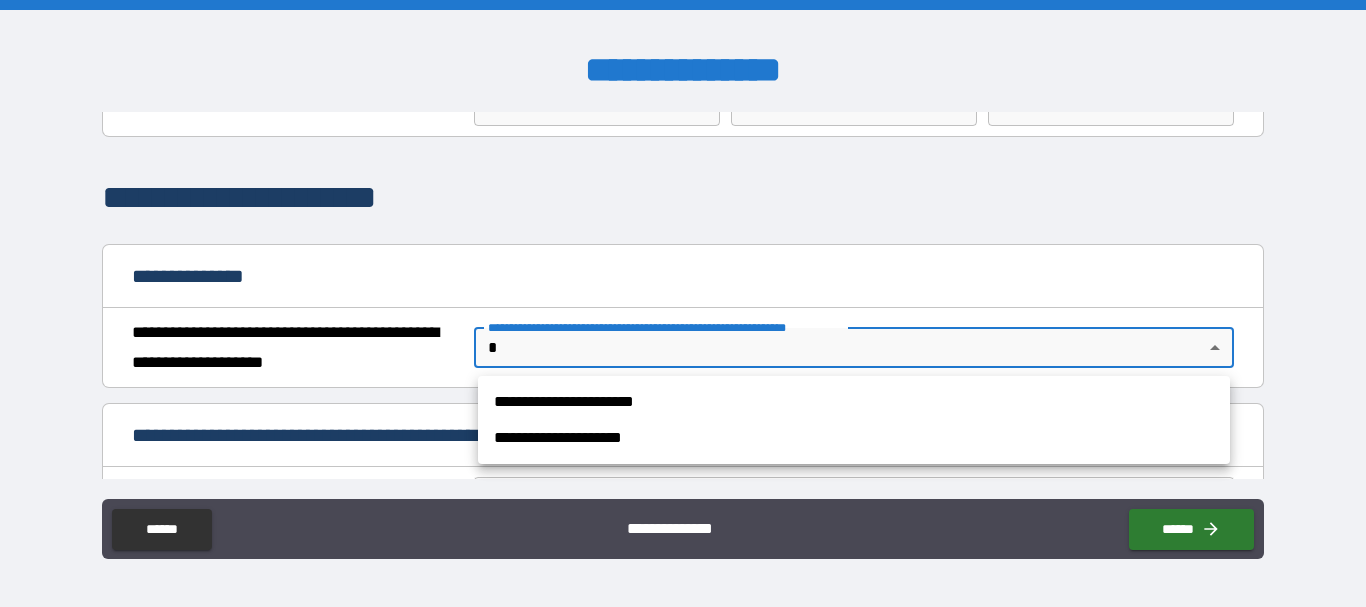click on "**********" at bounding box center (683, 303) 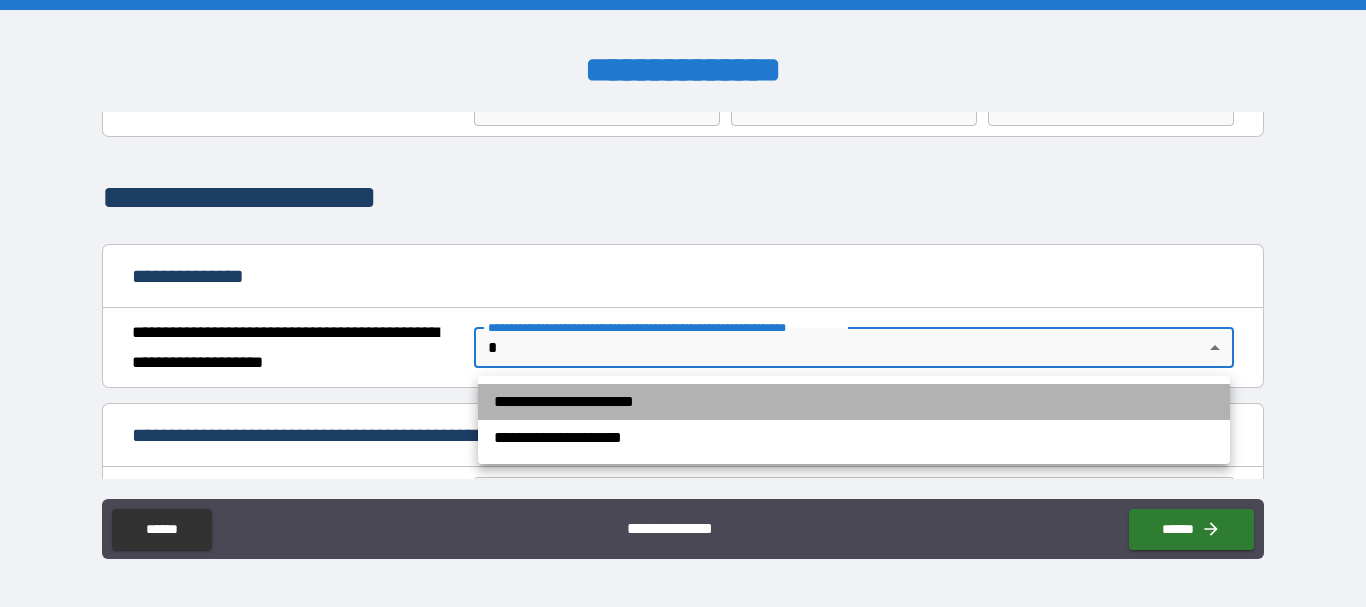 click on "**********" at bounding box center (854, 402) 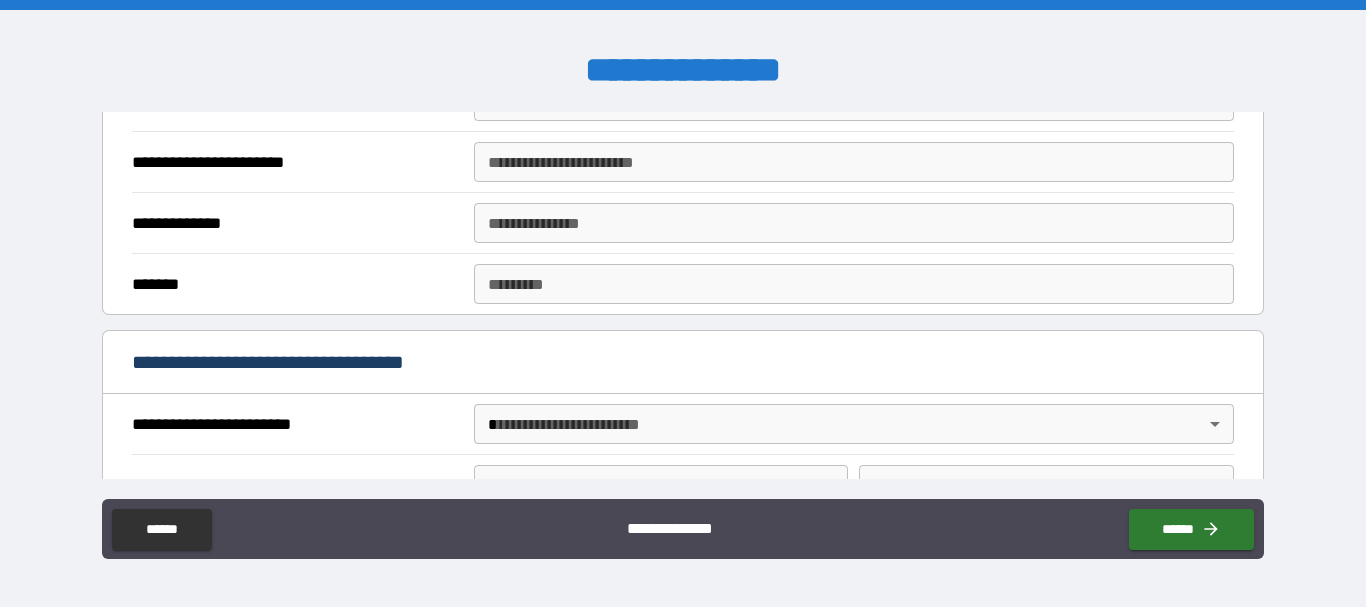 scroll, scrollTop: 600, scrollLeft: 0, axis: vertical 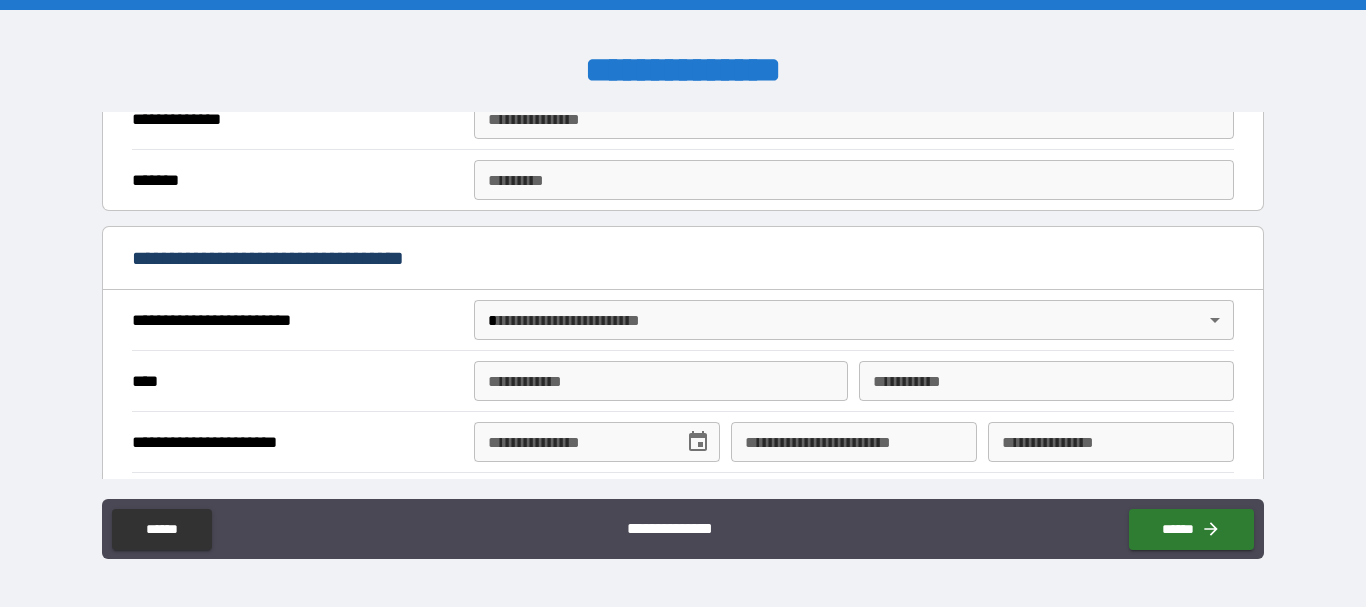 click on "**********" at bounding box center (683, 306) 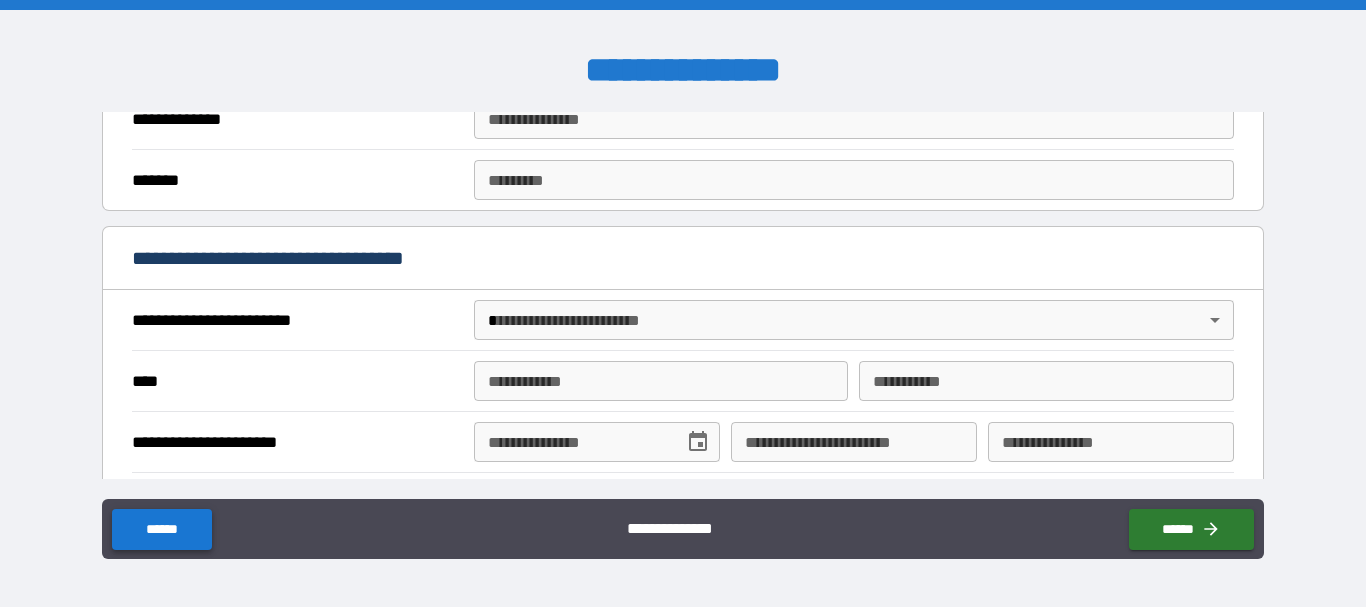 click on "******" at bounding box center [161, 529] 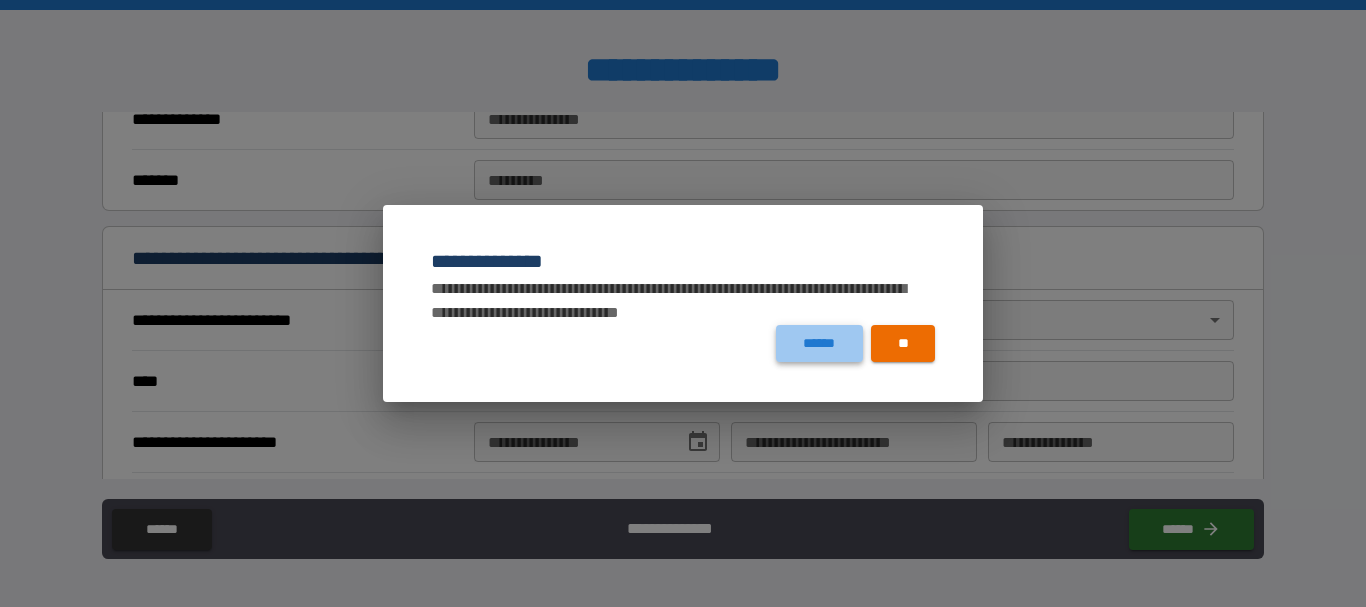 click on "******" at bounding box center (819, 343) 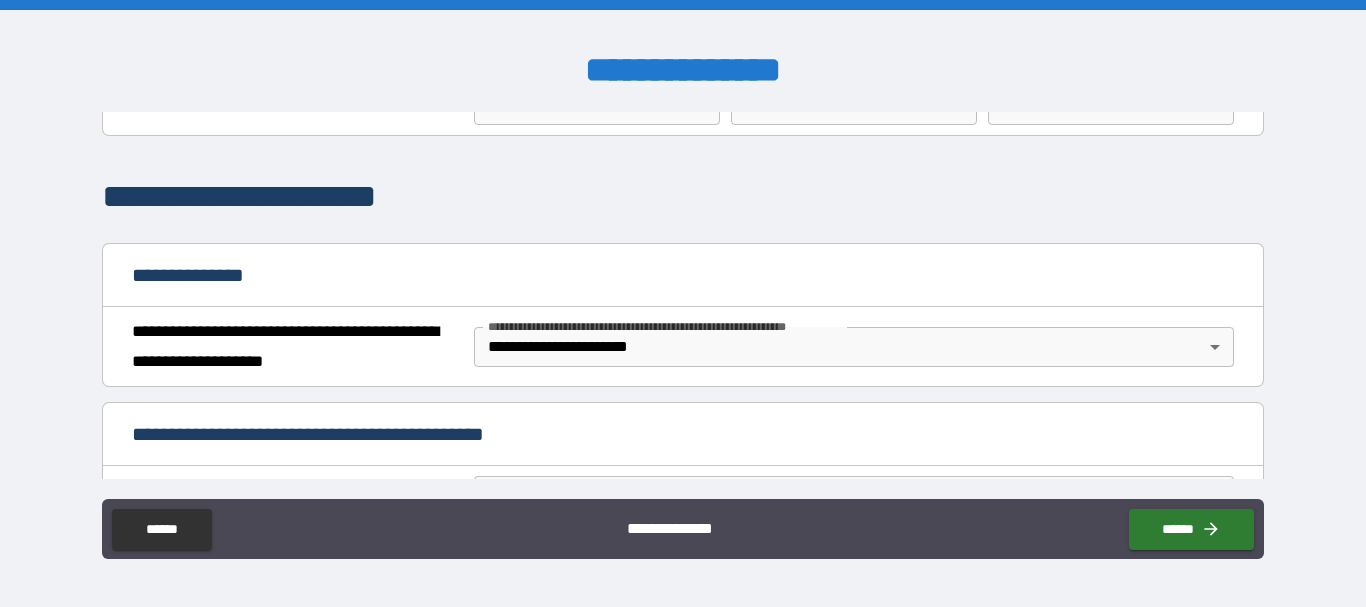 scroll, scrollTop: 100, scrollLeft: 0, axis: vertical 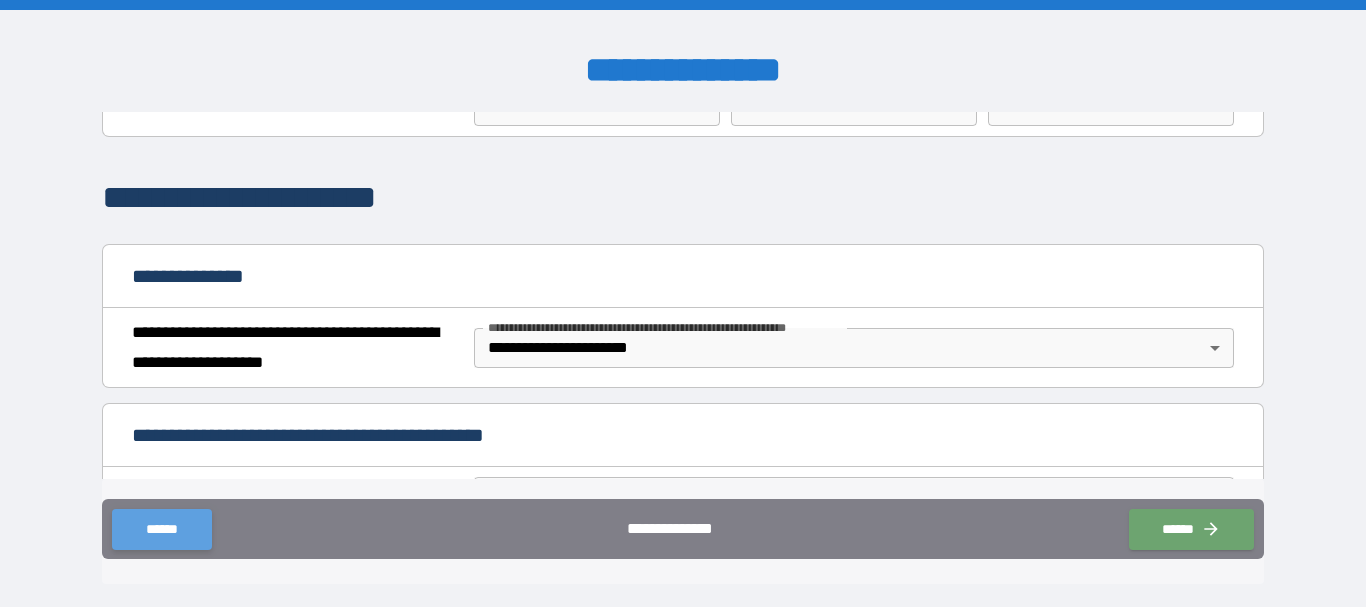 click on "******" at bounding box center (161, 529) 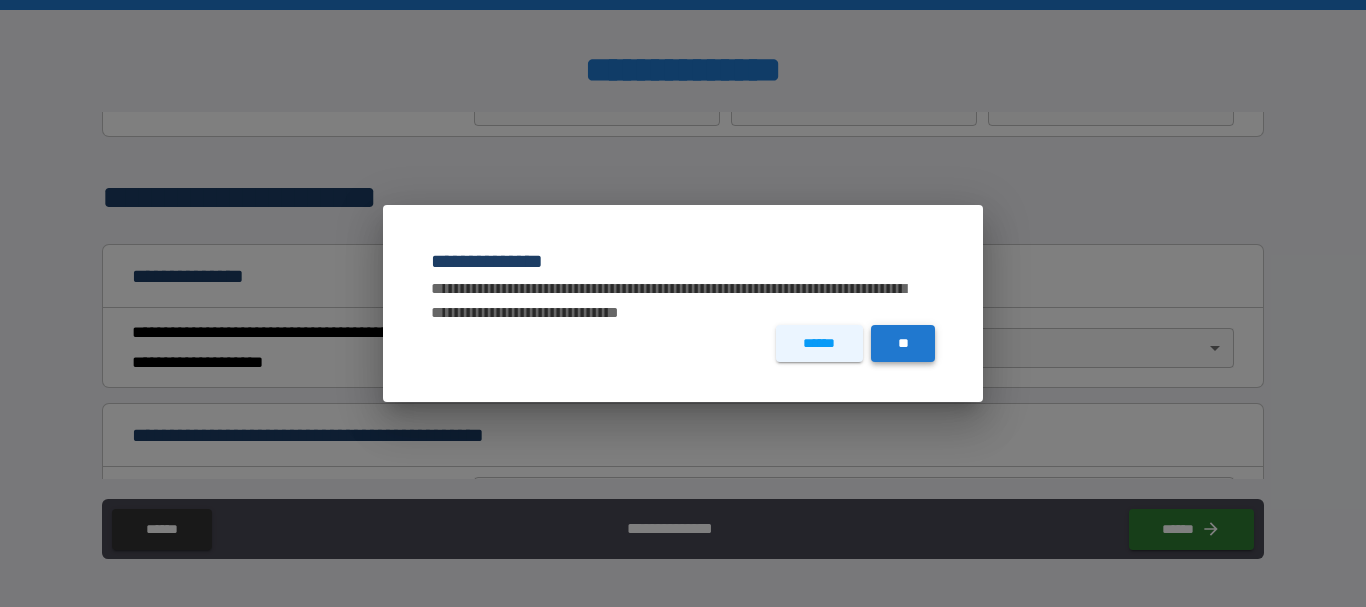 click on "**" at bounding box center [903, 343] 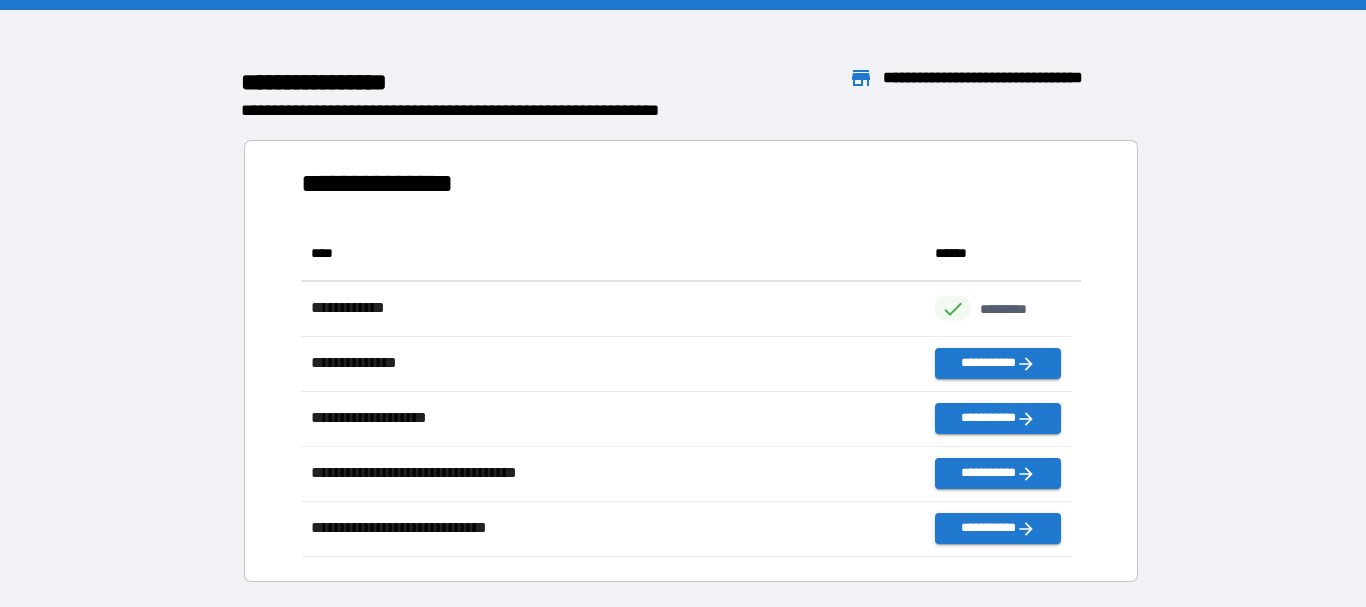scroll, scrollTop: 16, scrollLeft: 16, axis: both 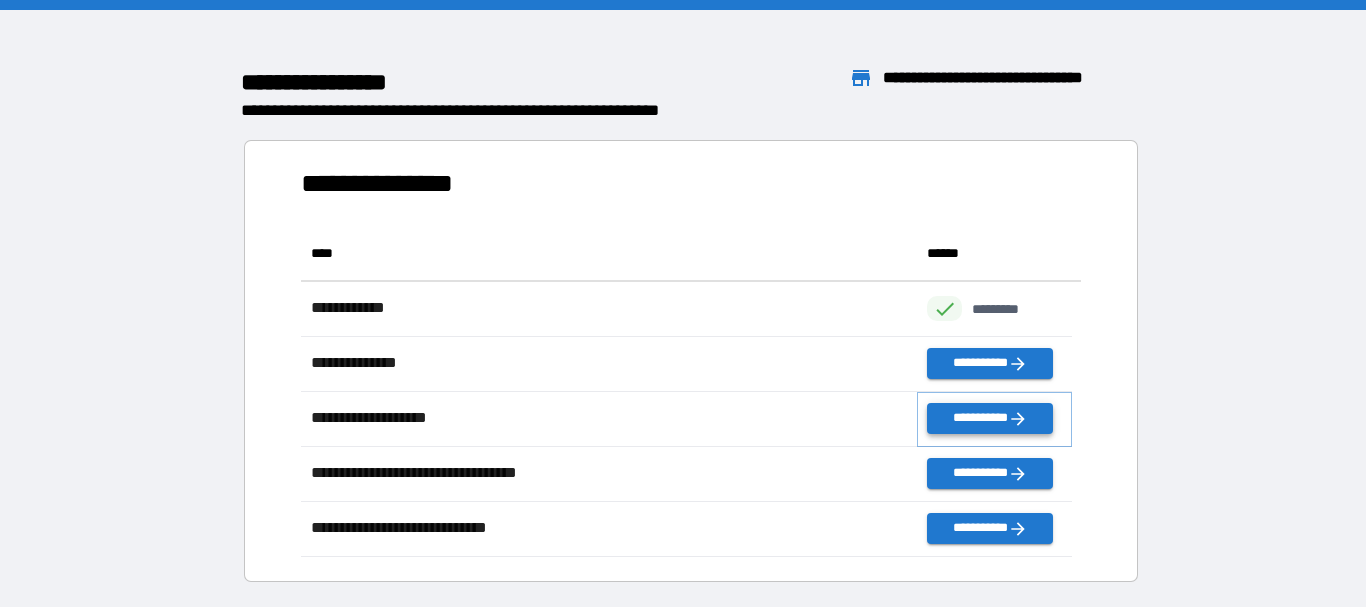 click on "**********" at bounding box center [989, 418] 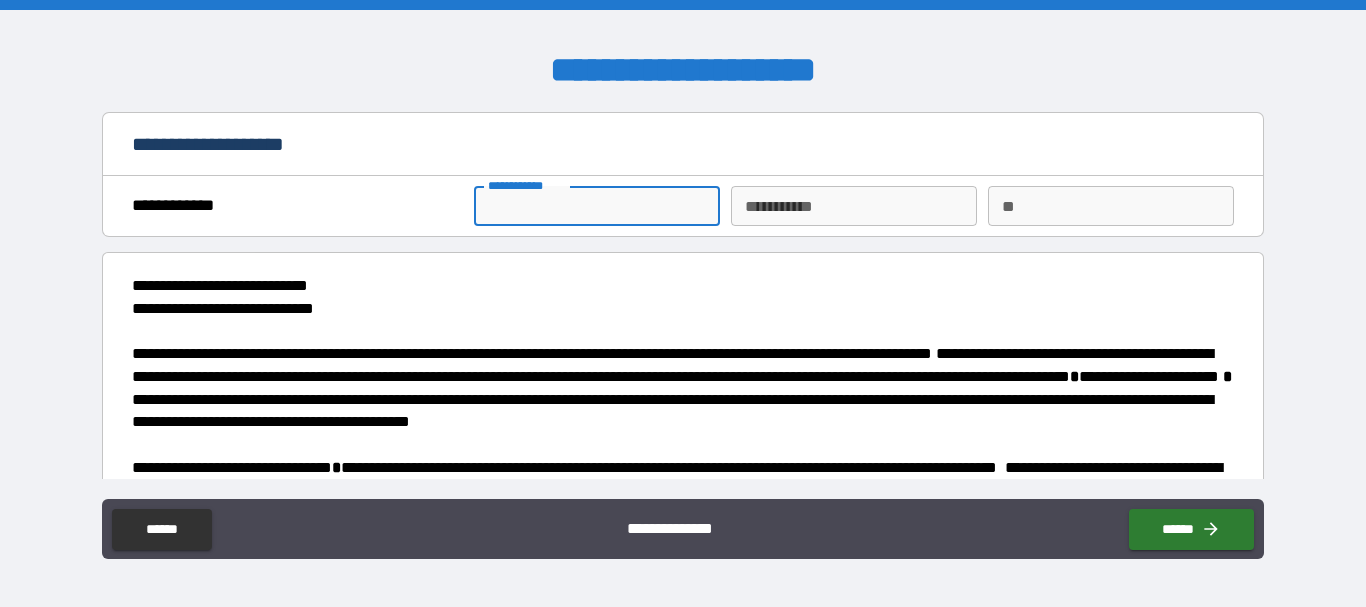 click on "**********" at bounding box center (597, 206) 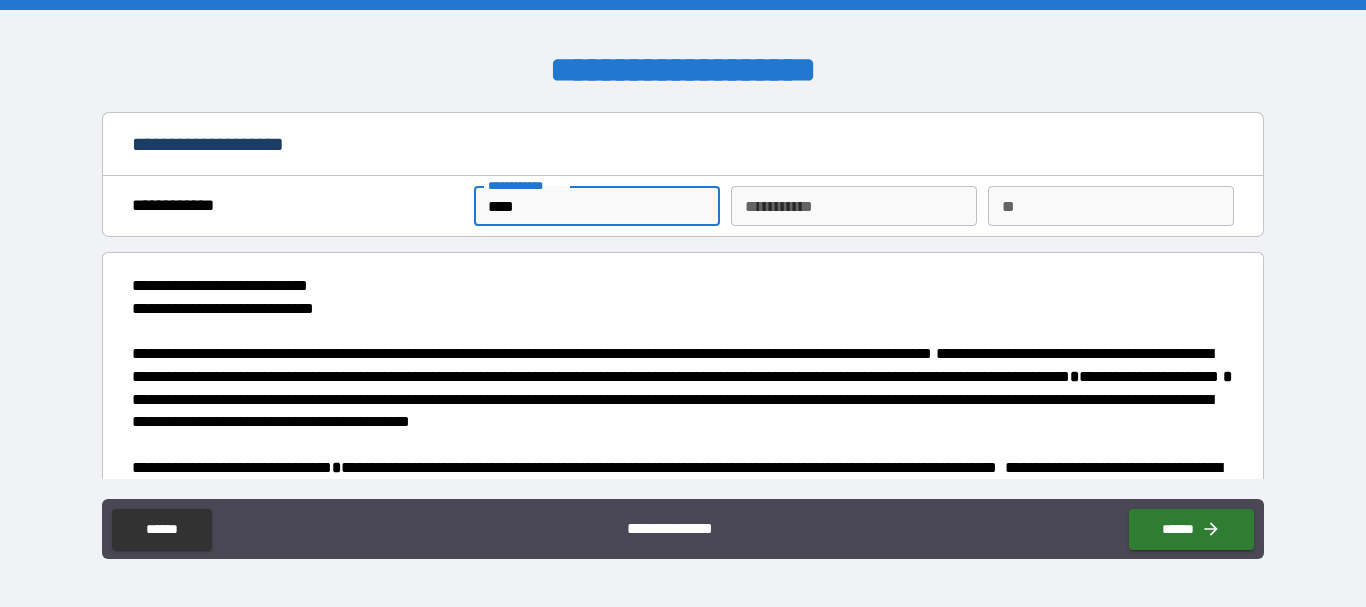 type on "*****" 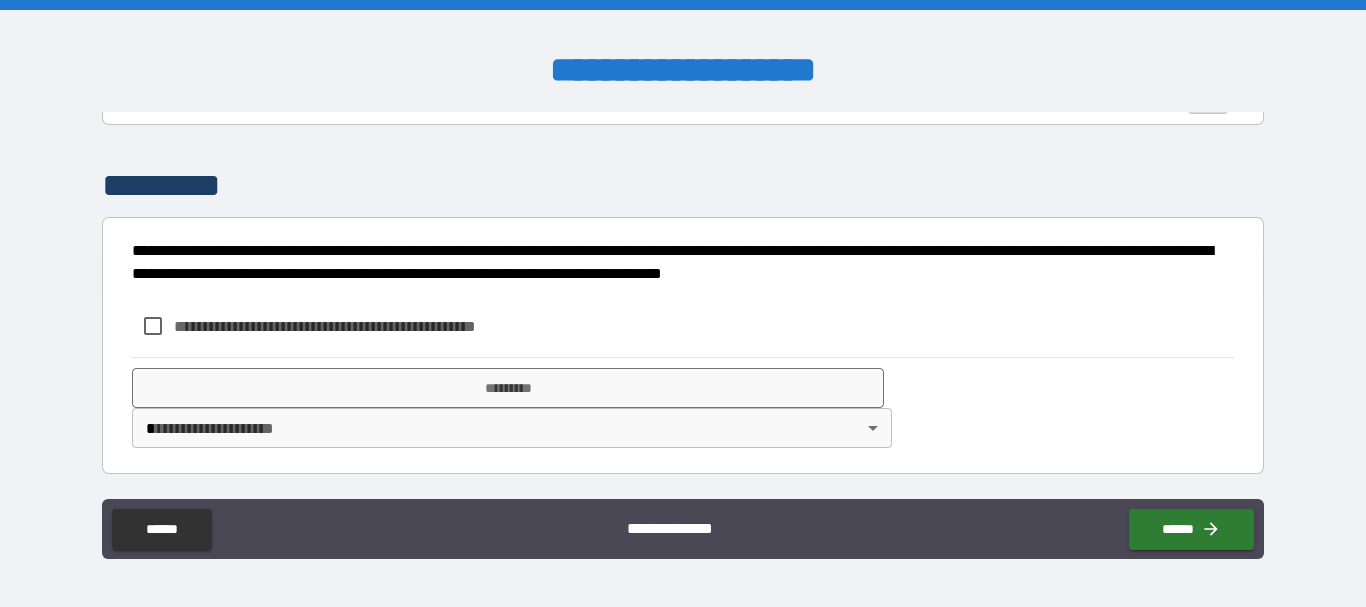 scroll, scrollTop: 675, scrollLeft: 0, axis: vertical 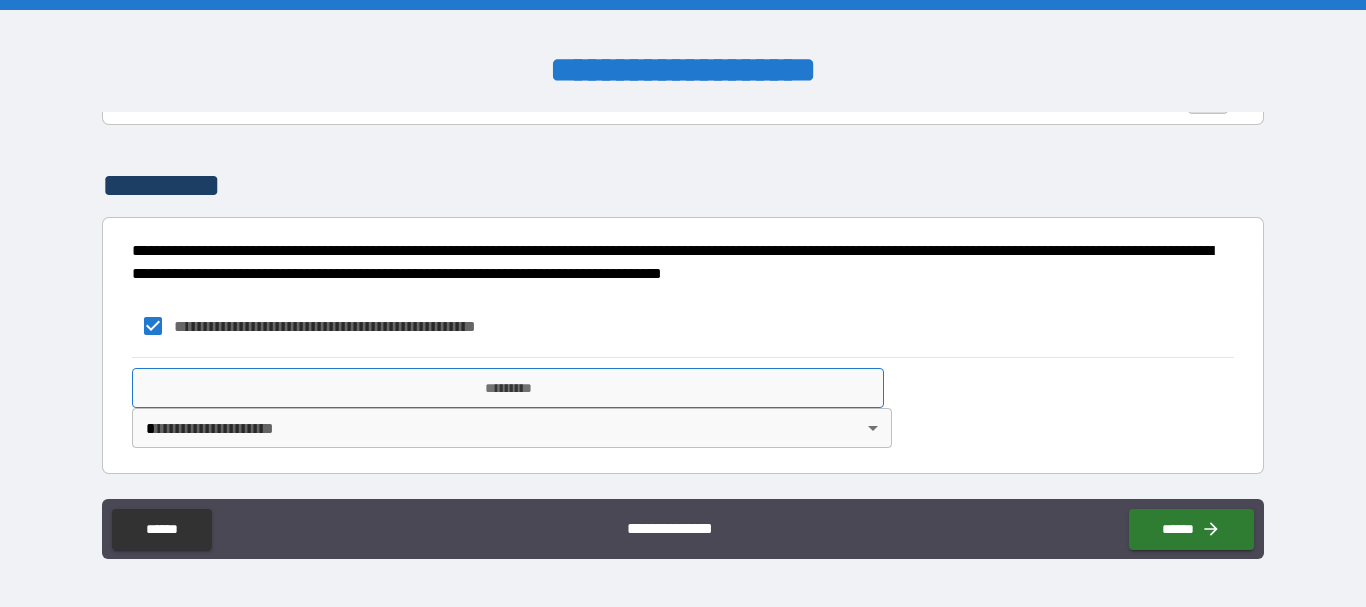 click on "*********" at bounding box center [508, 388] 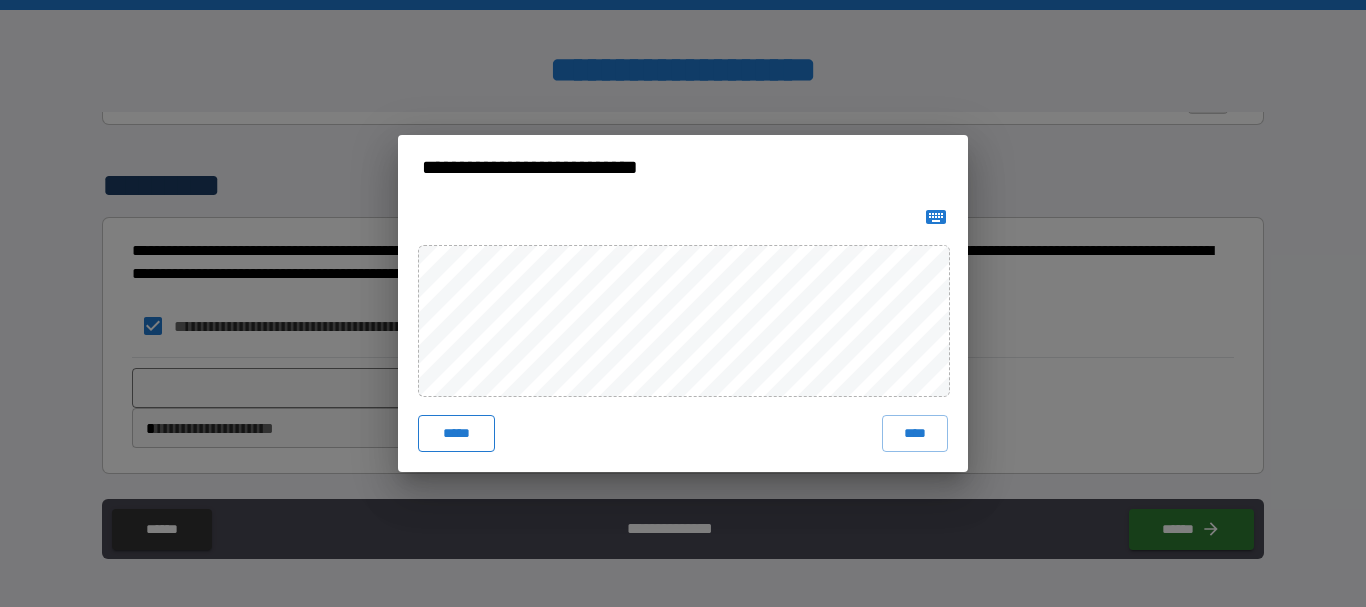 click on "*****" at bounding box center (456, 433) 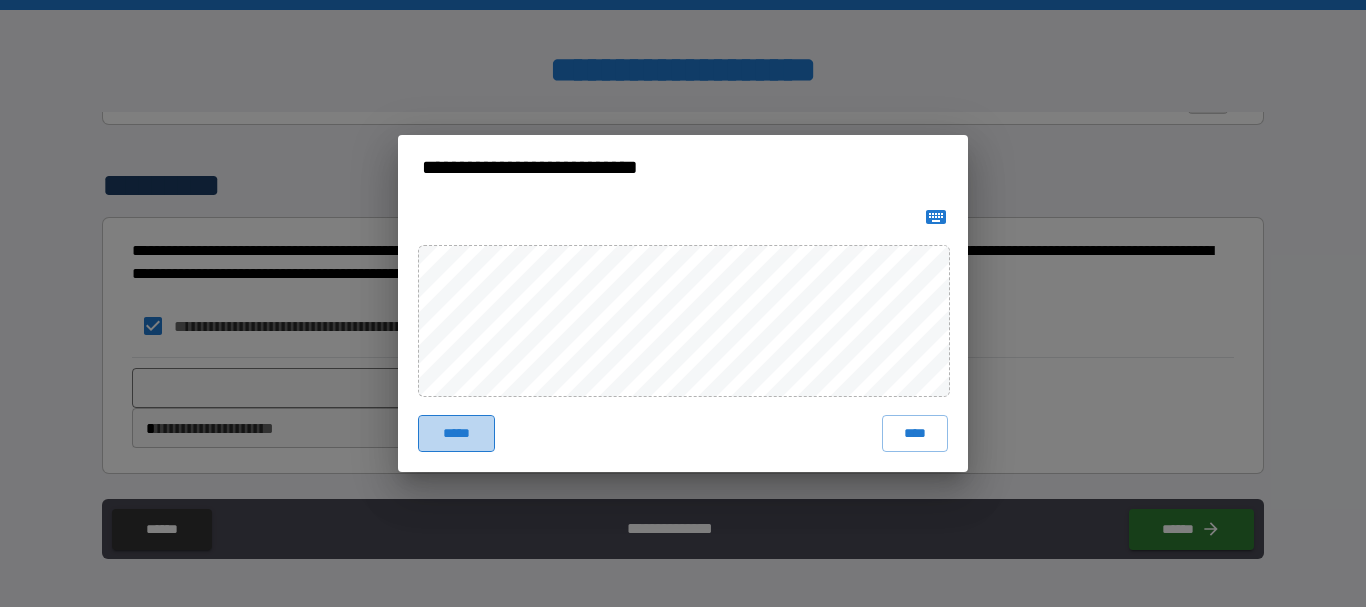 click on "*****" at bounding box center [456, 433] 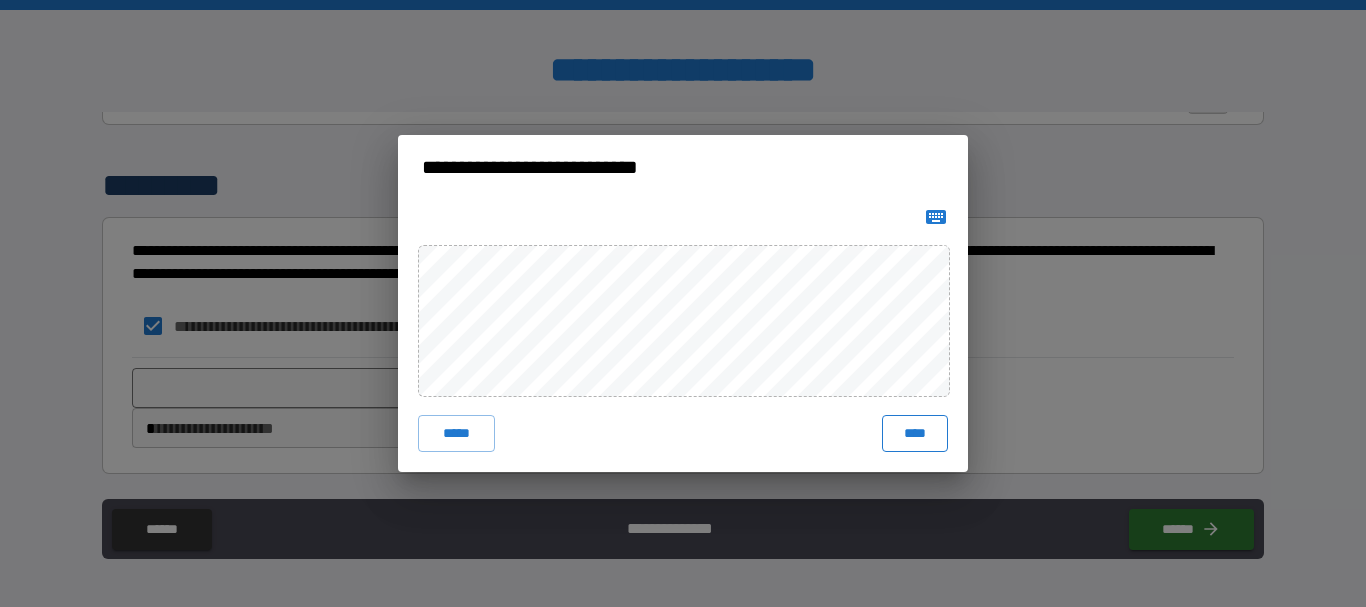 click on "***** ****" at bounding box center [683, 433] 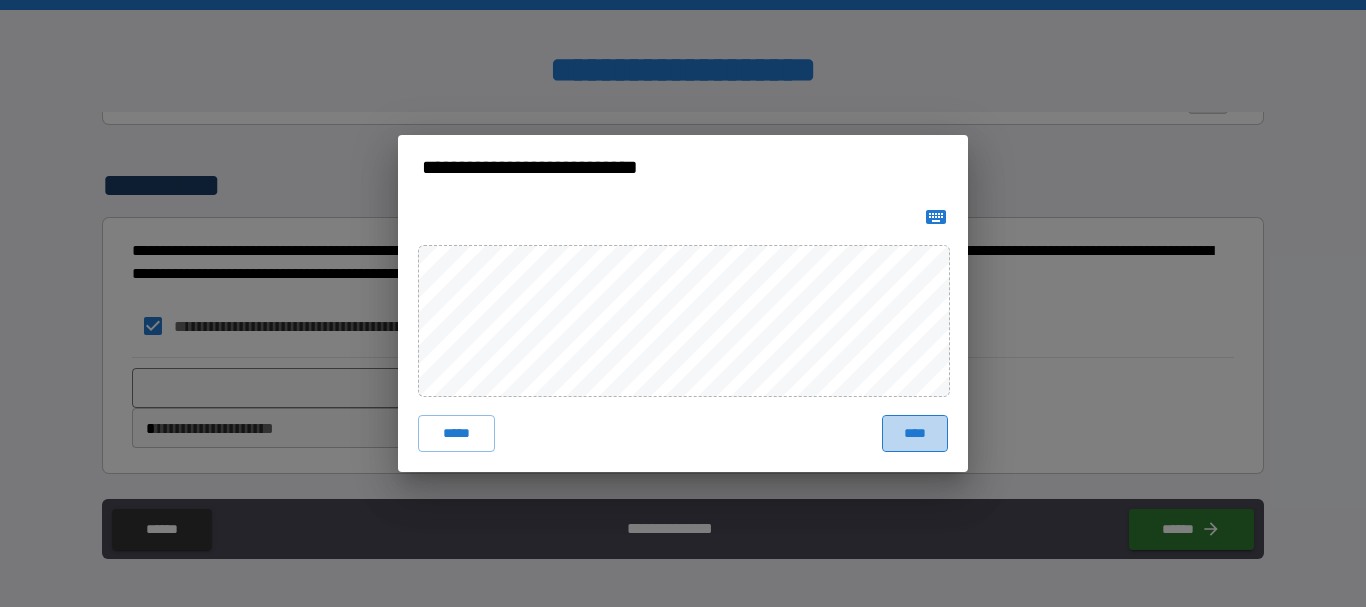 click on "****" at bounding box center [915, 433] 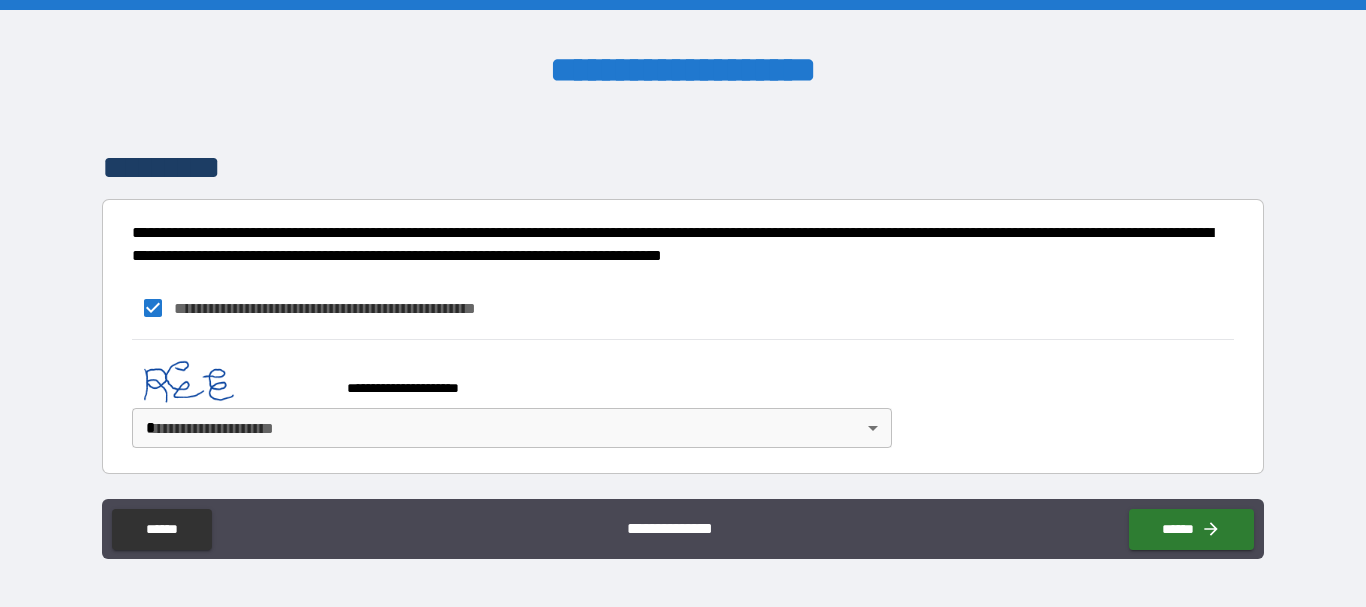 click on "**********" at bounding box center [683, 303] 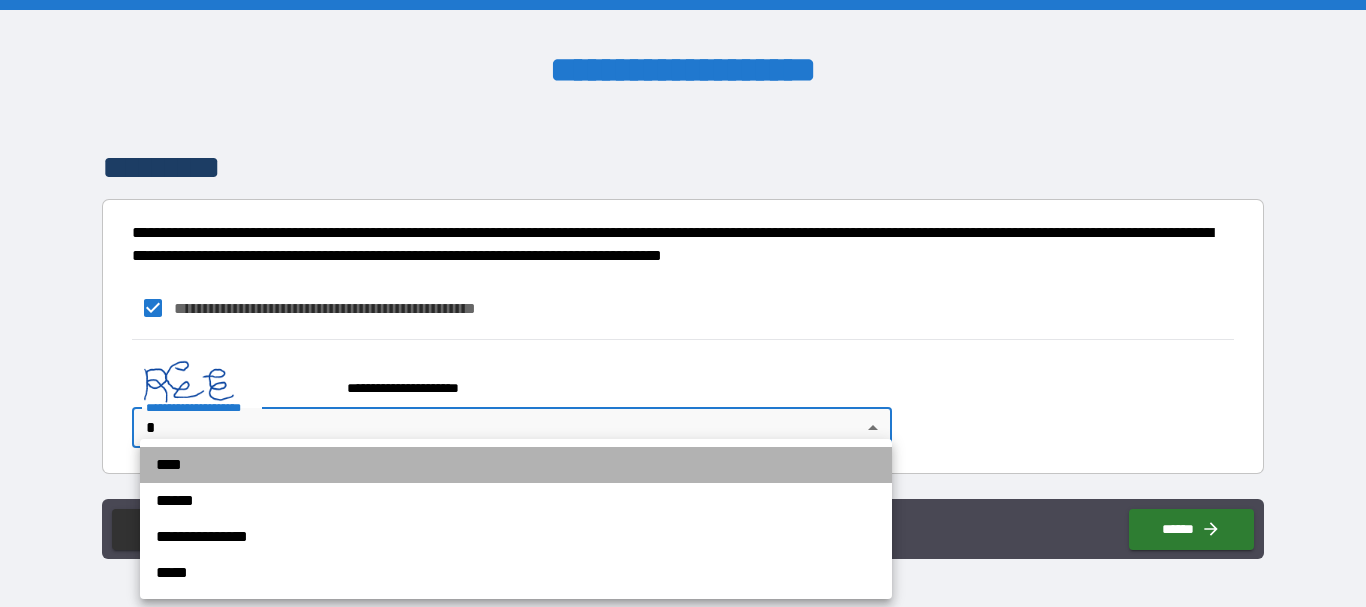 click on "****" at bounding box center (516, 465) 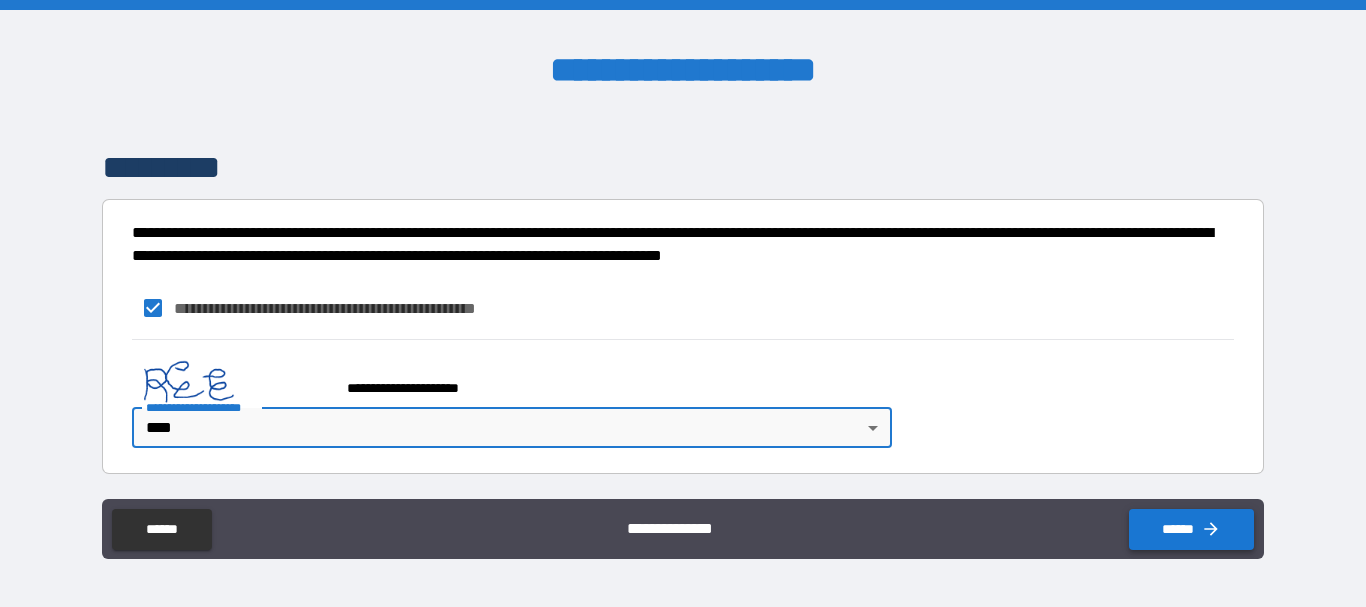 click 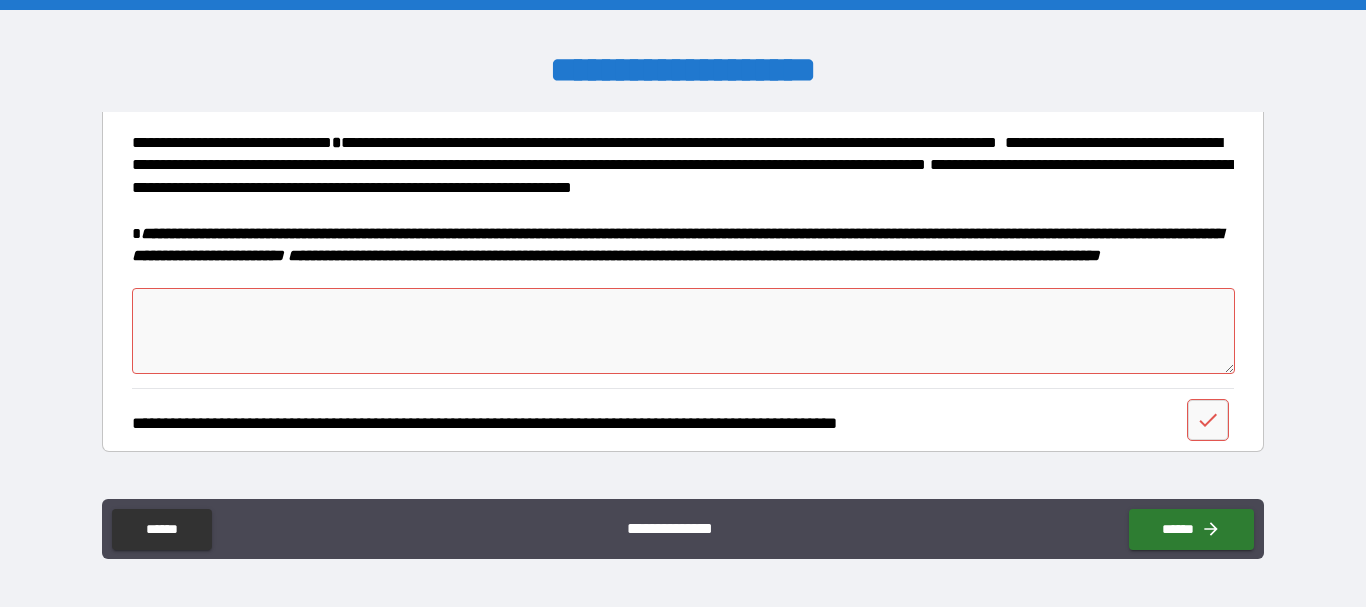 scroll, scrollTop: 300, scrollLeft: 0, axis: vertical 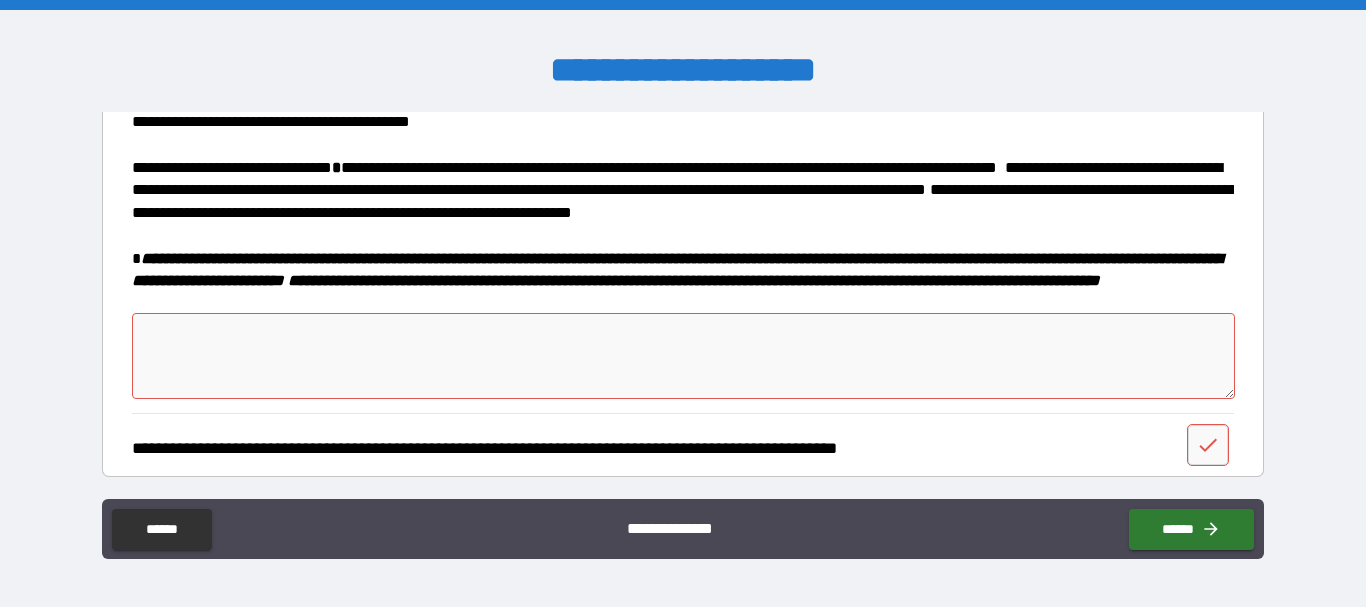 click at bounding box center (683, 356) 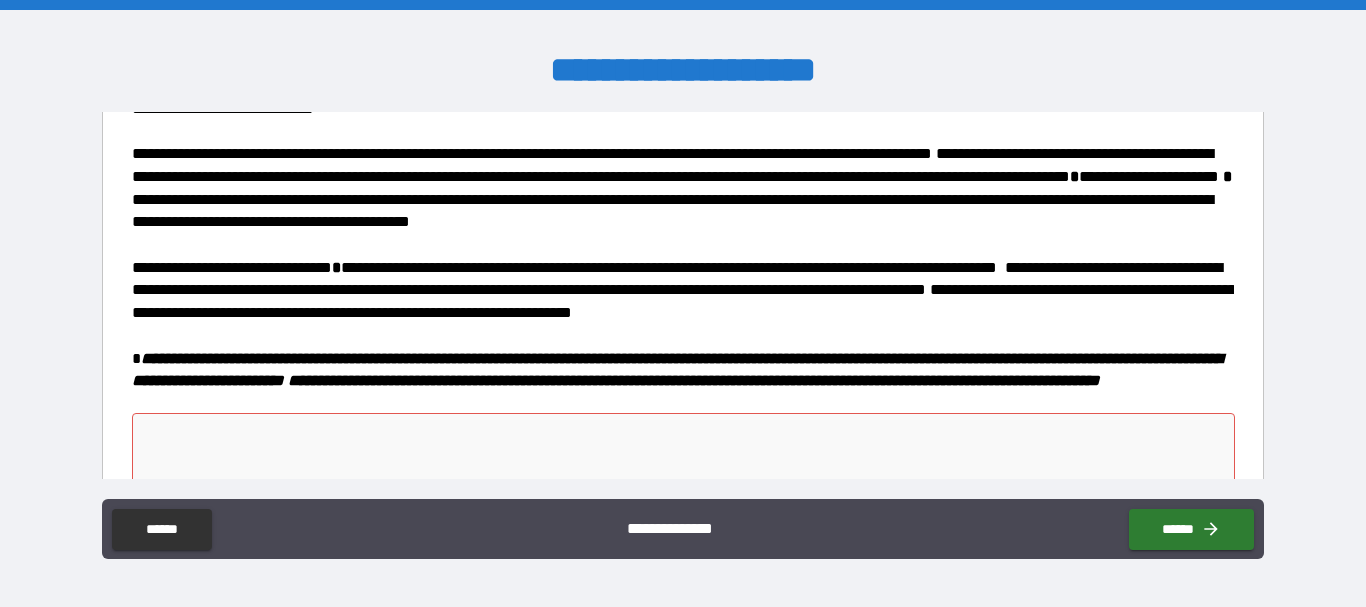 scroll, scrollTop: 300, scrollLeft: 0, axis: vertical 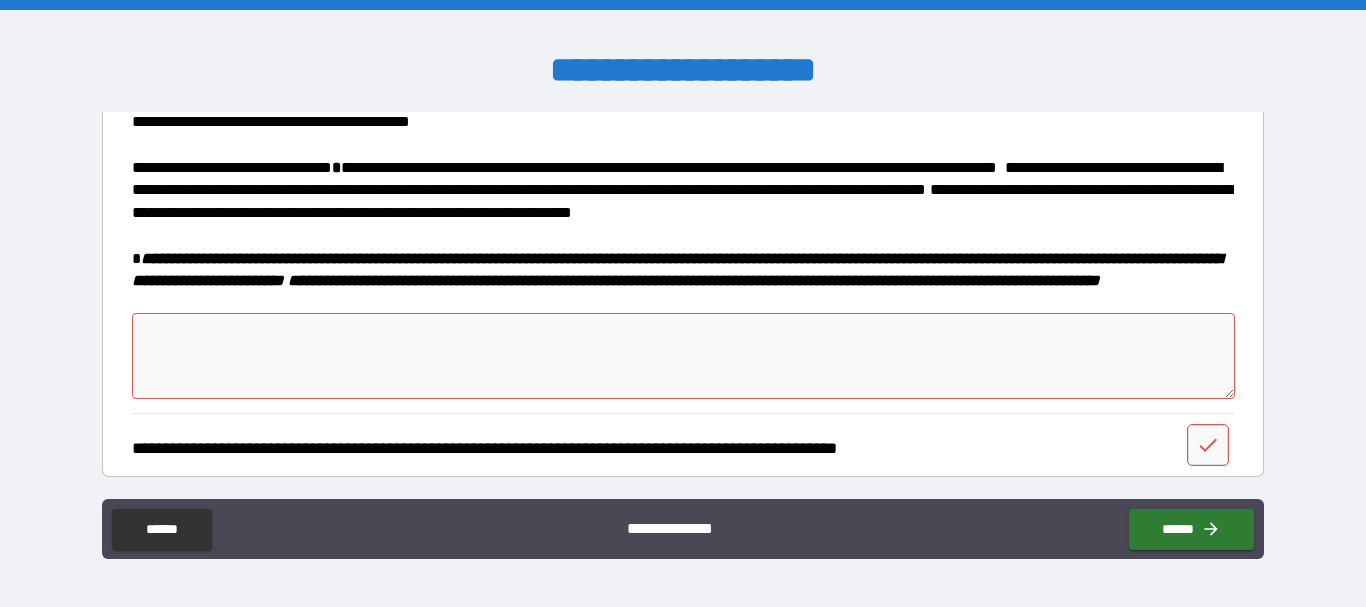 type on "*" 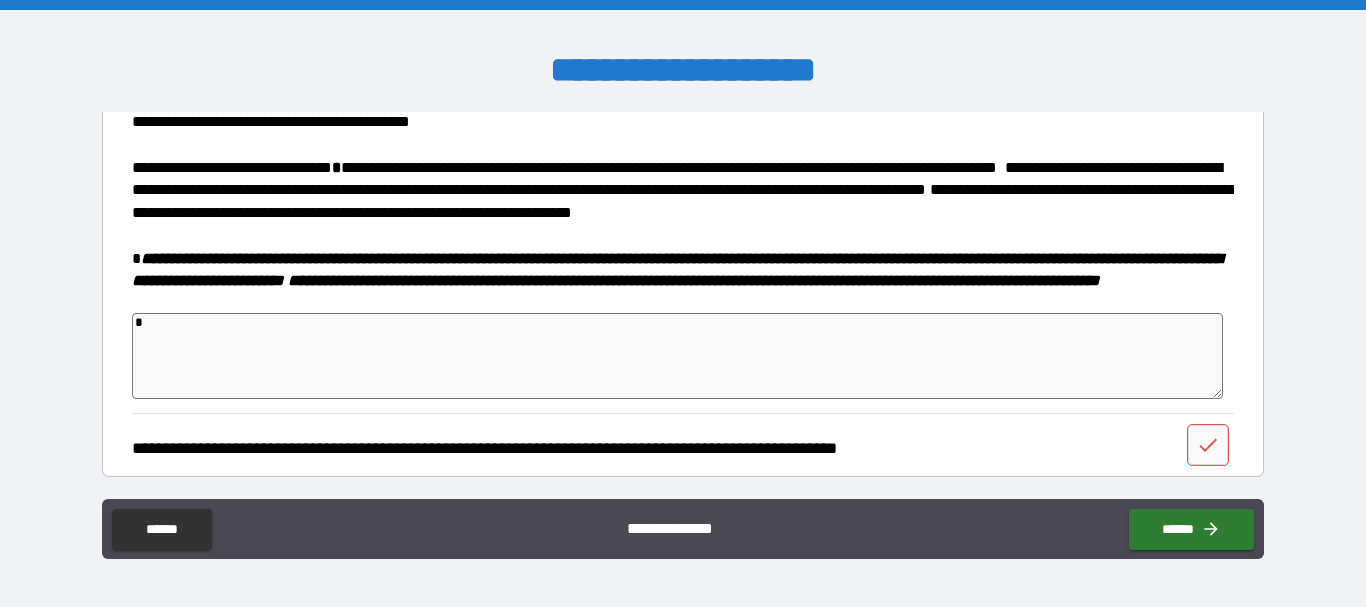 type on "*" 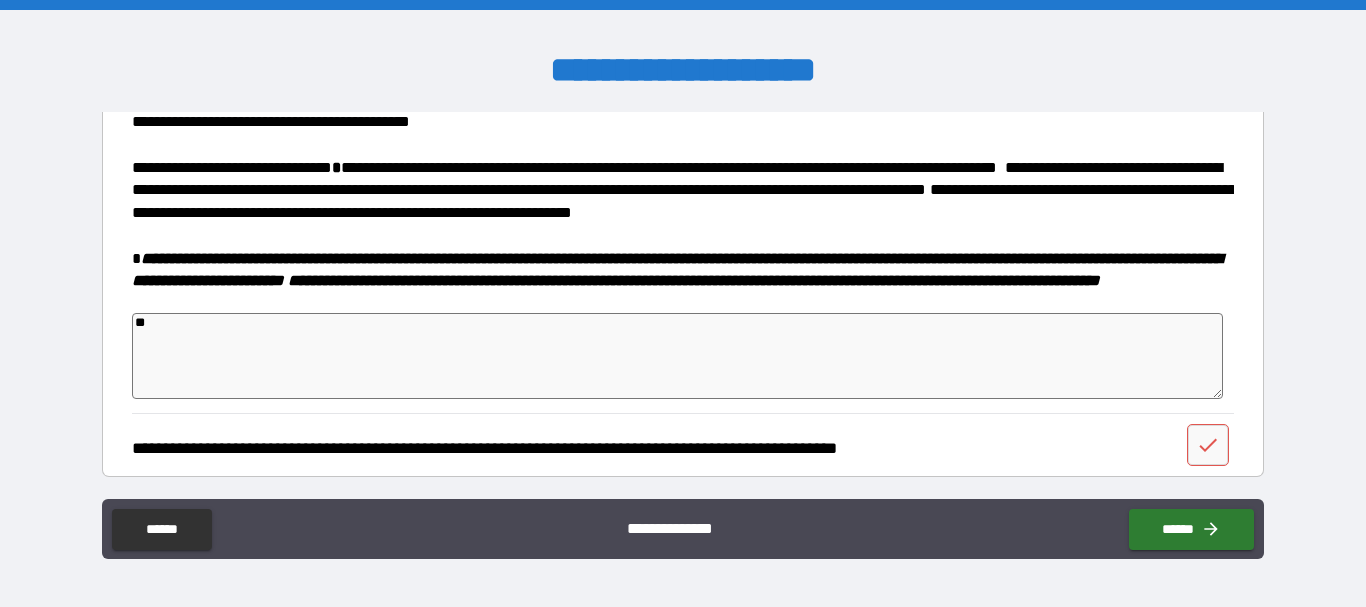 type on "*" 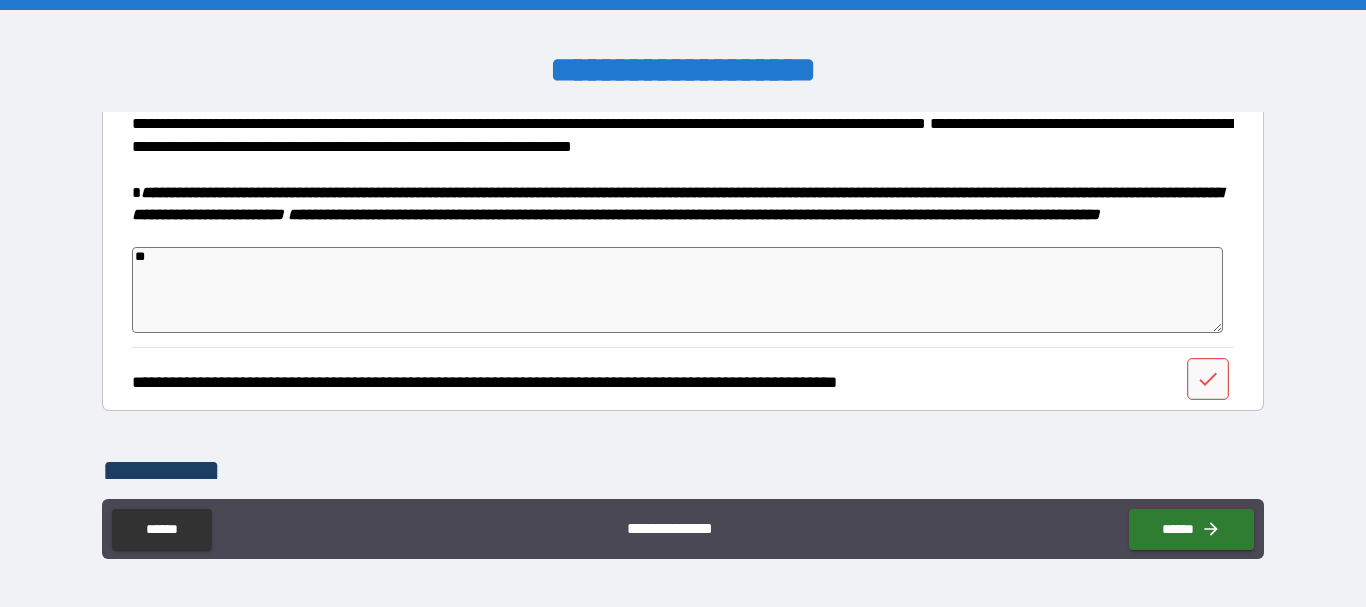 scroll, scrollTop: 400, scrollLeft: 0, axis: vertical 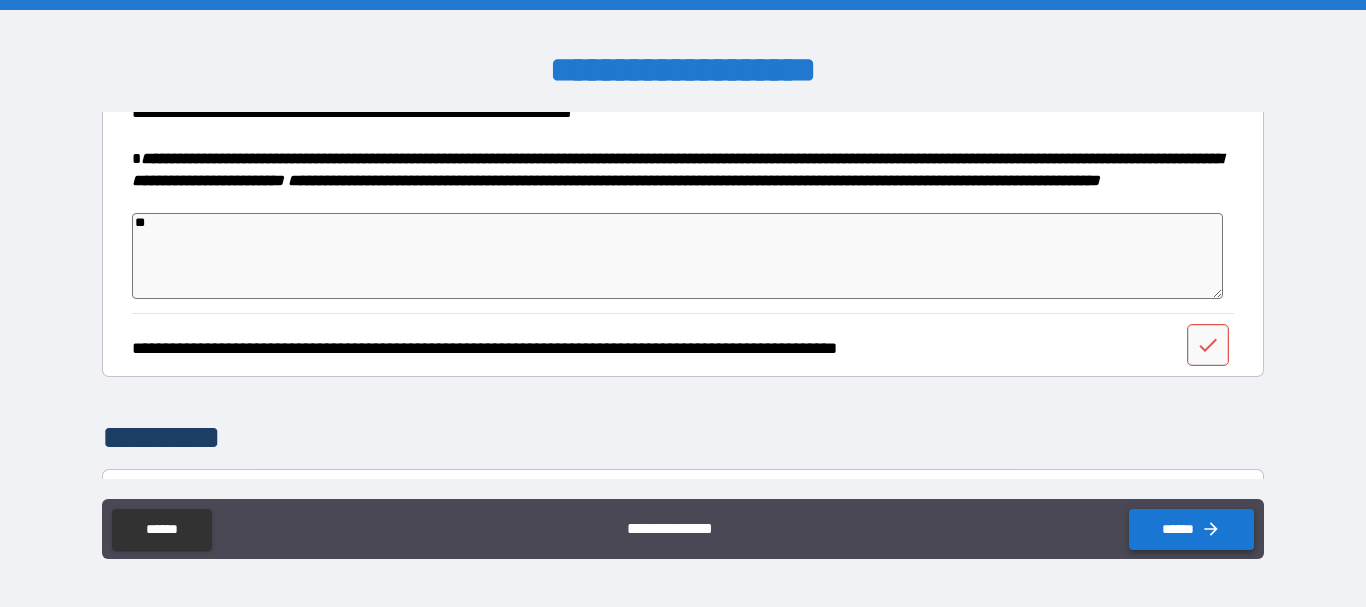 type on "**" 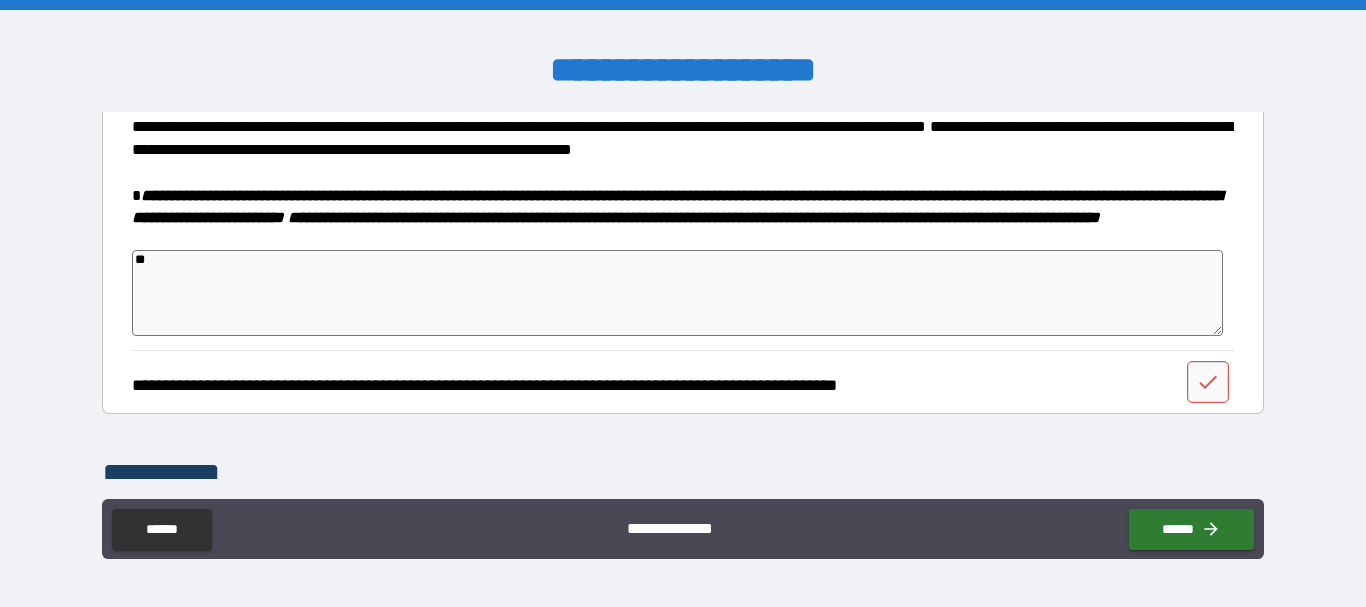 scroll, scrollTop: 400, scrollLeft: 0, axis: vertical 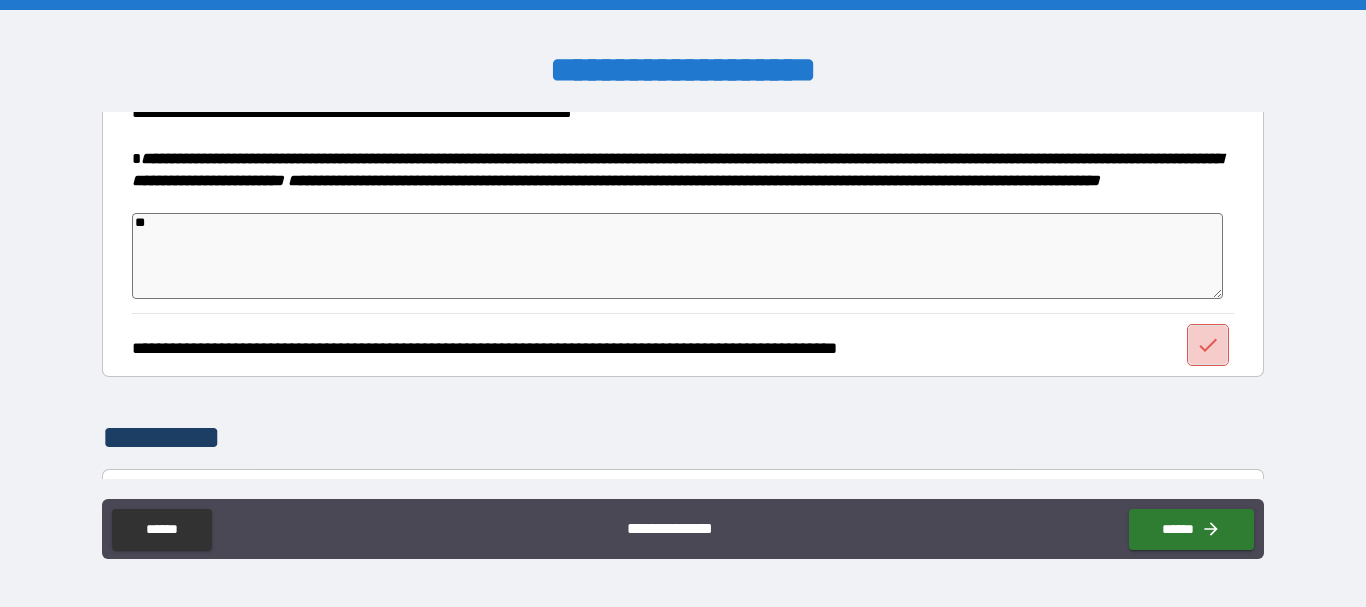 click 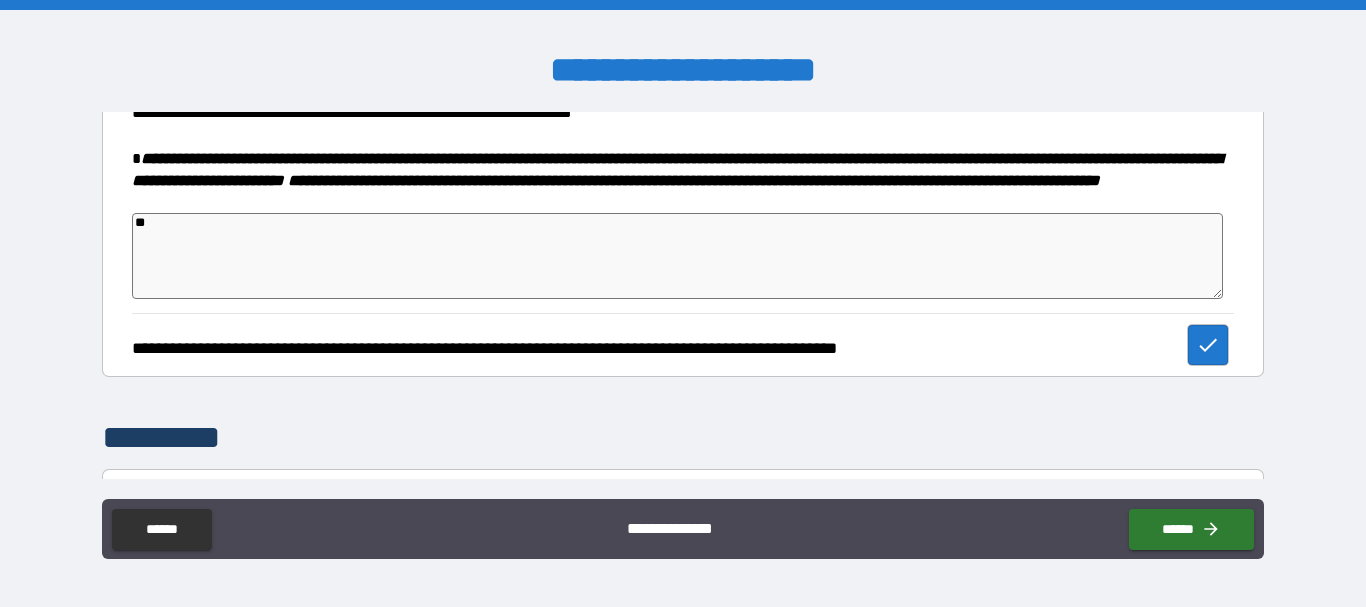 type on "*" 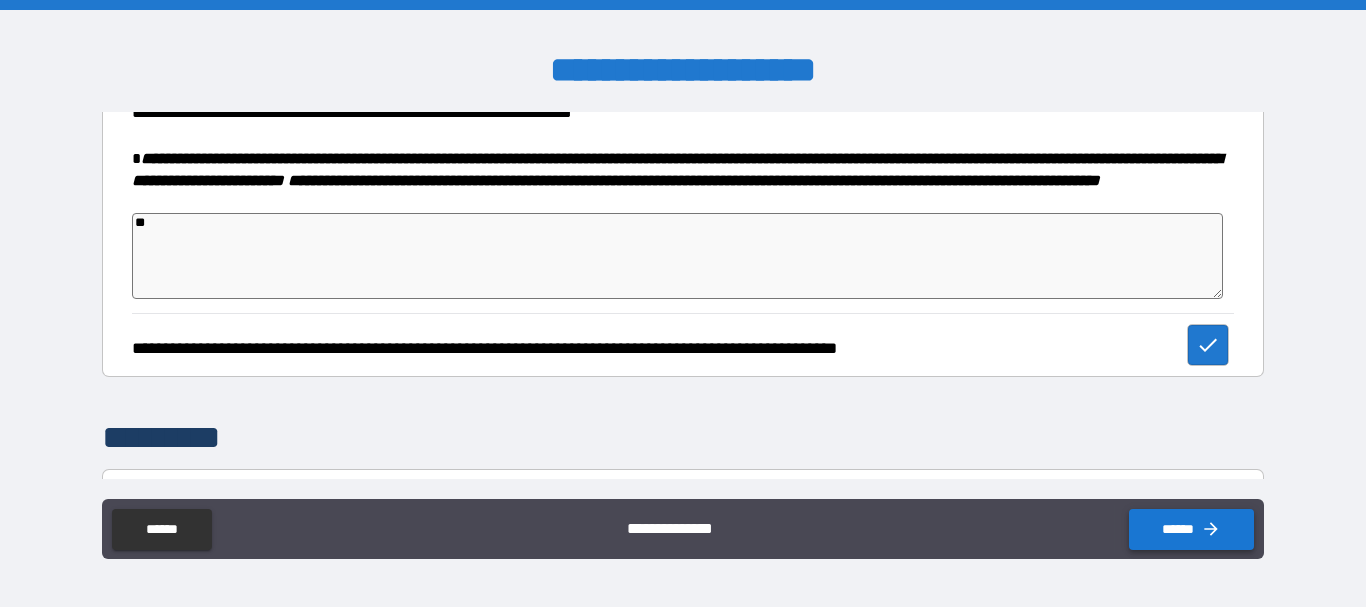 click on "******" at bounding box center (1191, 529) 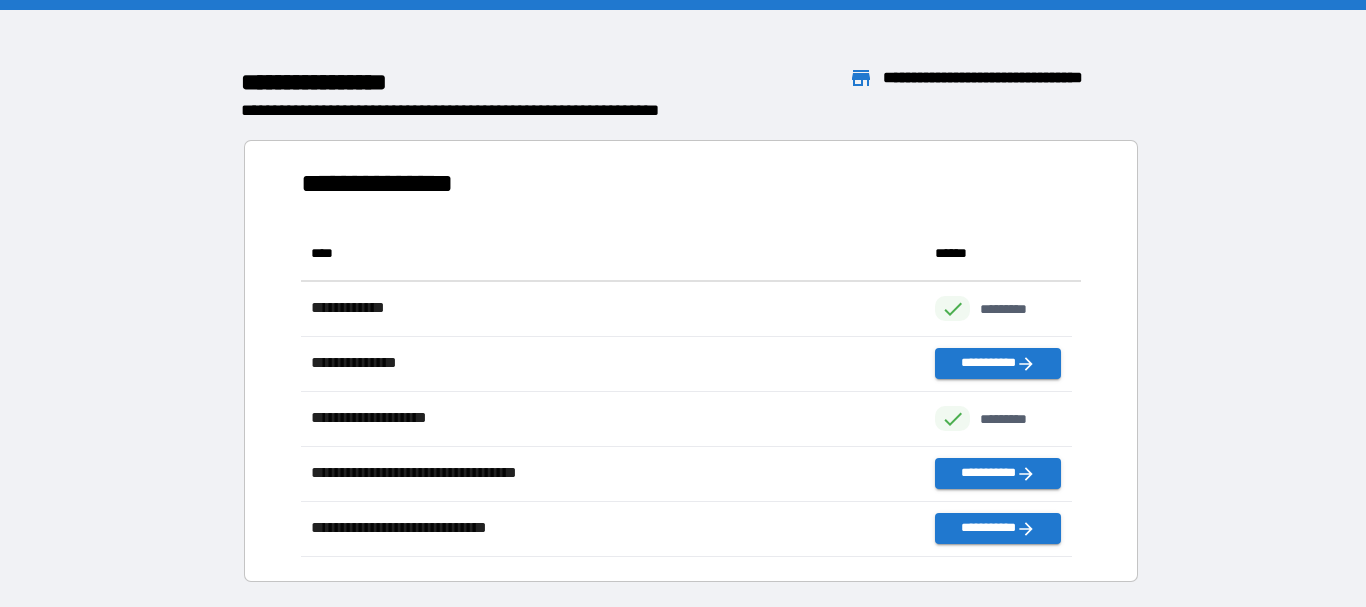 scroll, scrollTop: 16, scrollLeft: 16, axis: both 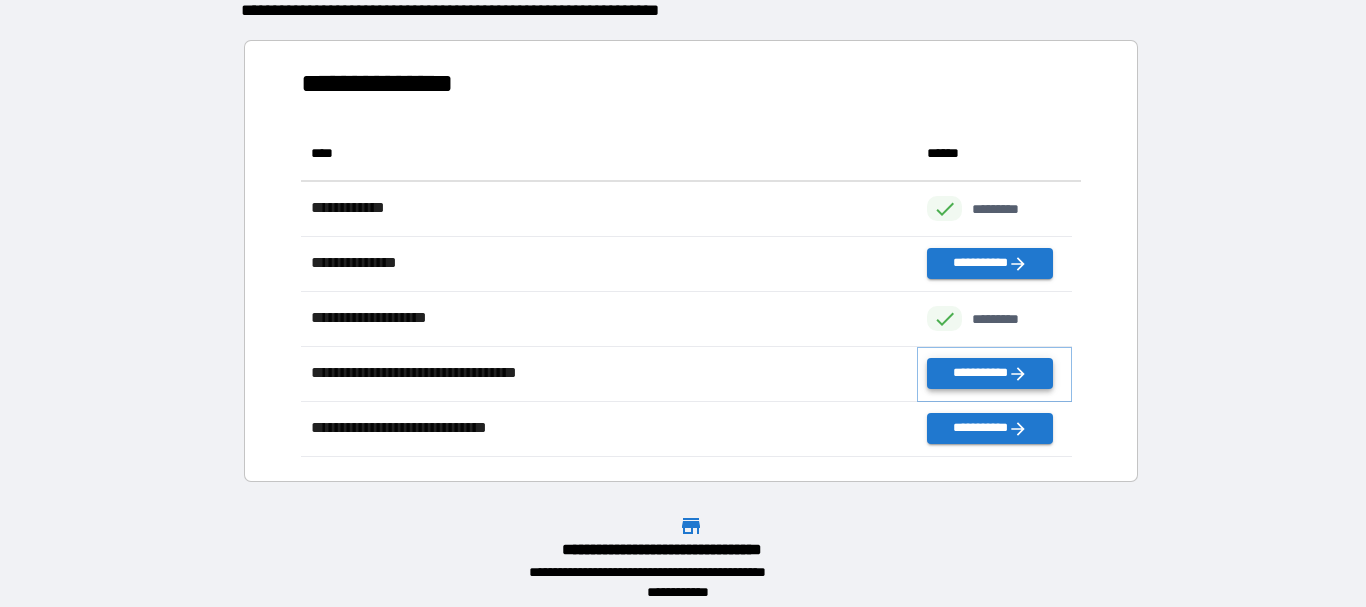 click on "**********" at bounding box center [989, 373] 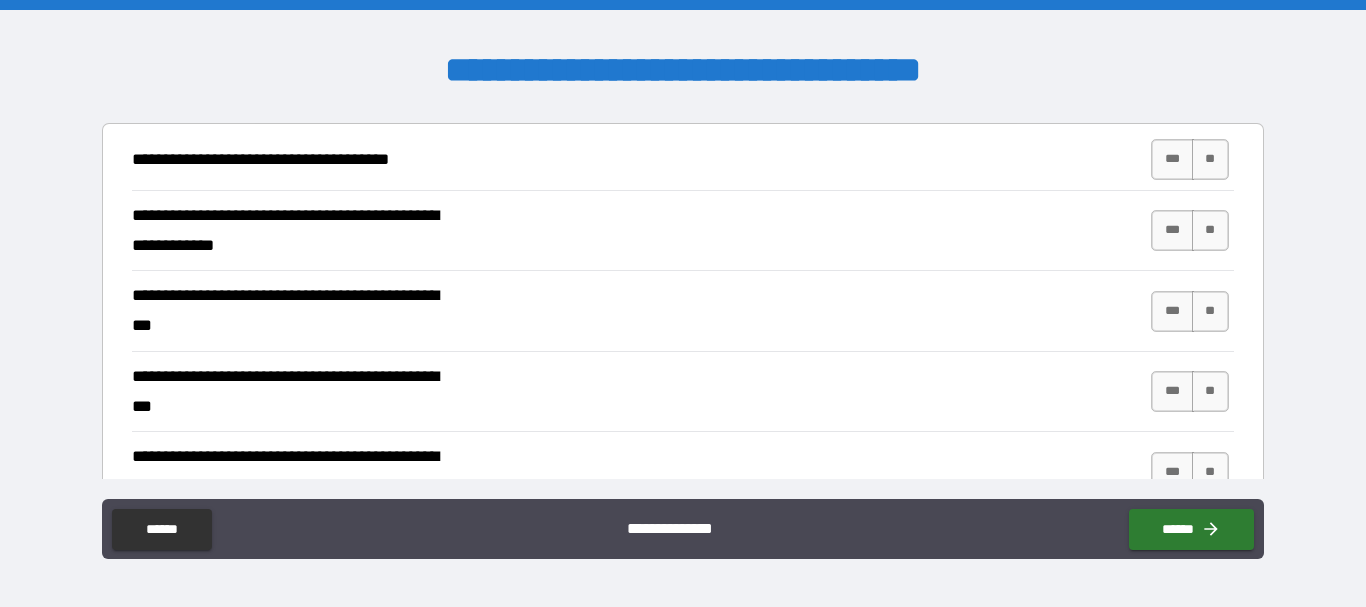 scroll, scrollTop: 300, scrollLeft: 0, axis: vertical 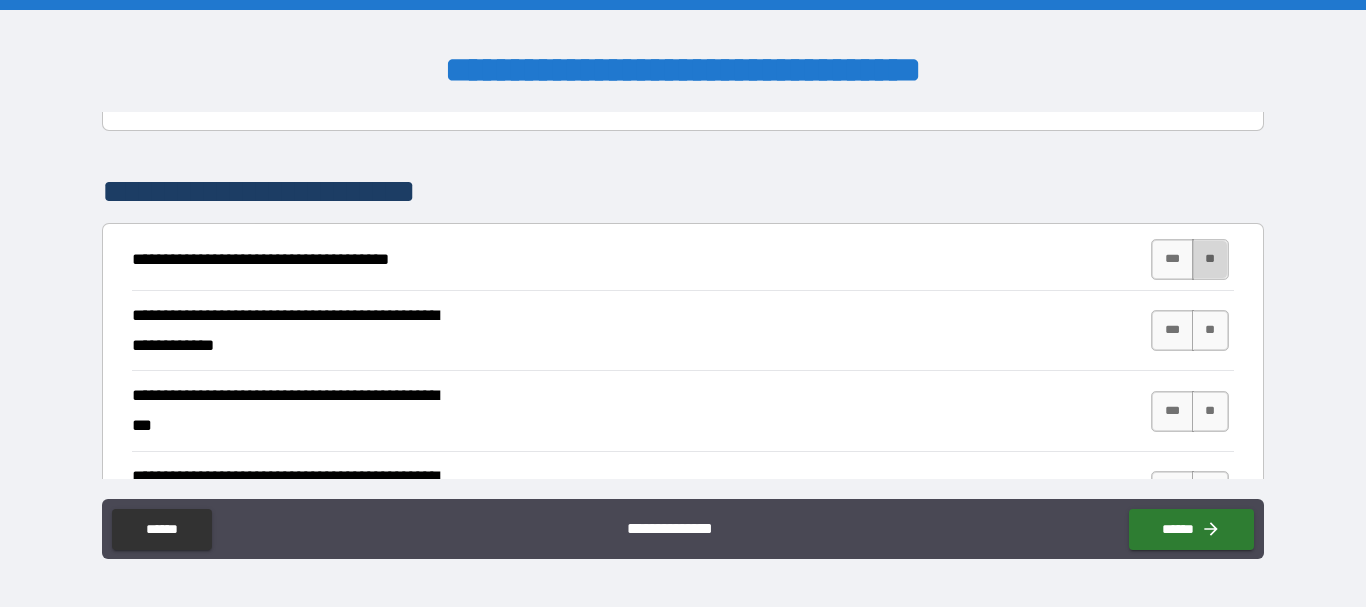 click on "**" at bounding box center [1210, 259] 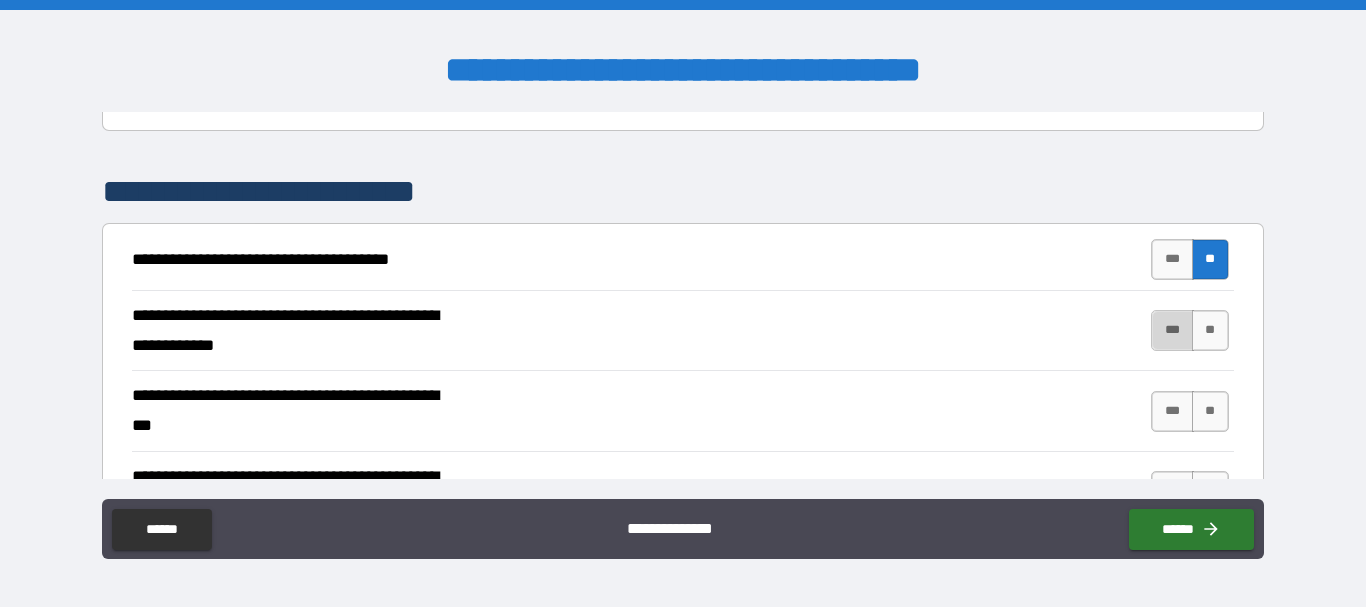 click on "***" at bounding box center [1172, 330] 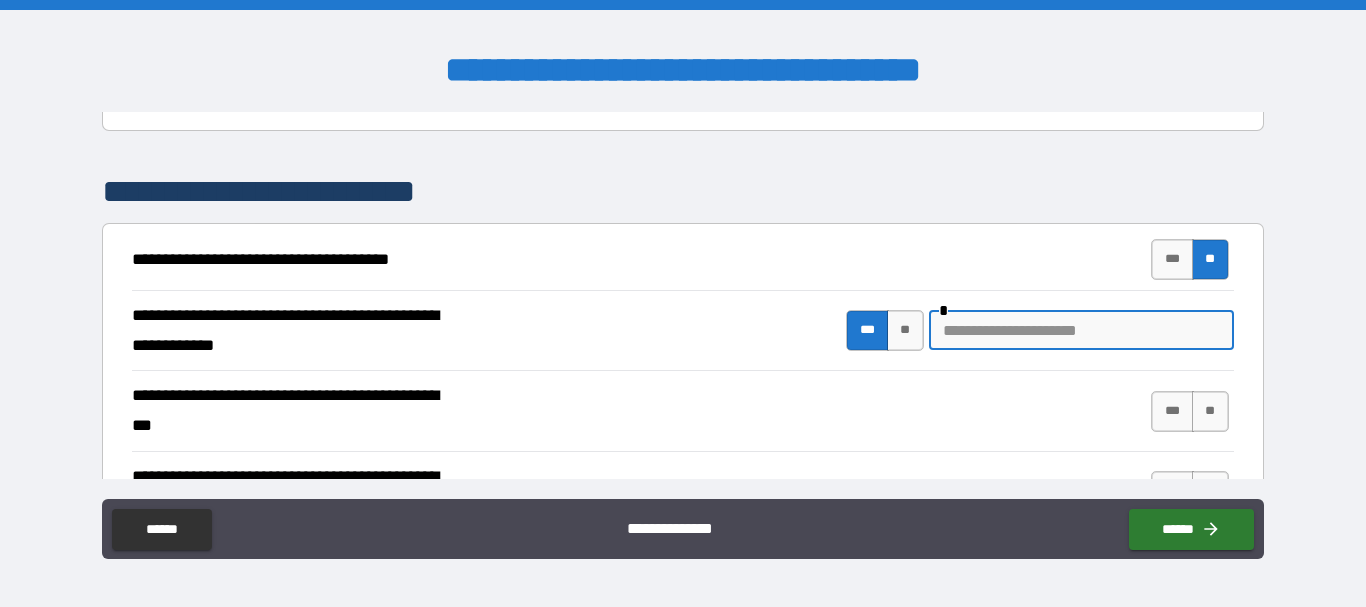 click at bounding box center (1081, 330) 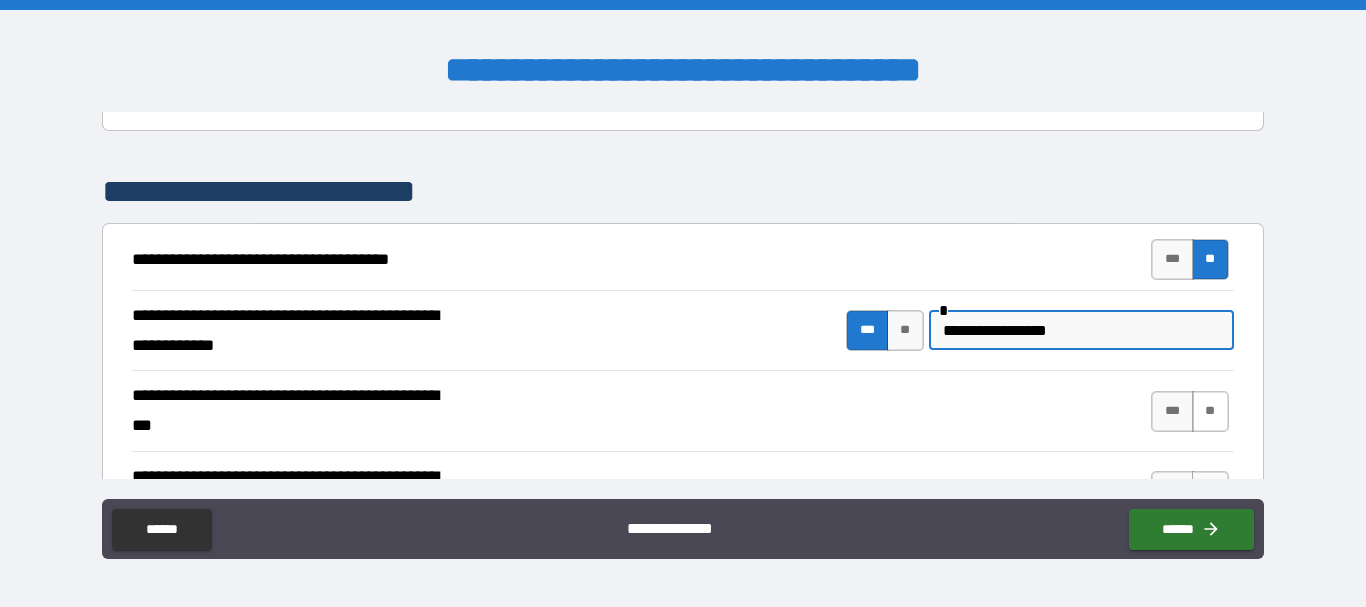 type on "**********" 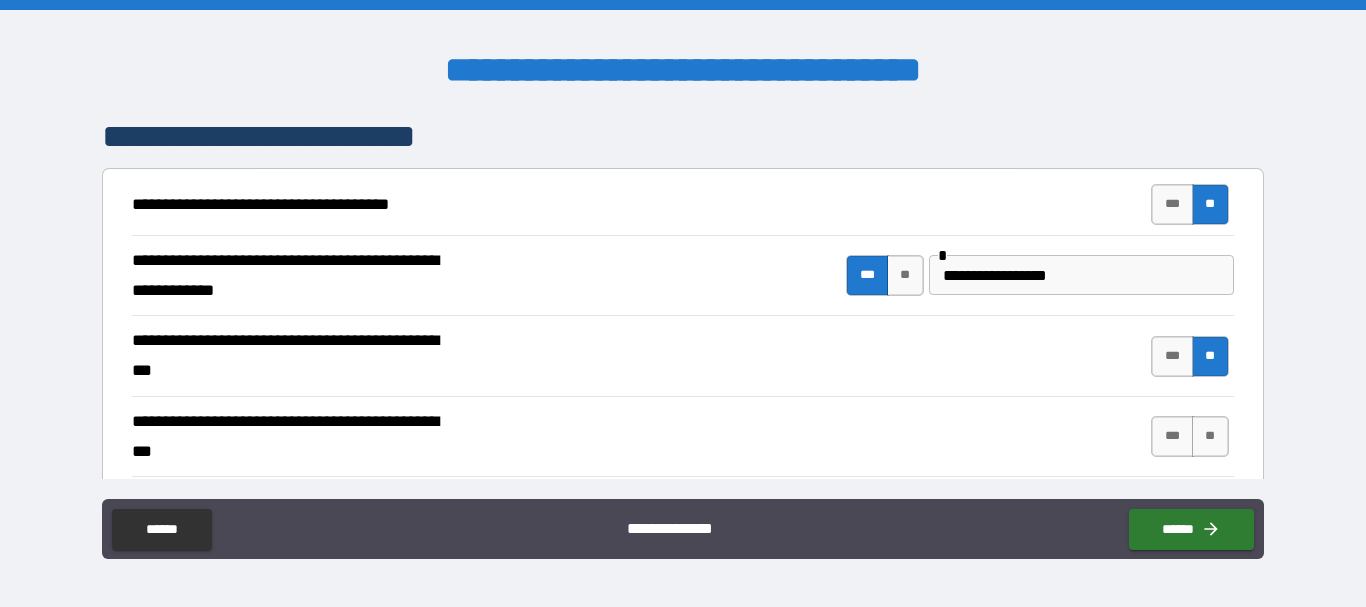 scroll, scrollTop: 400, scrollLeft: 0, axis: vertical 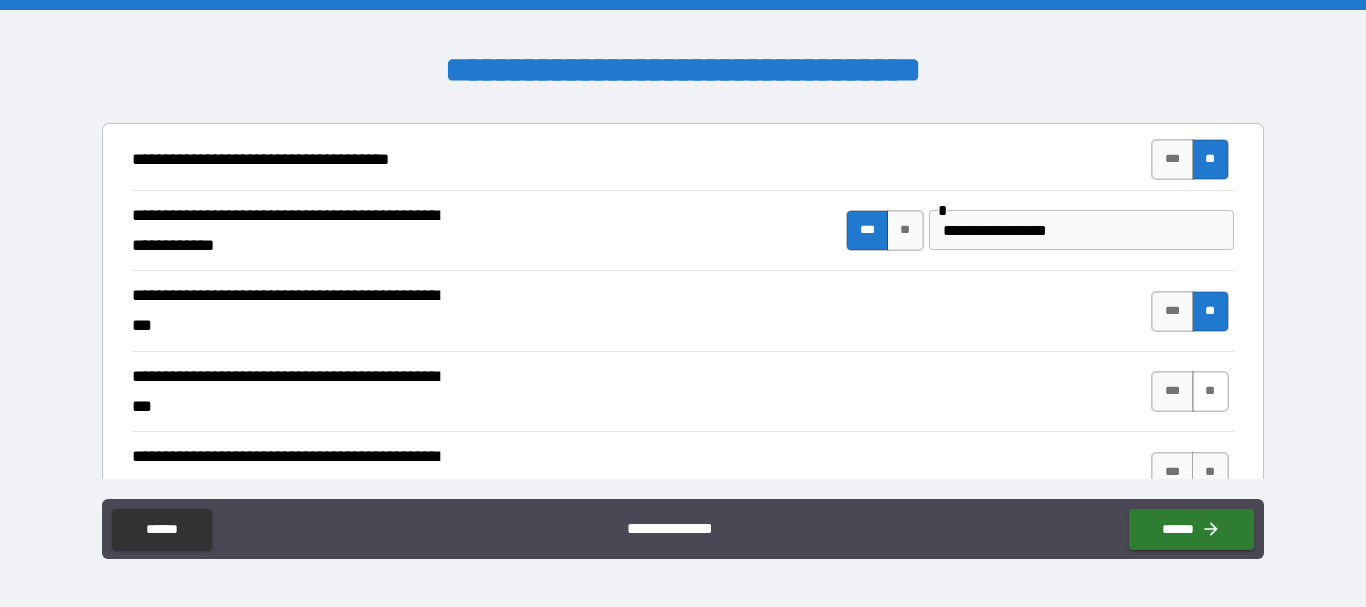 click on "**" at bounding box center [1210, 391] 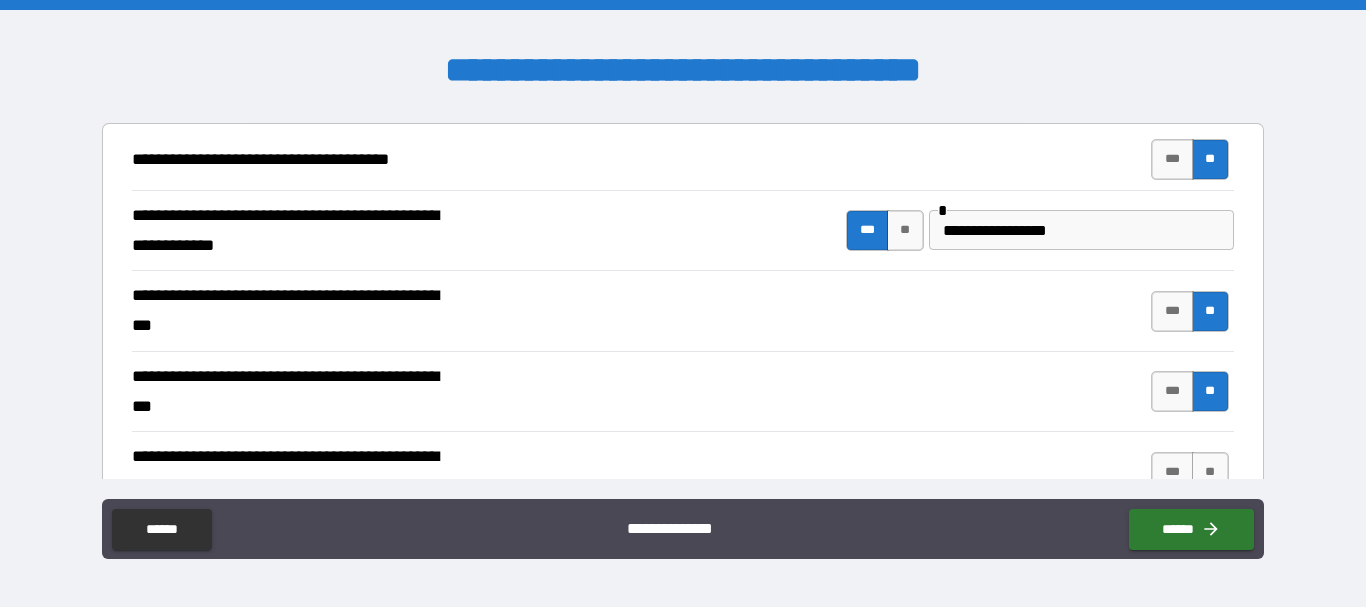 scroll, scrollTop: 500, scrollLeft: 0, axis: vertical 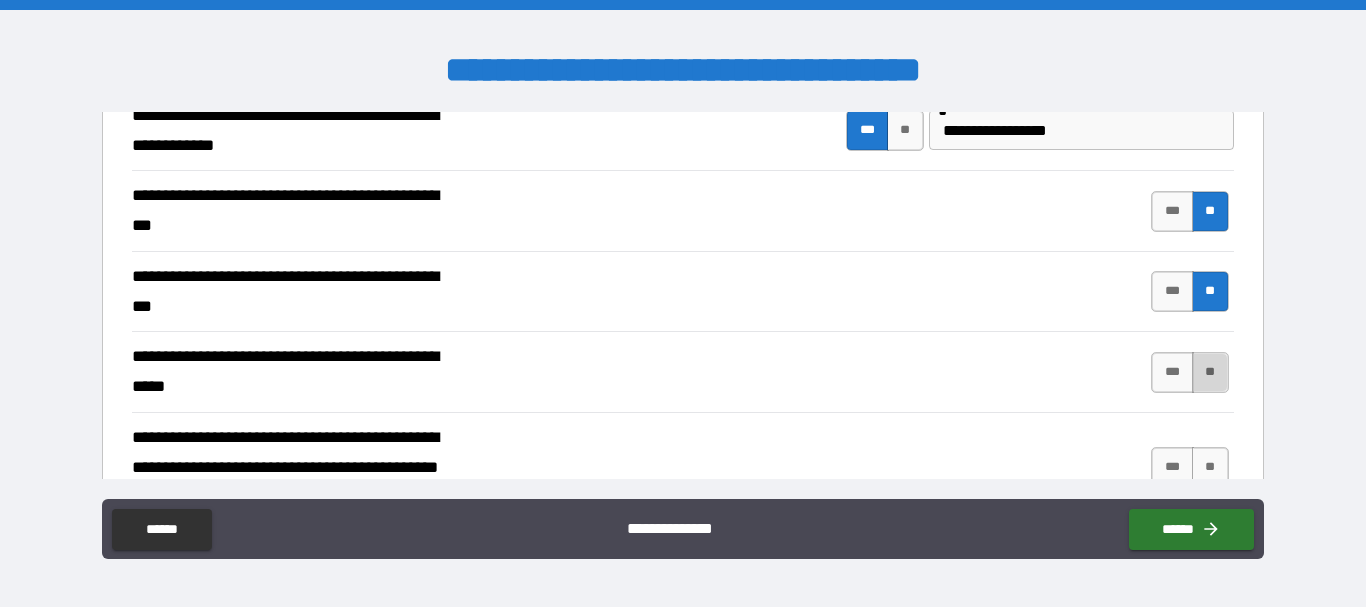 click on "**" at bounding box center [1210, 372] 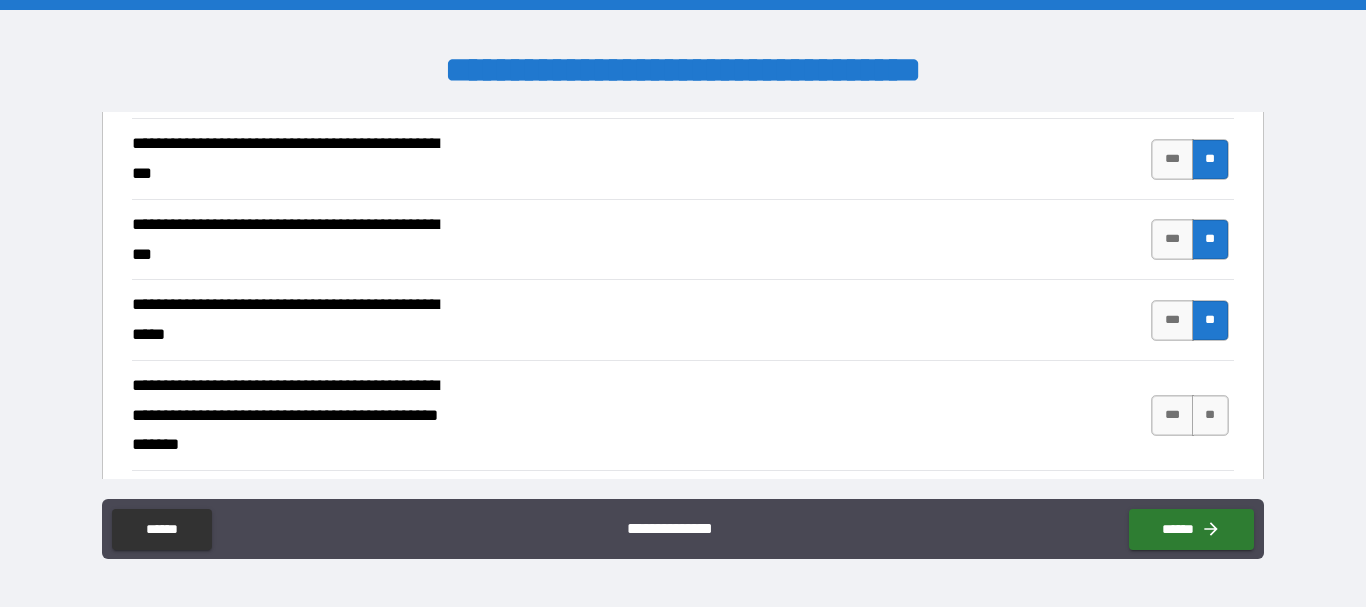 scroll, scrollTop: 600, scrollLeft: 0, axis: vertical 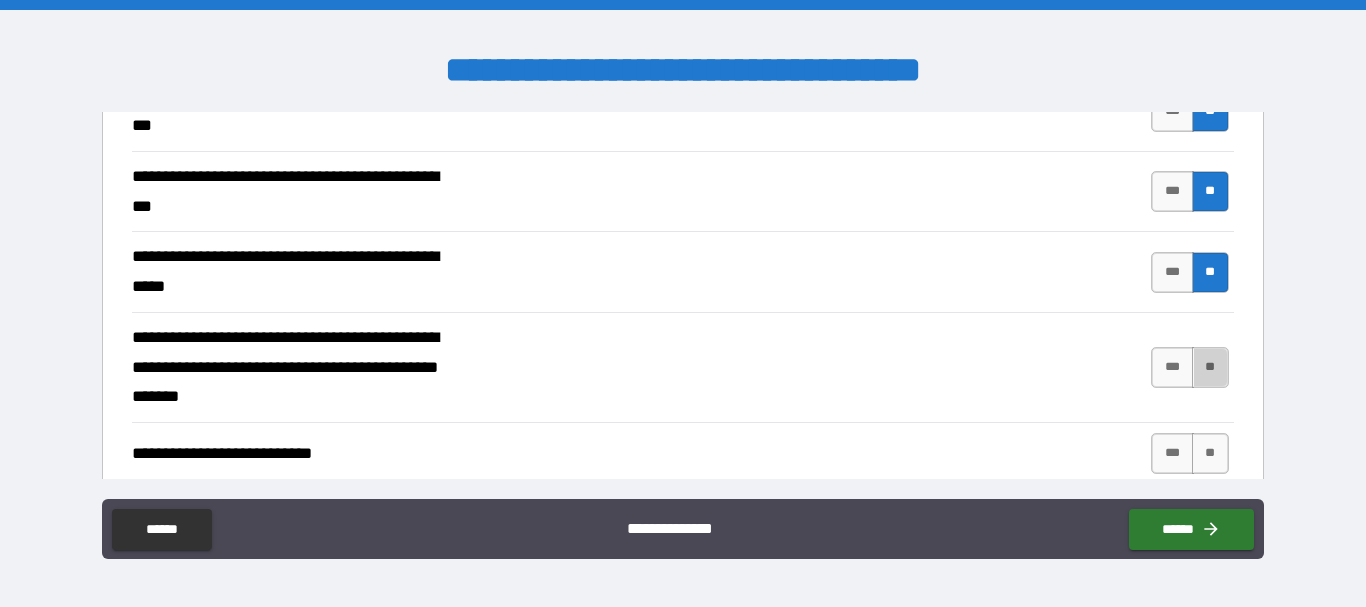 click on "**" at bounding box center (1210, 367) 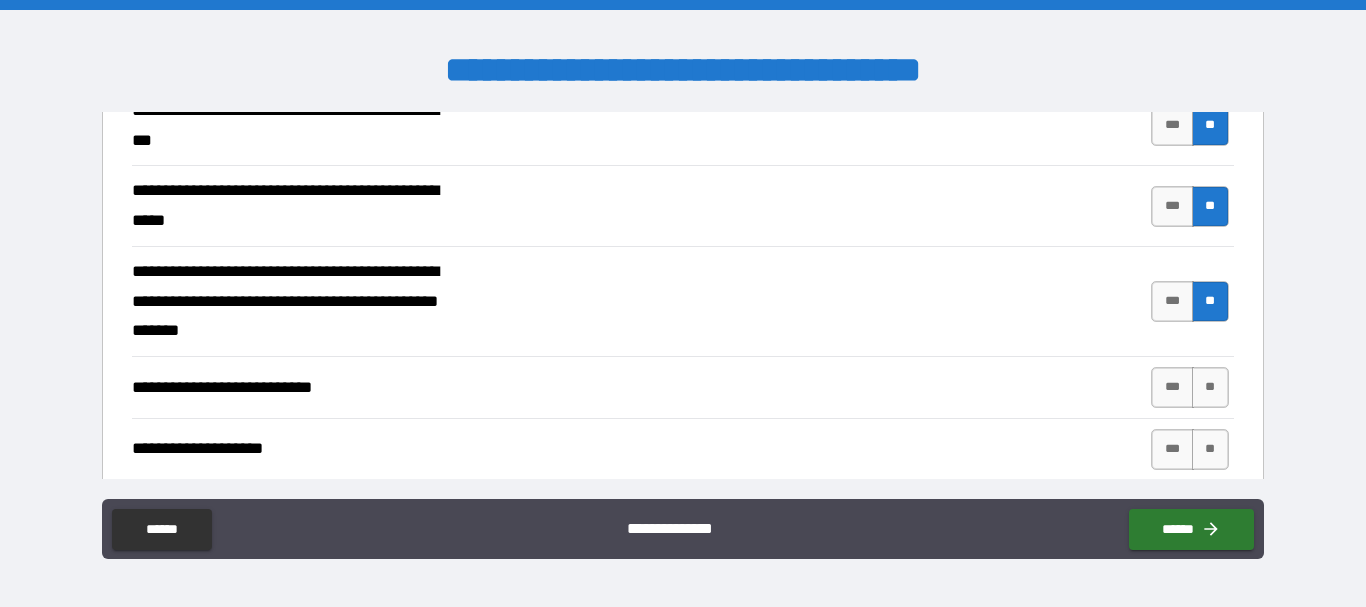 scroll, scrollTop: 700, scrollLeft: 0, axis: vertical 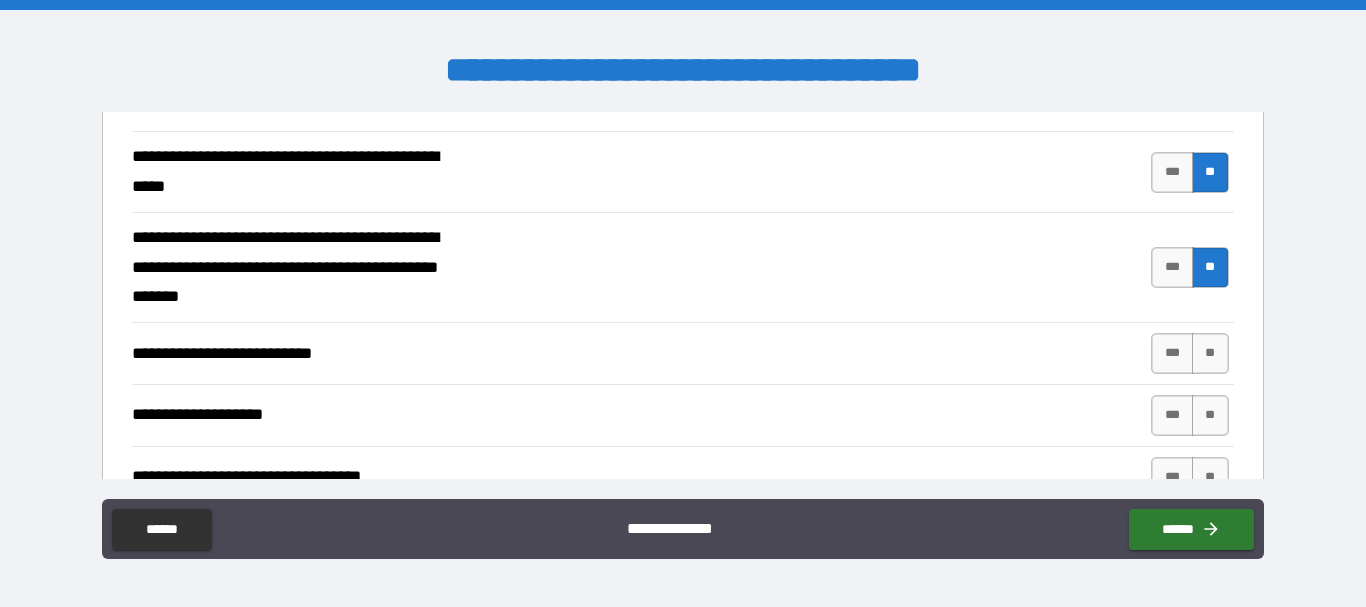 click on "*** **" at bounding box center (1189, 353) 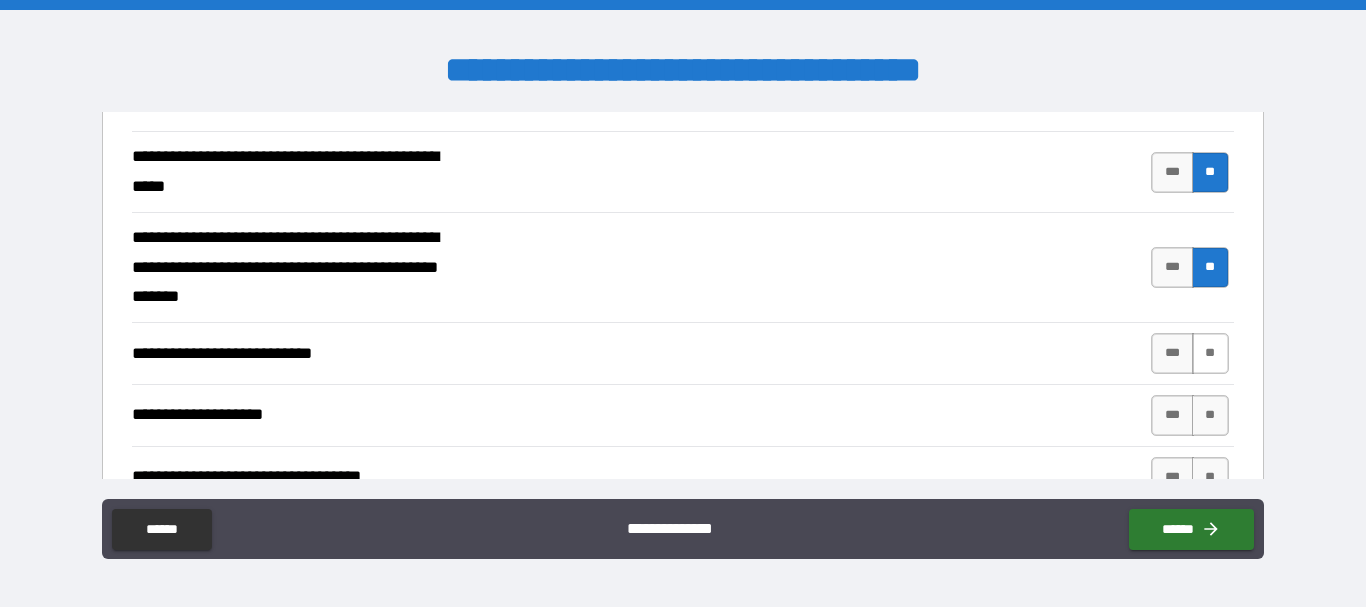 click on "**" at bounding box center (1210, 353) 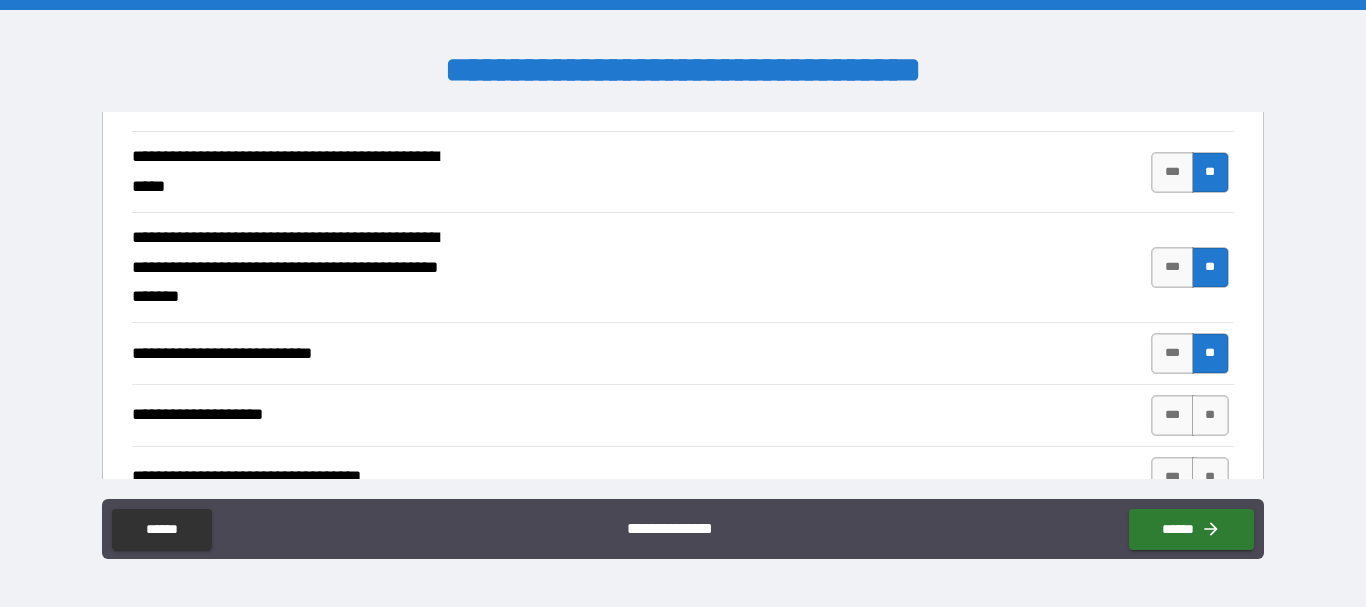 scroll, scrollTop: 800, scrollLeft: 0, axis: vertical 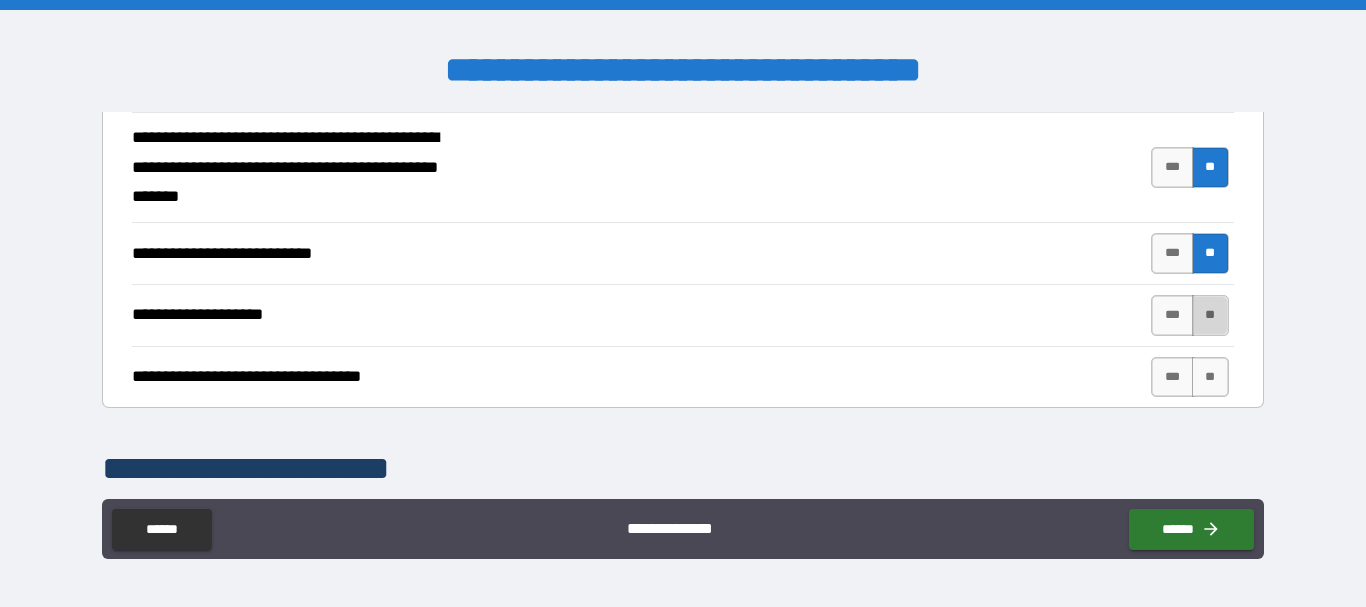 click on "**" at bounding box center (1210, 315) 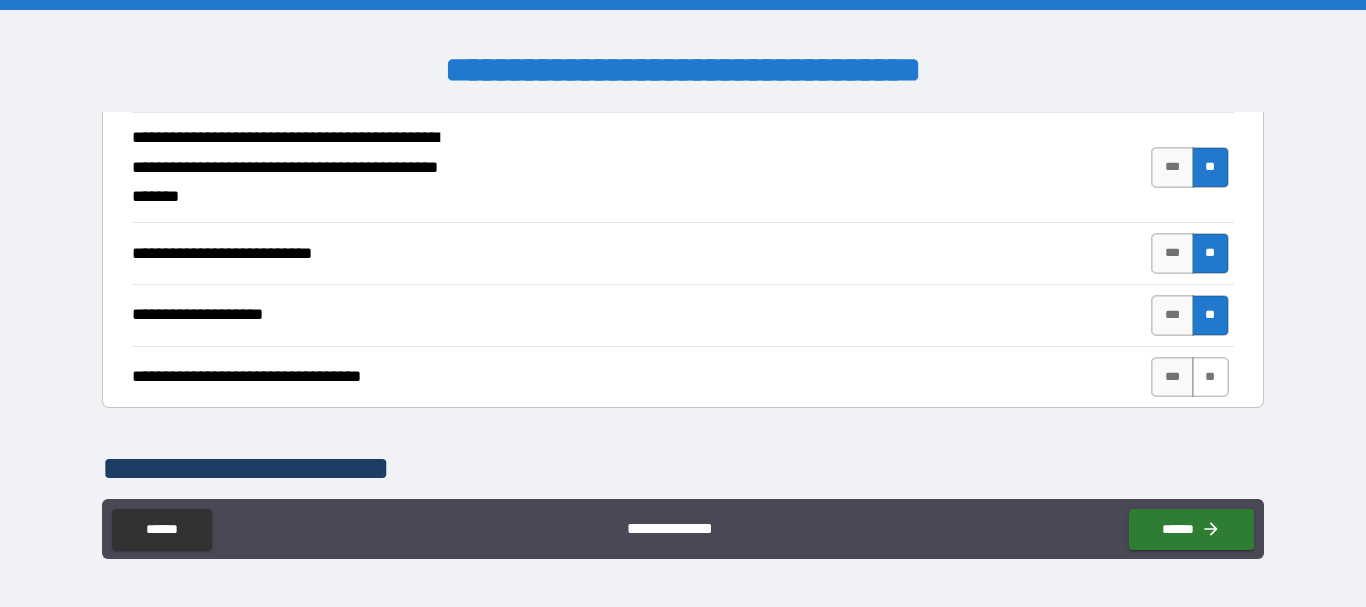 click on "**" at bounding box center (1210, 377) 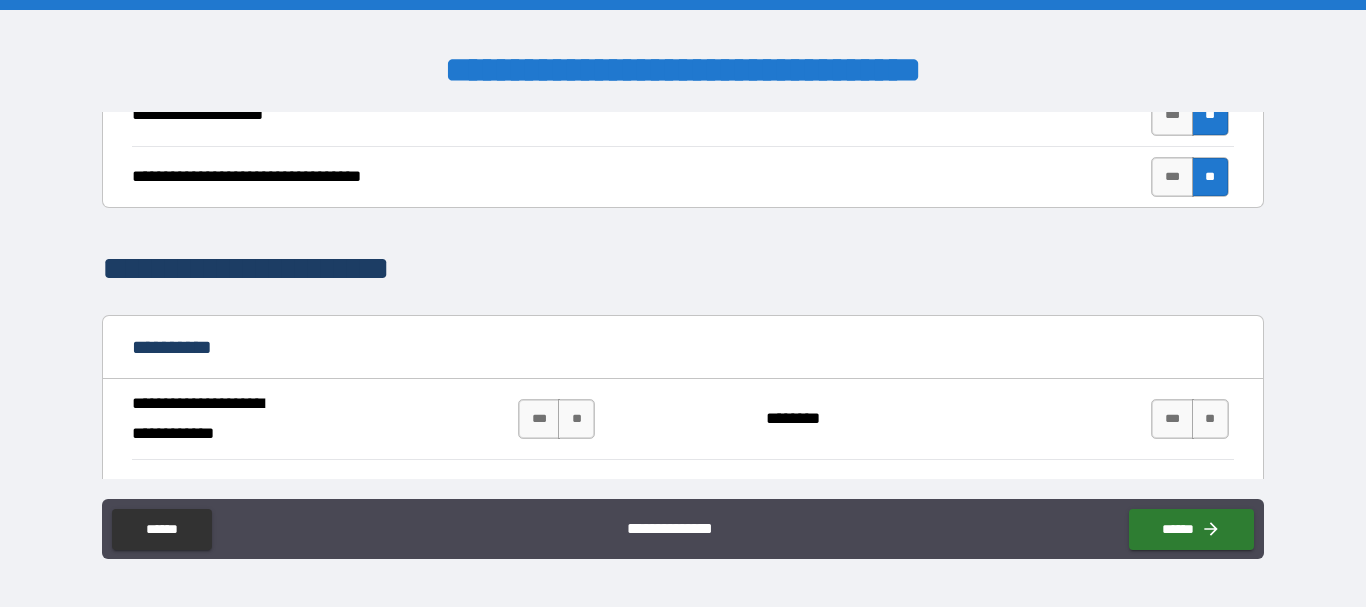 scroll, scrollTop: 1100, scrollLeft: 0, axis: vertical 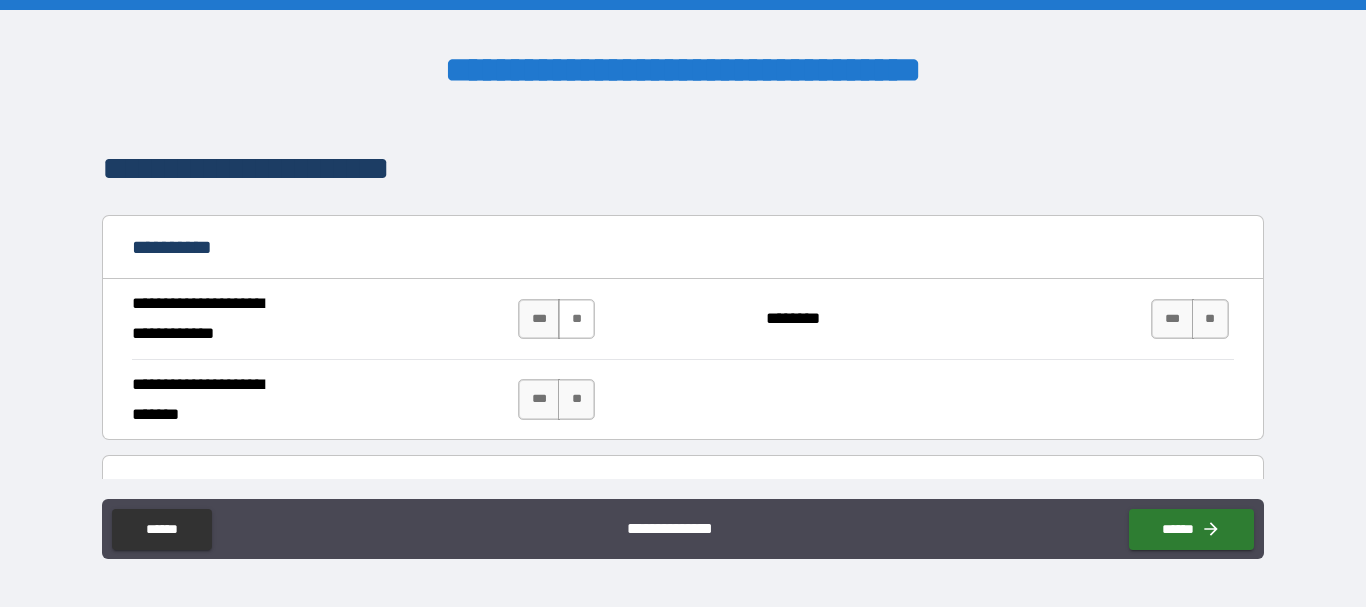 click on "**" at bounding box center (576, 319) 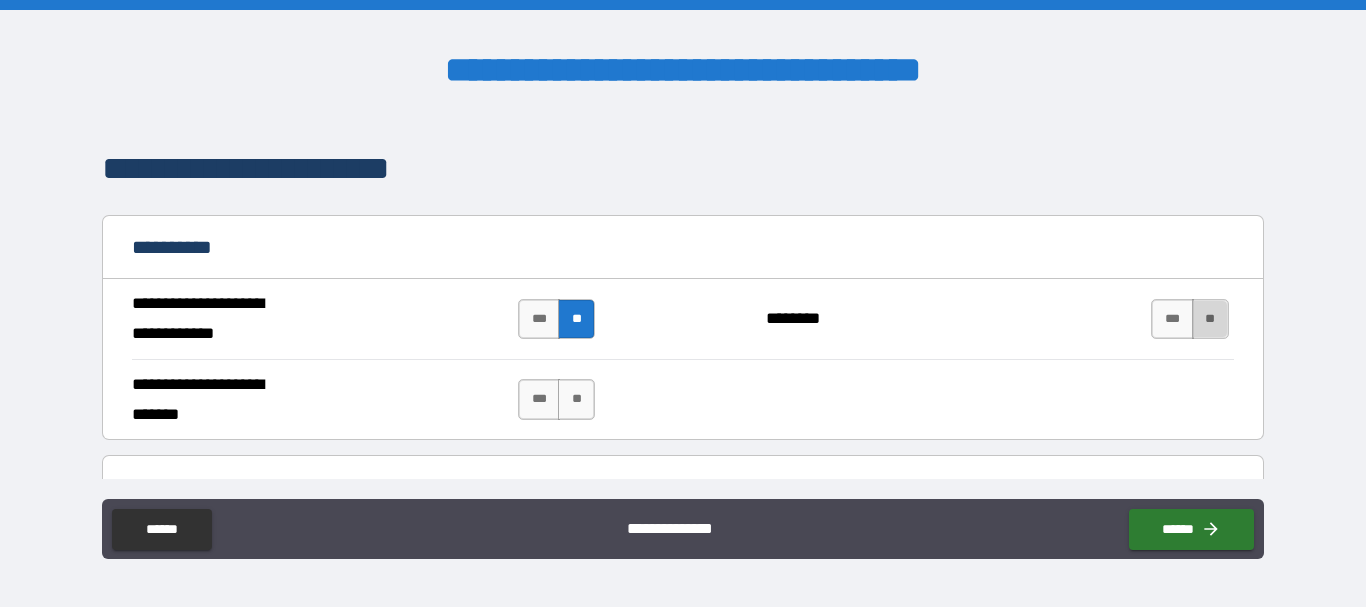 click on "**" at bounding box center [1210, 319] 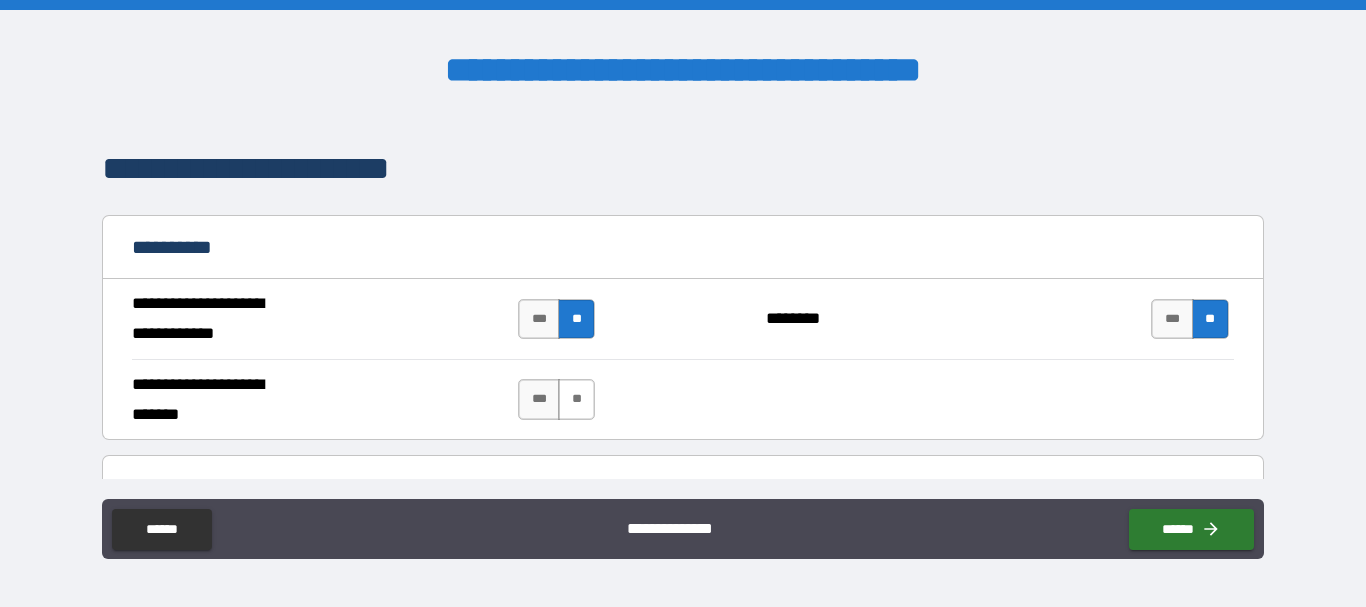 click on "**" at bounding box center [576, 399] 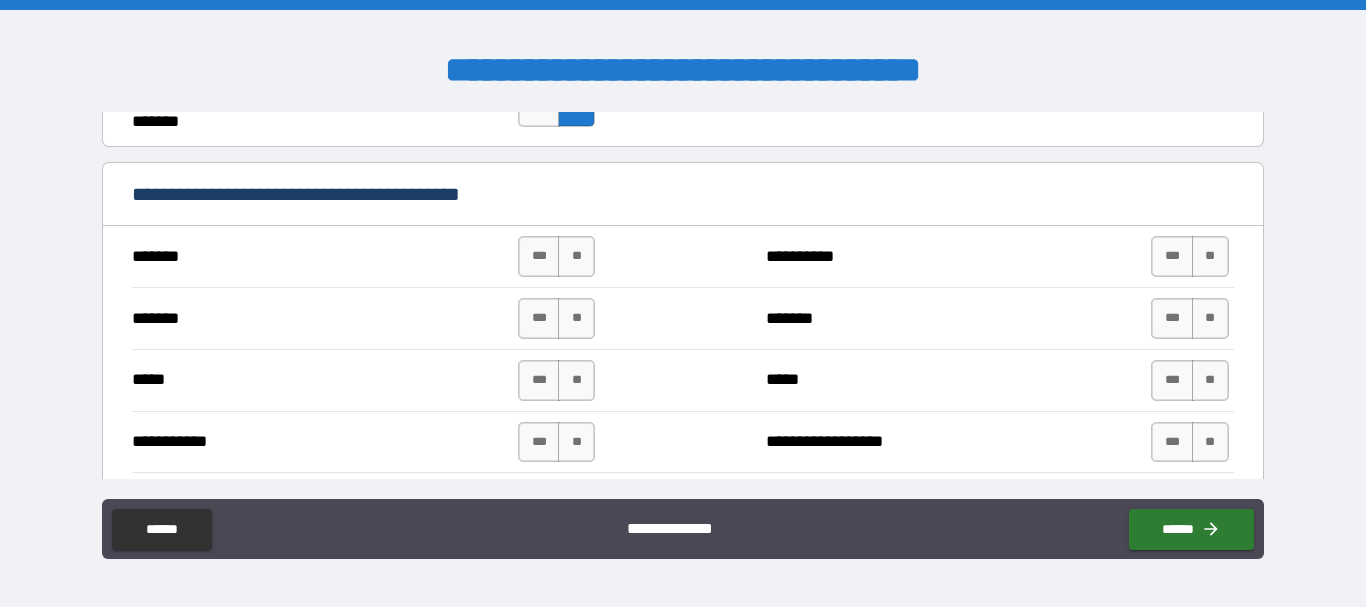 scroll, scrollTop: 1400, scrollLeft: 0, axis: vertical 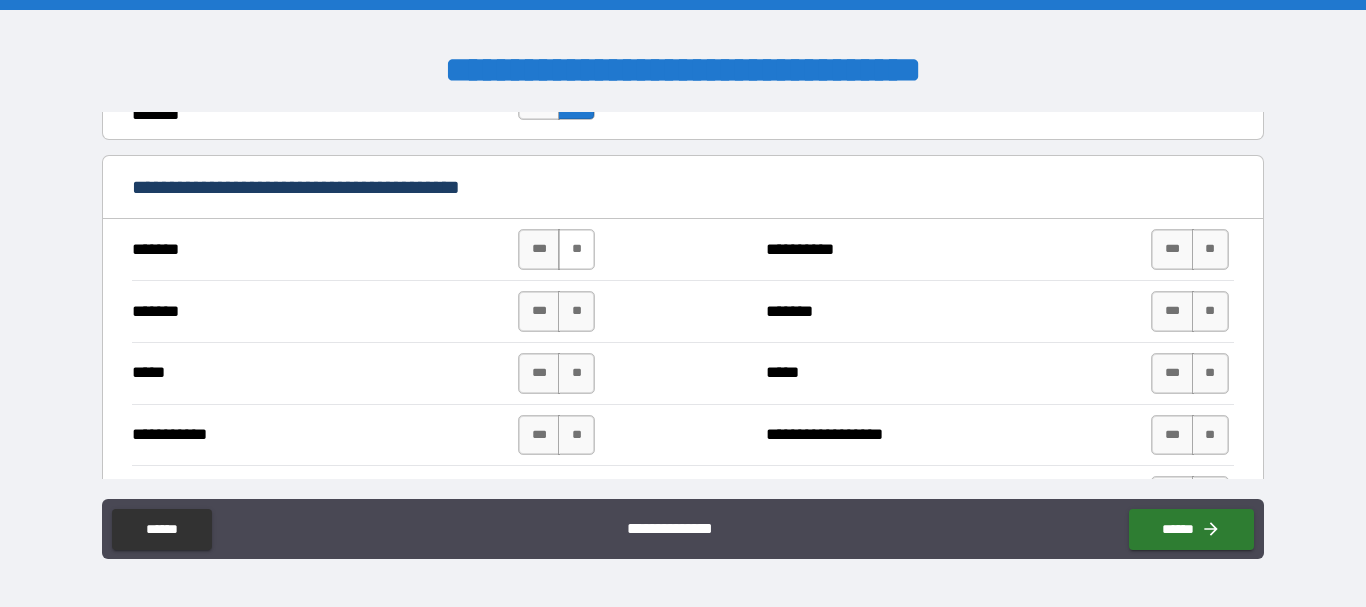 click on "**" at bounding box center (576, 249) 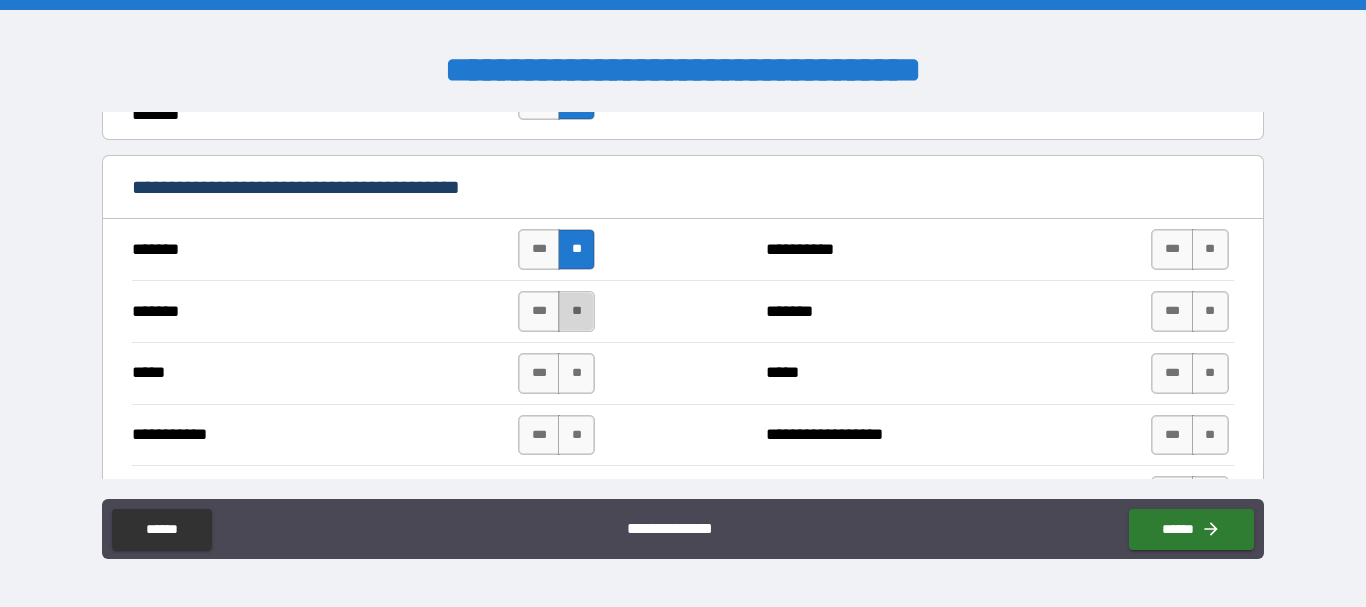 click on "**" at bounding box center (576, 311) 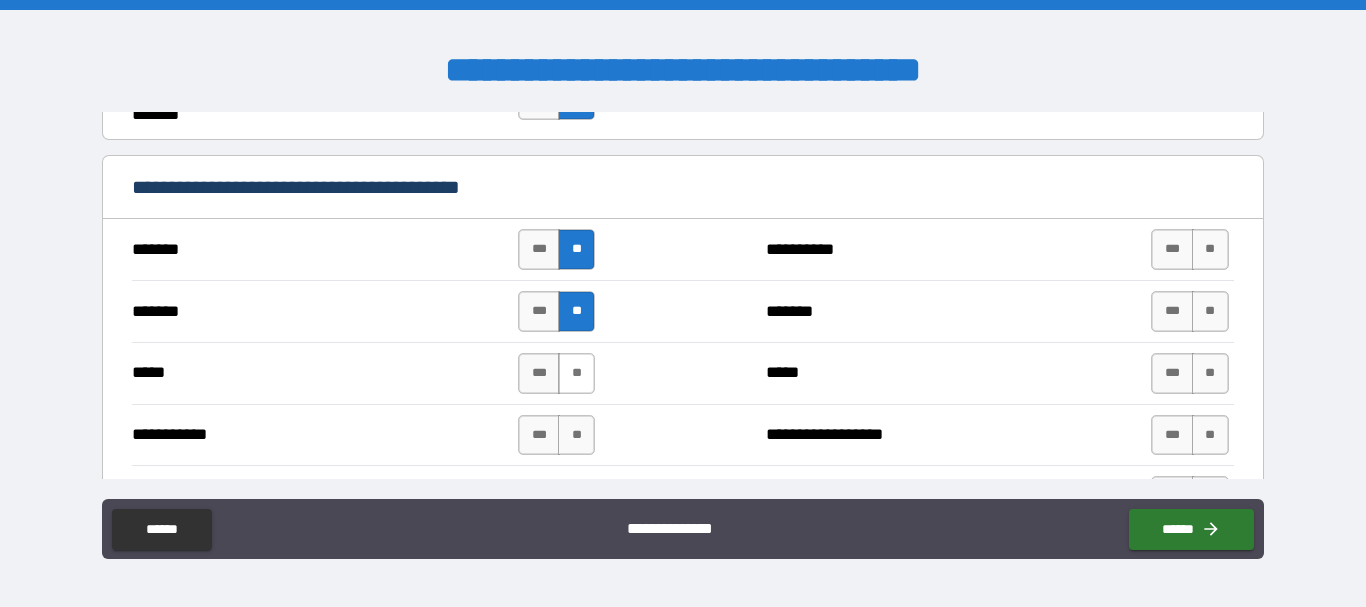 click on "**" at bounding box center (576, 373) 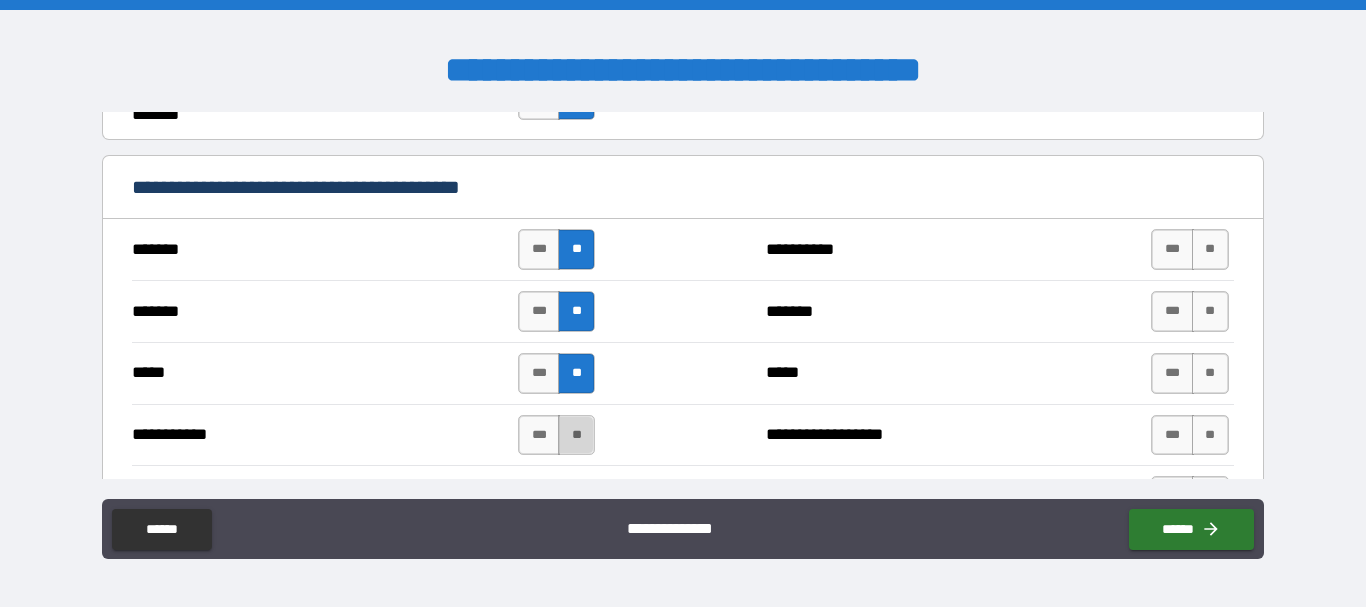 click on "**" at bounding box center [576, 435] 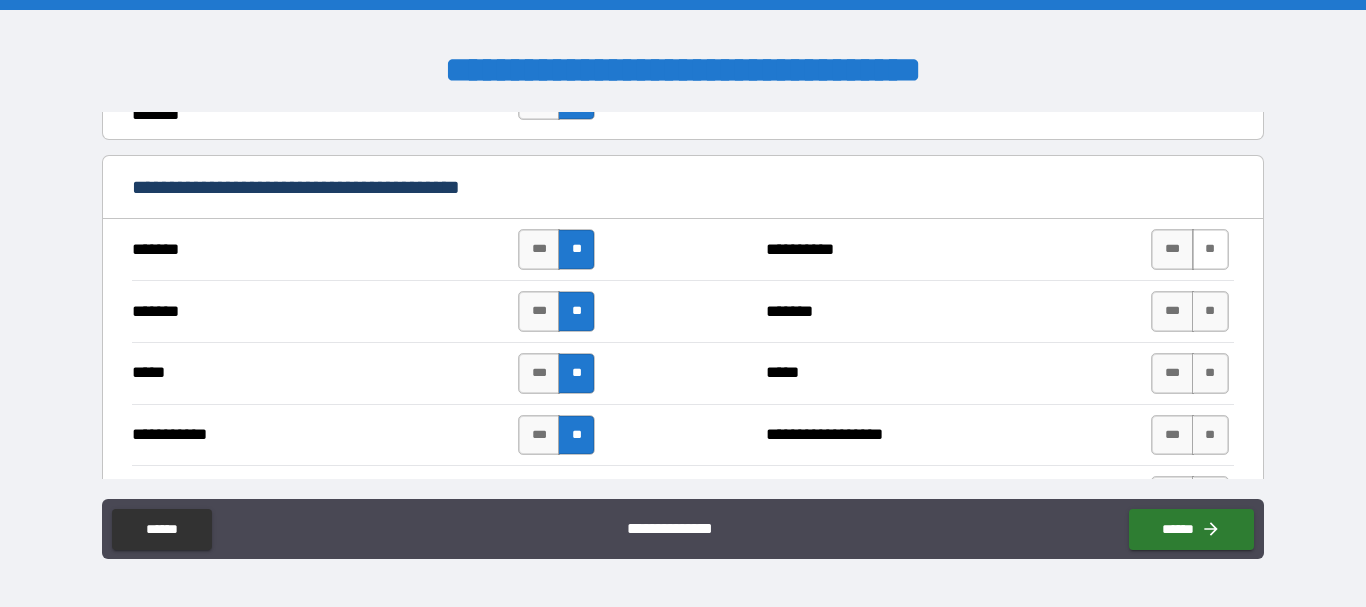 click on "**" at bounding box center [1210, 249] 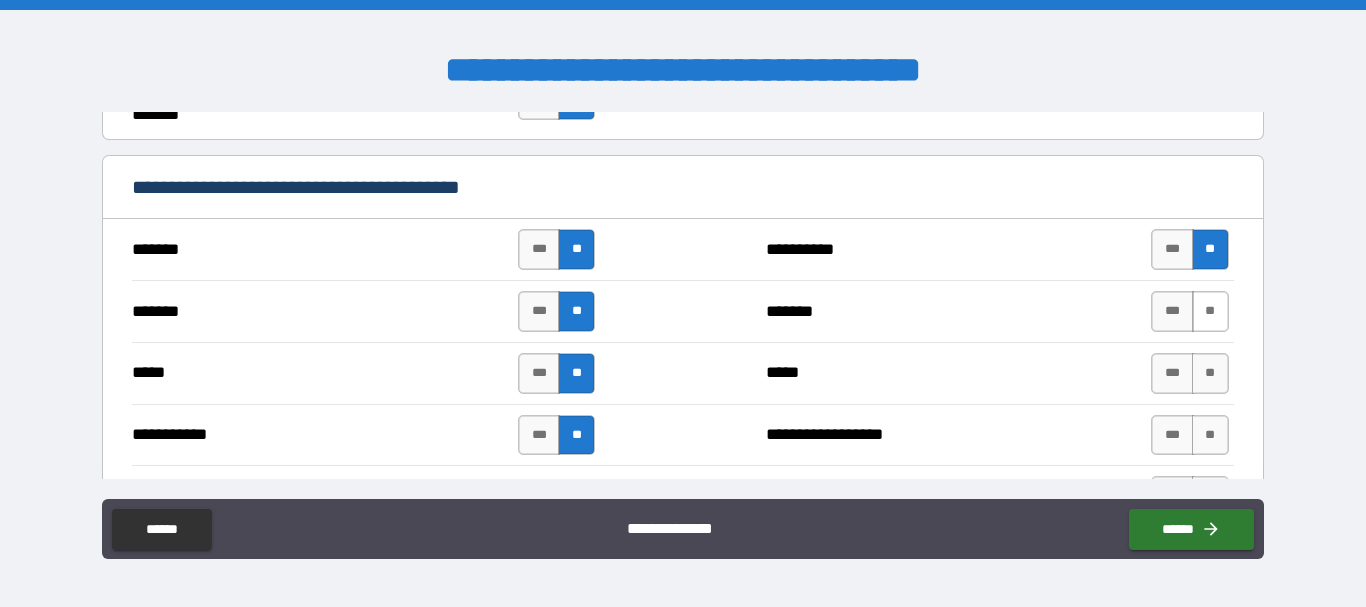 click on "**" at bounding box center (1210, 311) 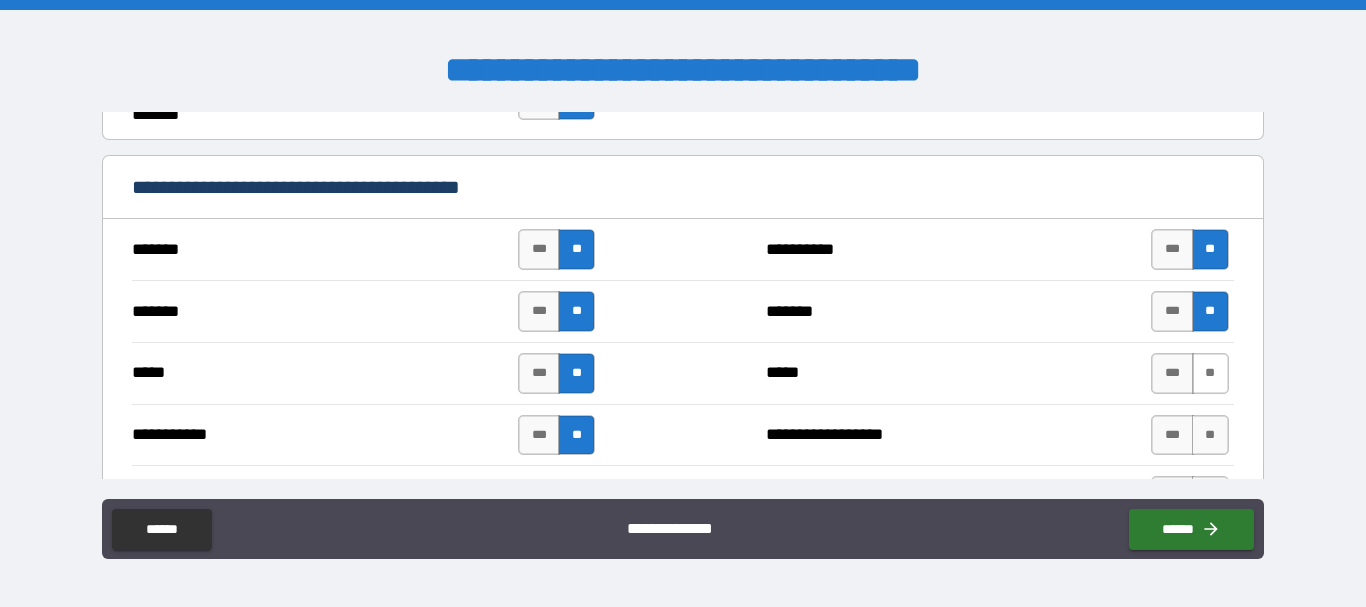 click on "**" at bounding box center [1210, 373] 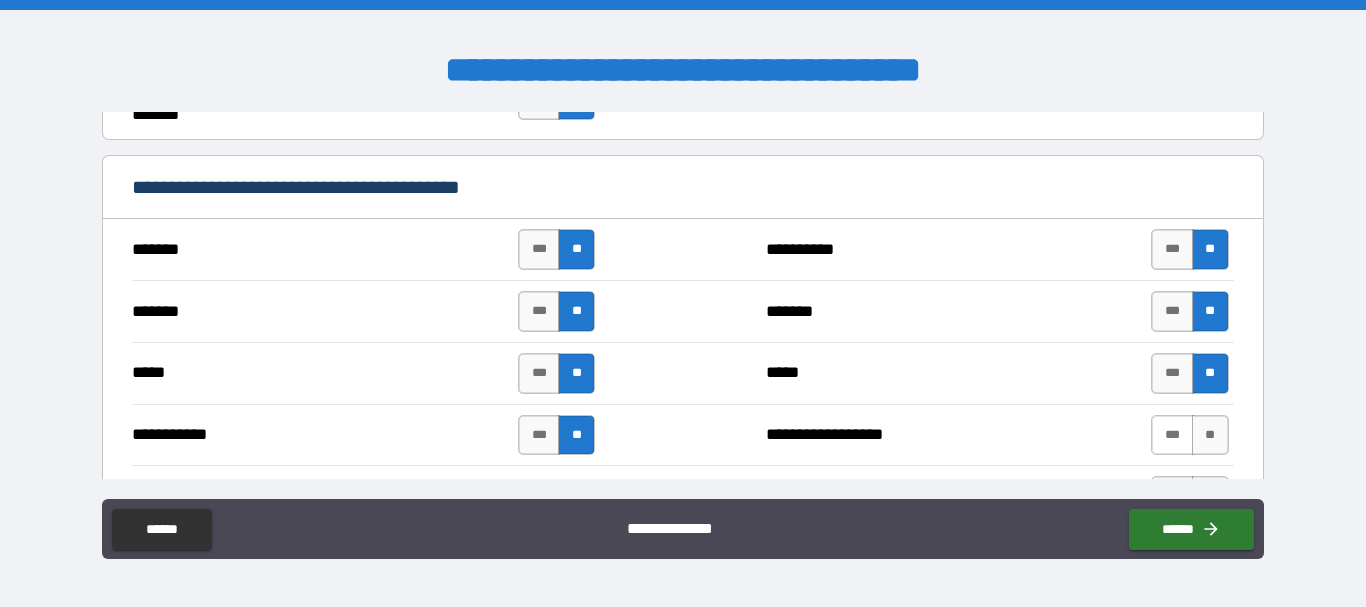 drag, startPoint x: 1186, startPoint y: 436, endPoint x: 1163, endPoint y: 418, distance: 29.206163 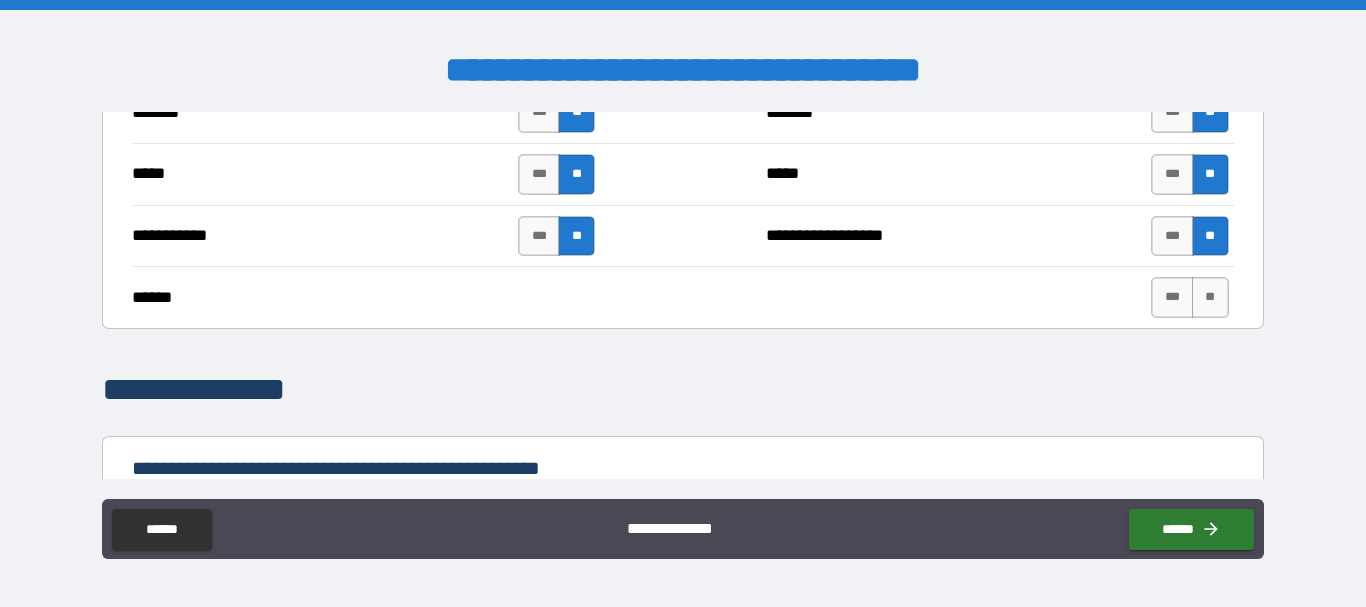 scroll, scrollTop: 1600, scrollLeft: 0, axis: vertical 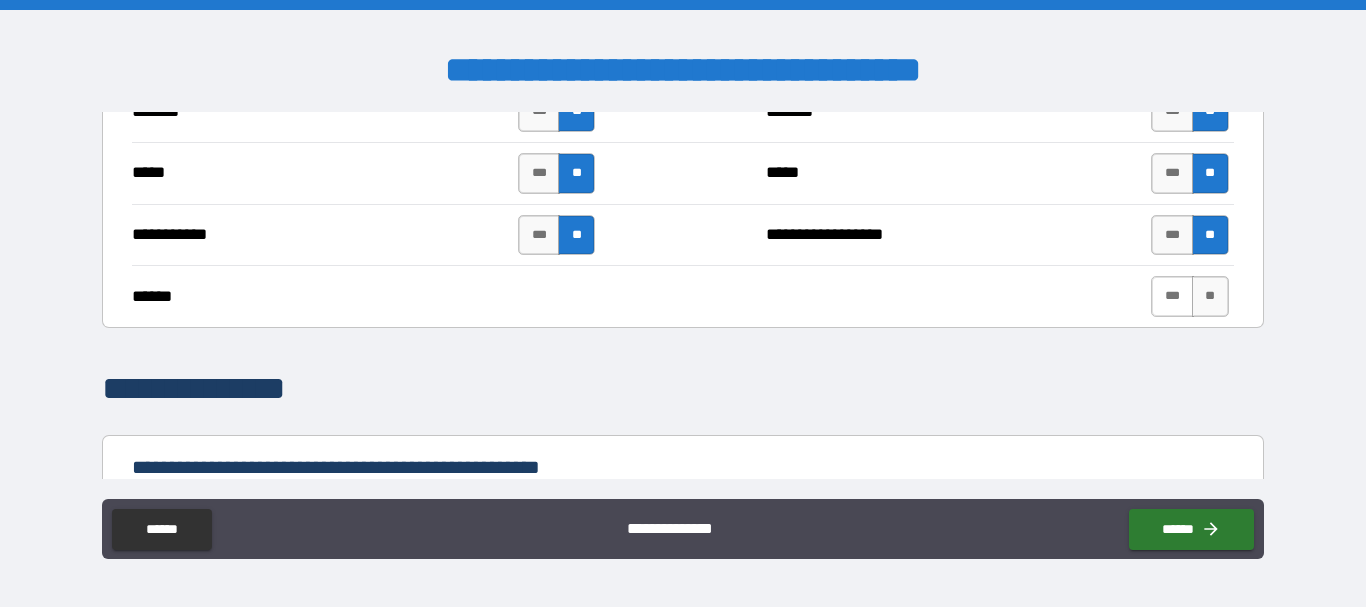 click on "***" at bounding box center (1172, 296) 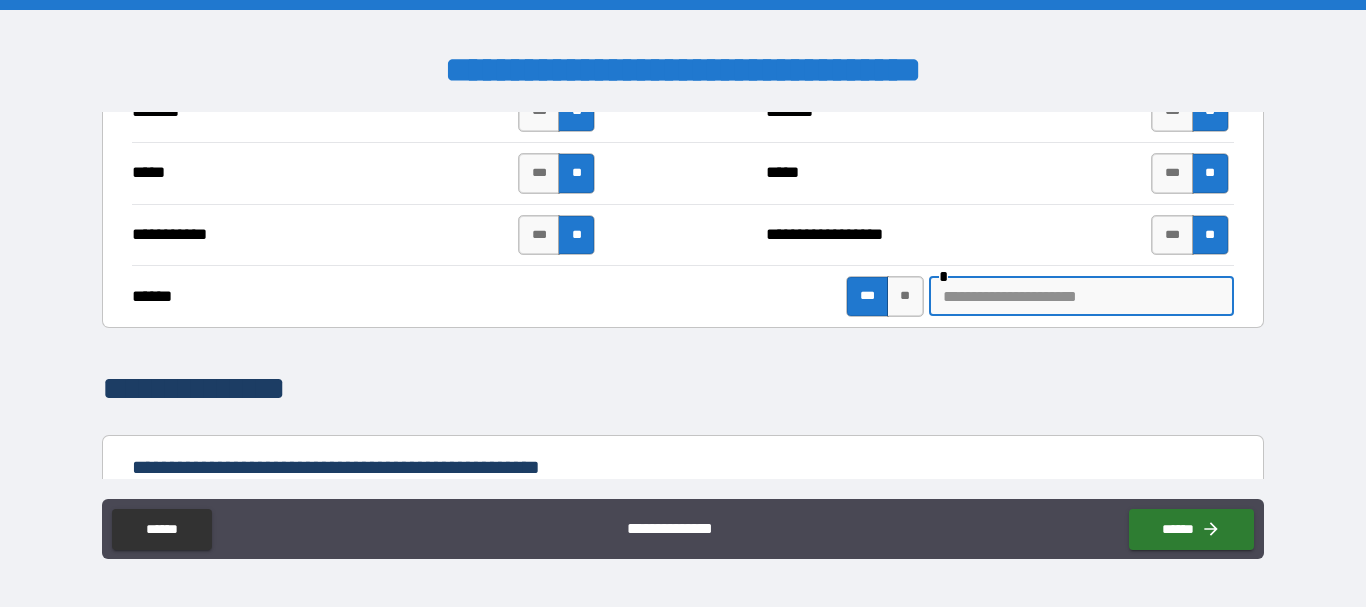 click at bounding box center (1081, 296) 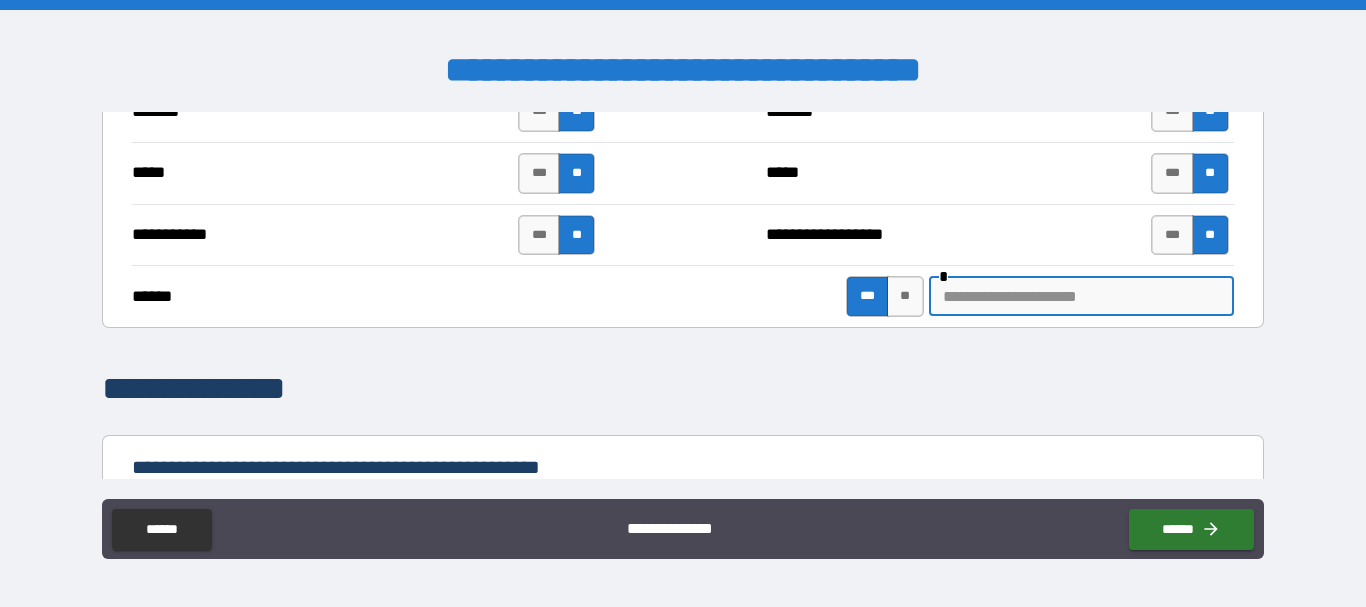 type on "*" 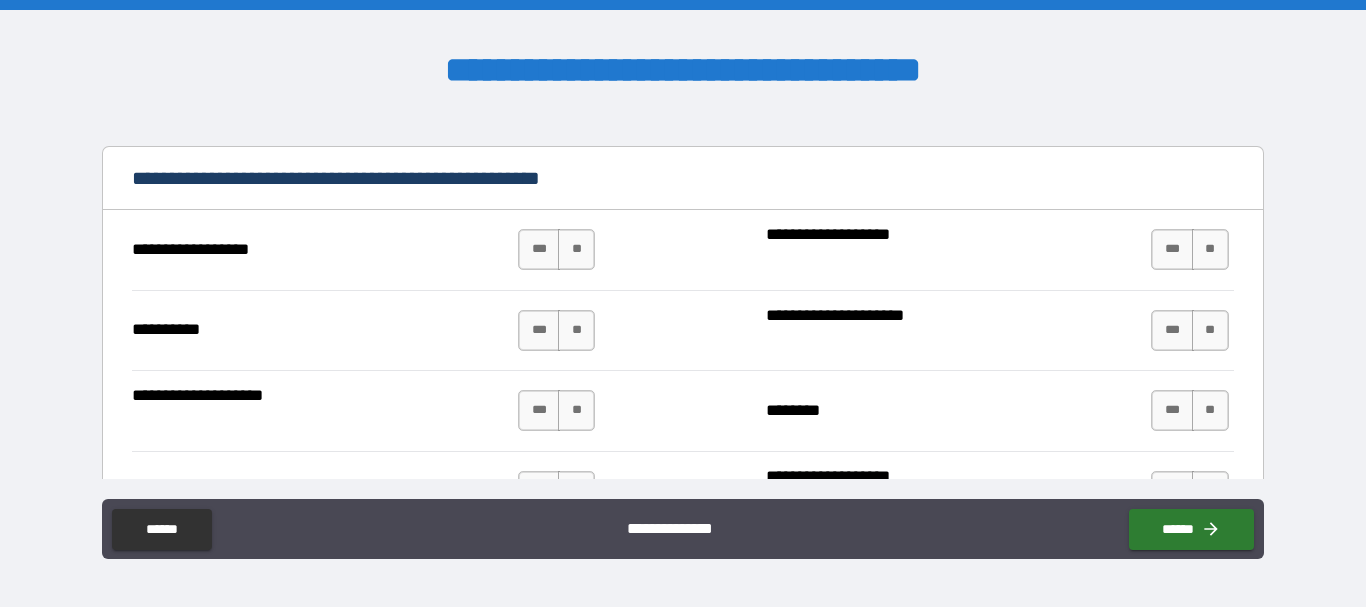 scroll, scrollTop: 1900, scrollLeft: 0, axis: vertical 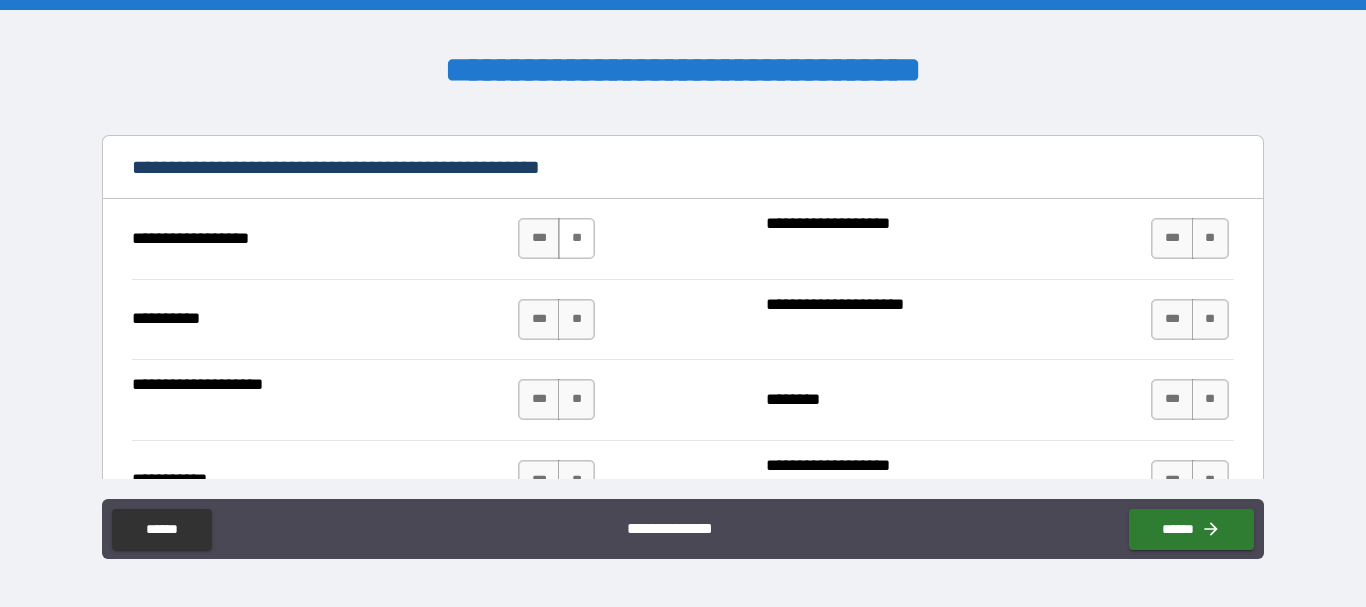 type on "**********" 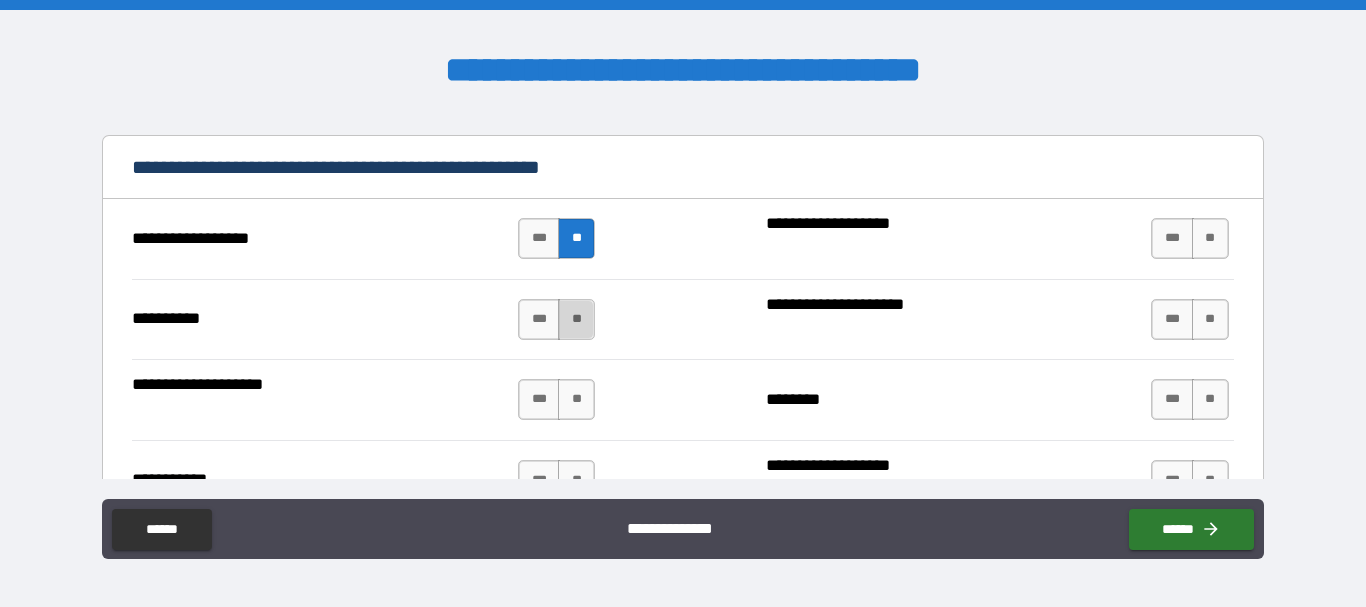 click on "**" at bounding box center (576, 319) 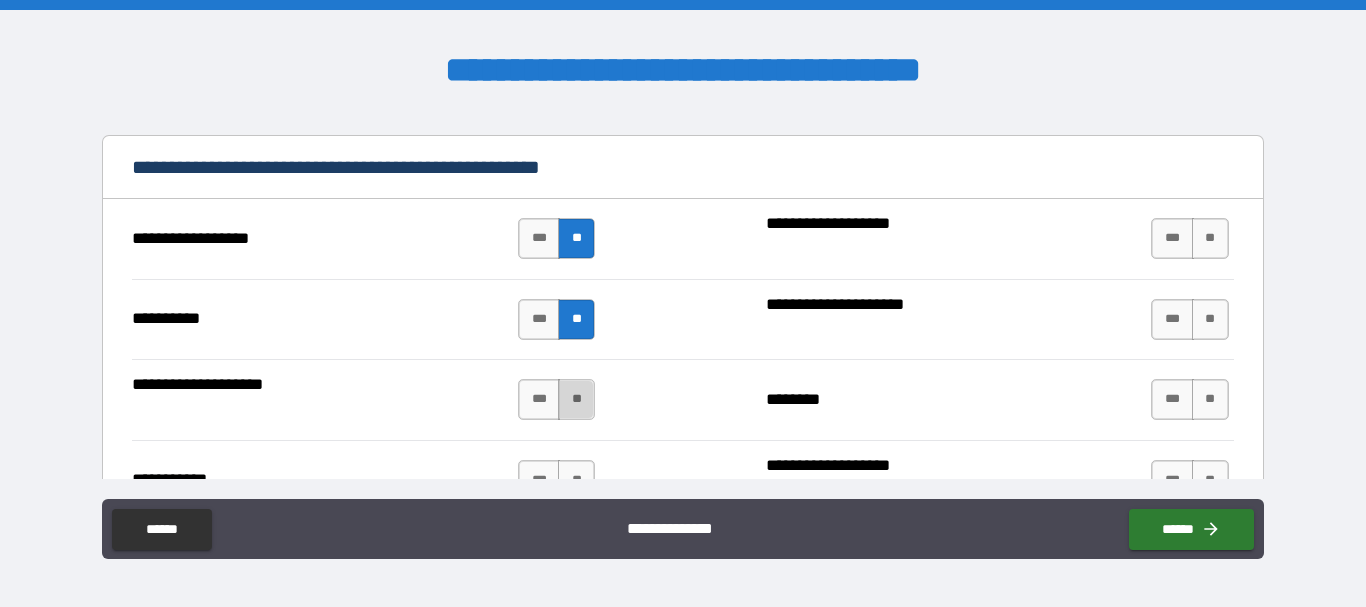 click on "**" at bounding box center (576, 399) 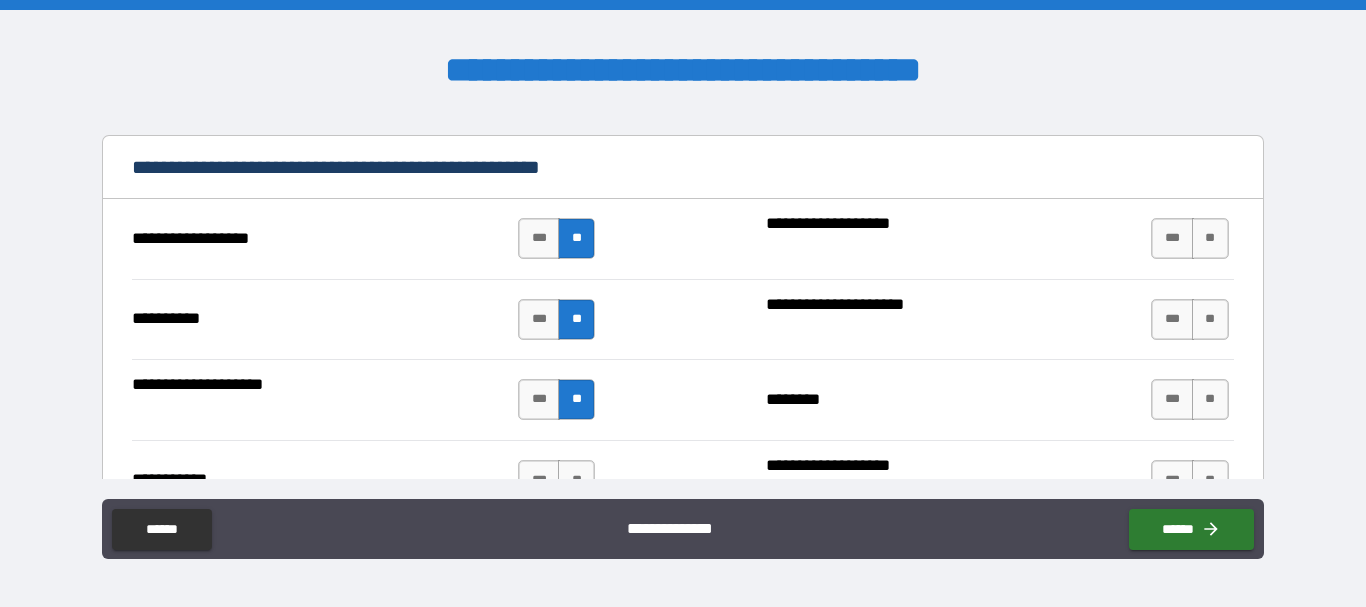 scroll, scrollTop: 2000, scrollLeft: 0, axis: vertical 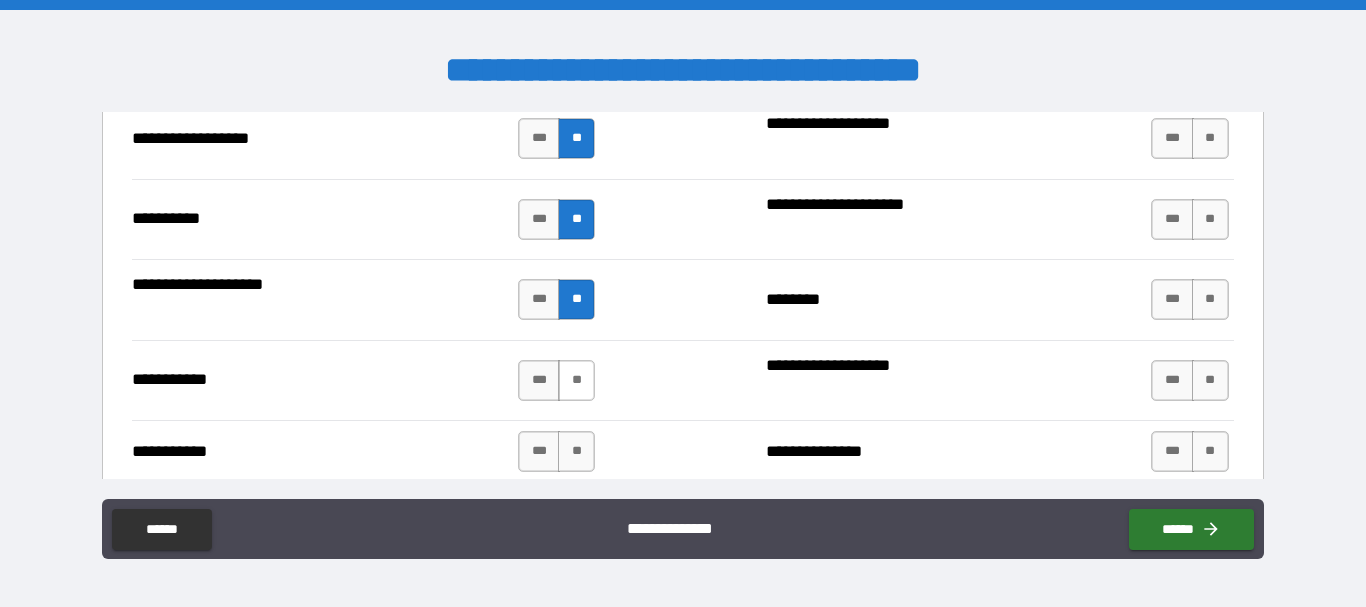 click on "**" at bounding box center [576, 380] 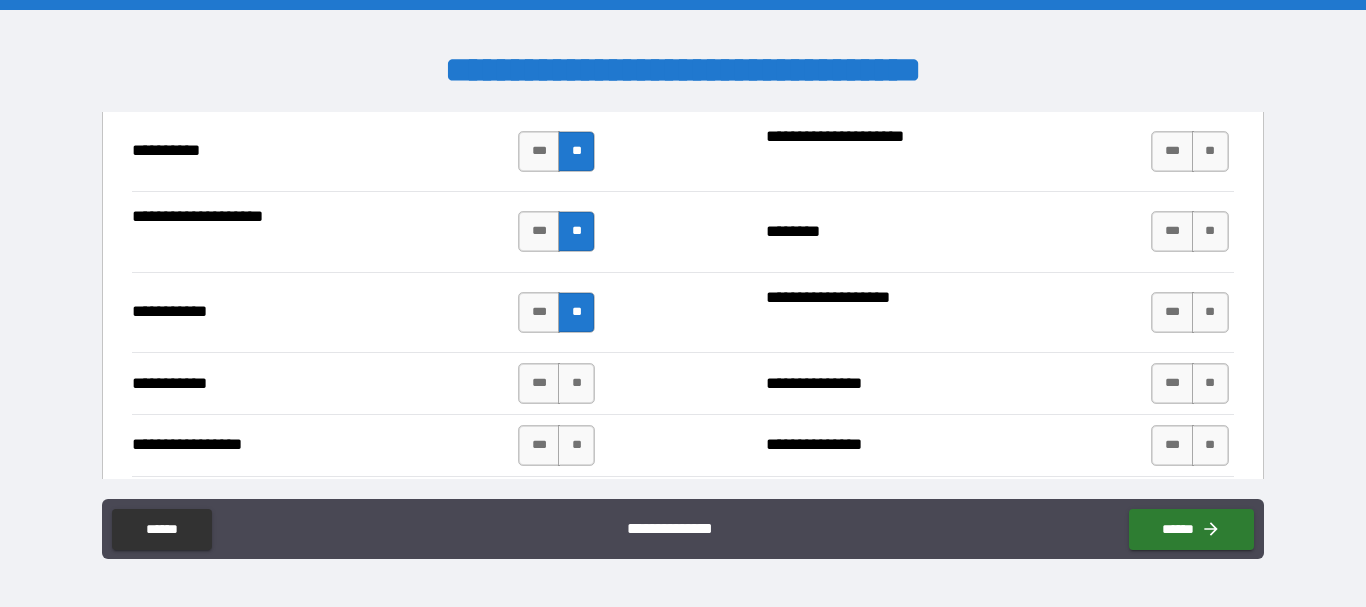 scroll, scrollTop: 2100, scrollLeft: 0, axis: vertical 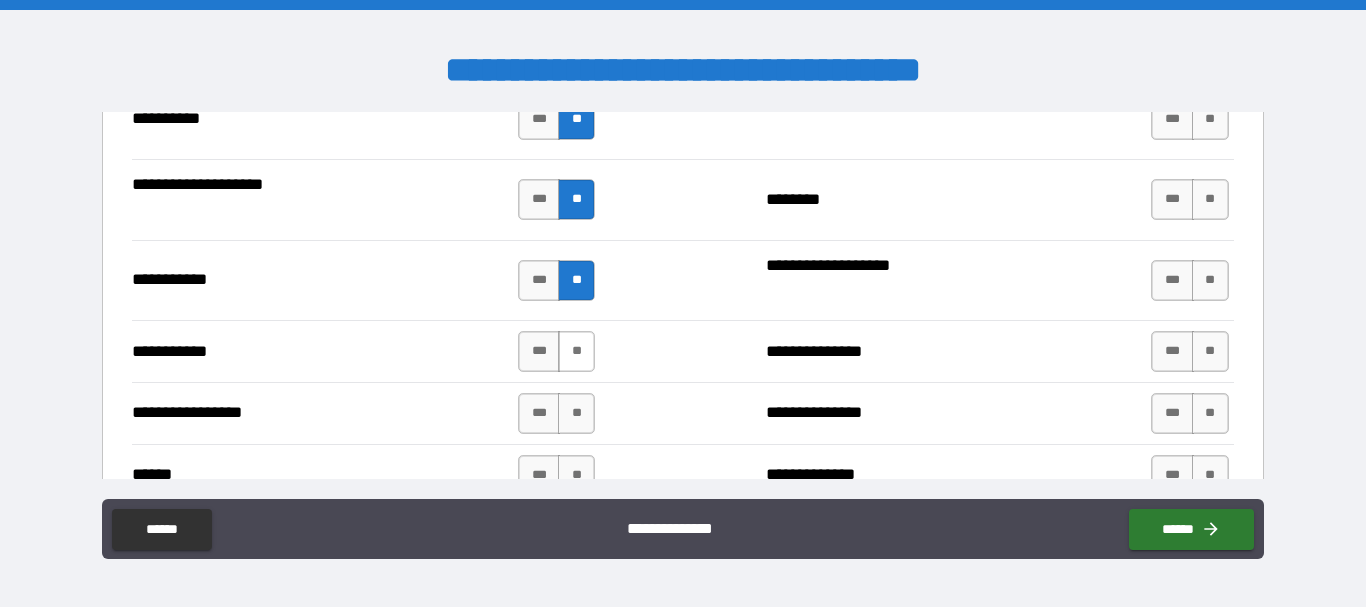click on "**" at bounding box center [576, 351] 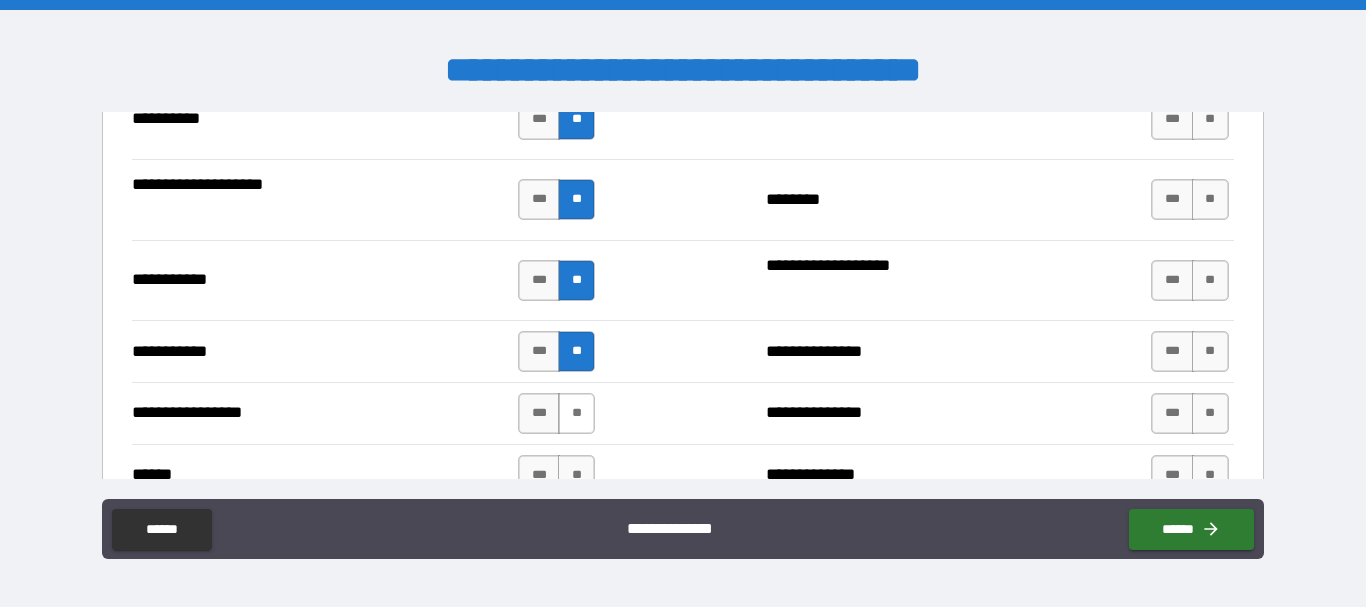click on "**" at bounding box center [576, 413] 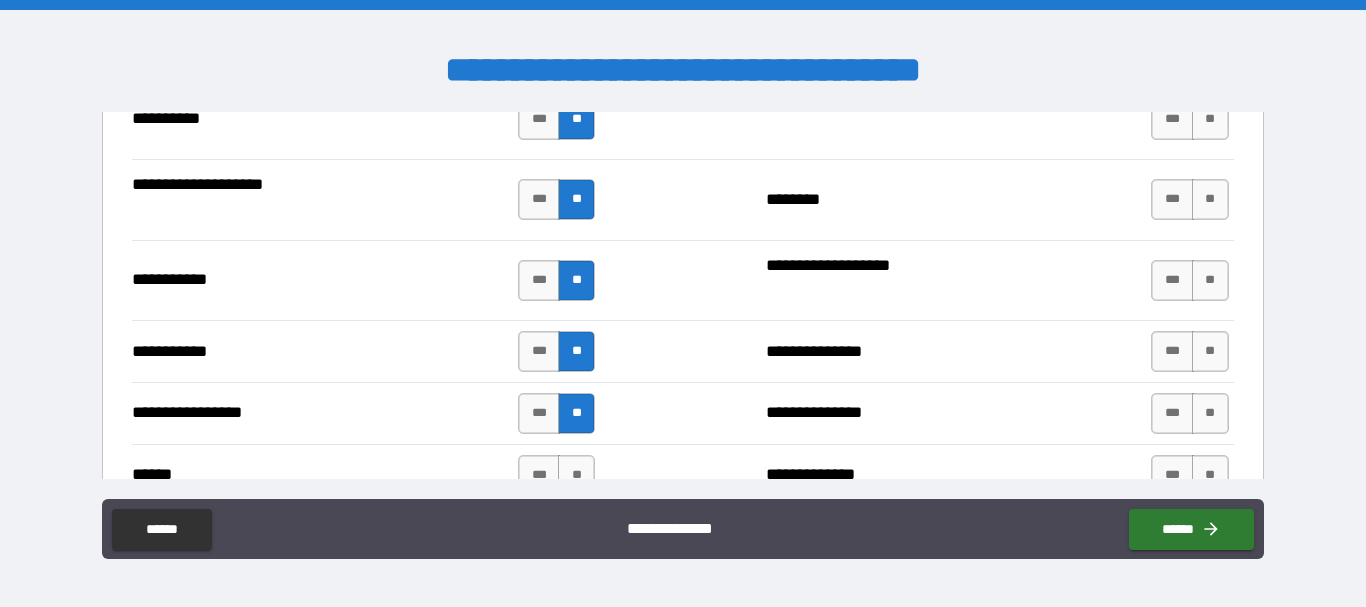 scroll, scrollTop: 2200, scrollLeft: 0, axis: vertical 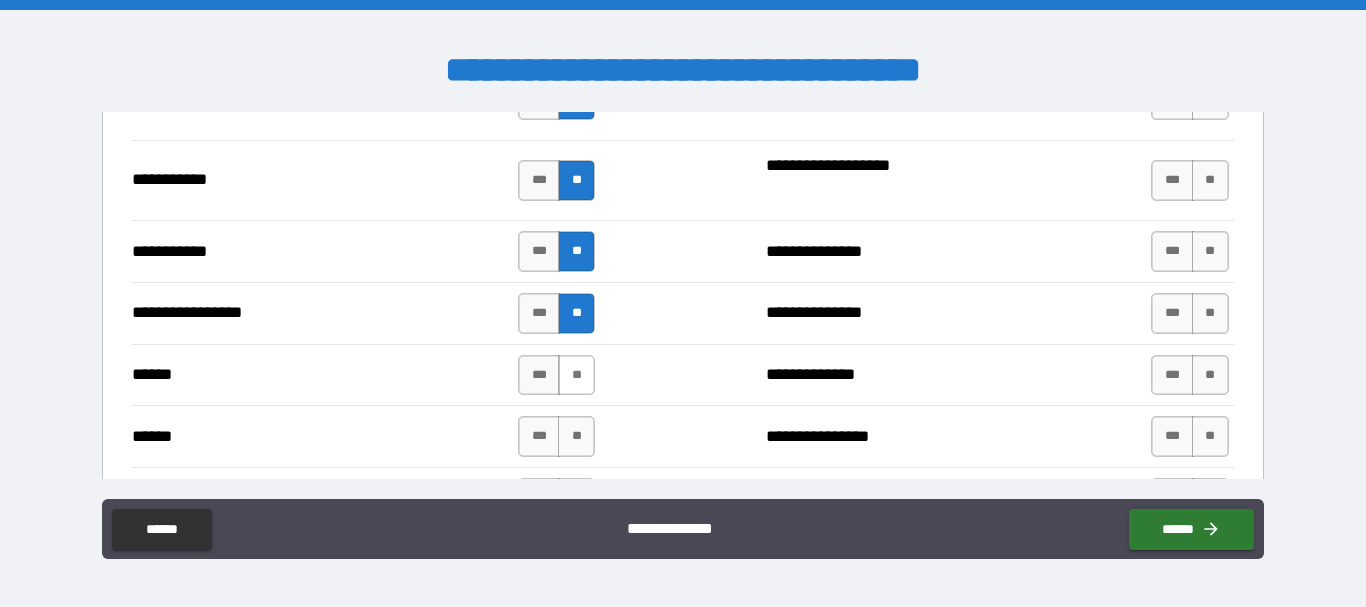 click on "**" at bounding box center [576, 375] 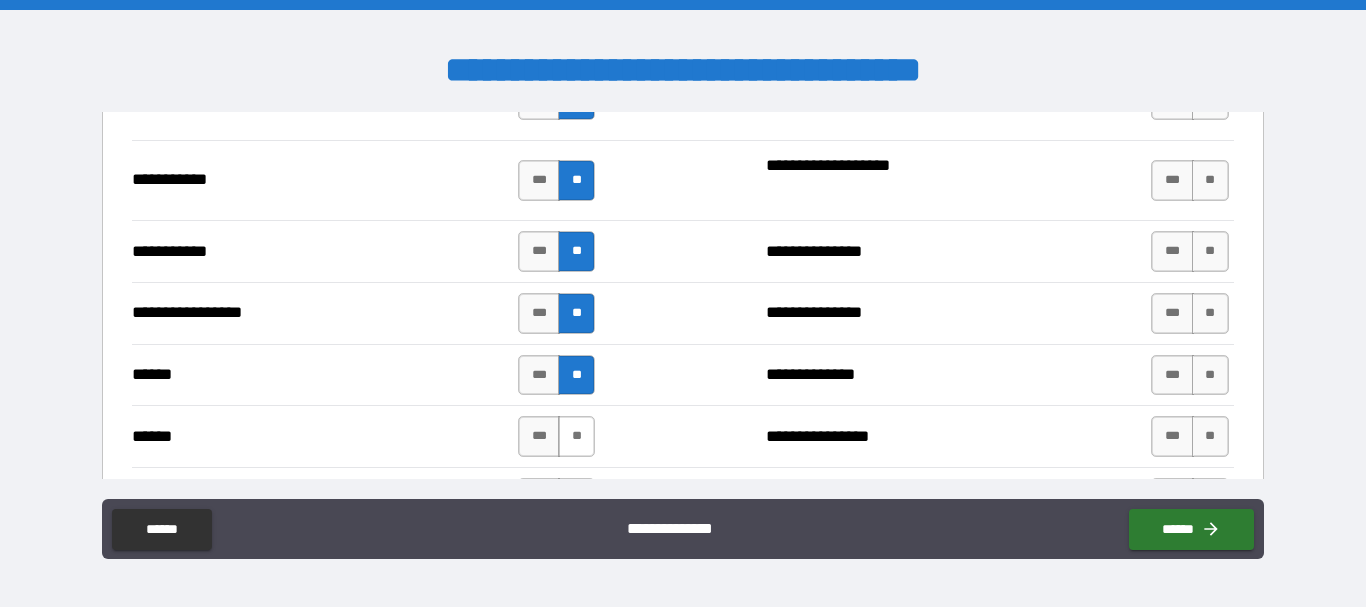 click on "**" at bounding box center (576, 436) 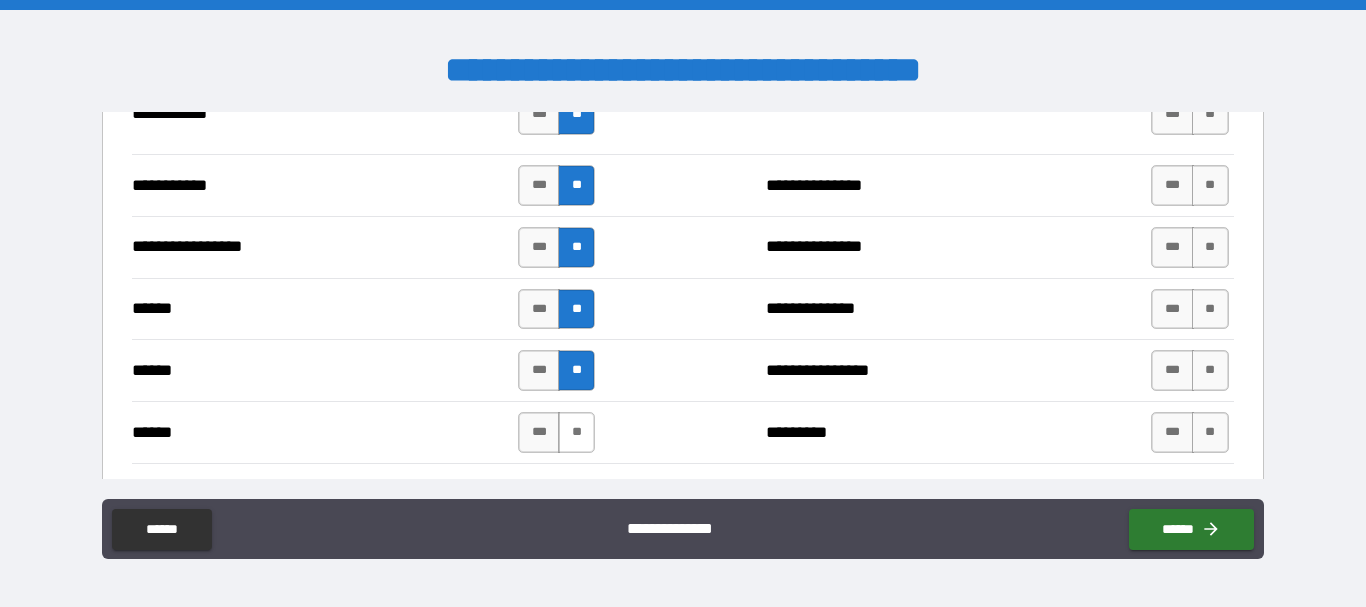 scroll, scrollTop: 2300, scrollLeft: 0, axis: vertical 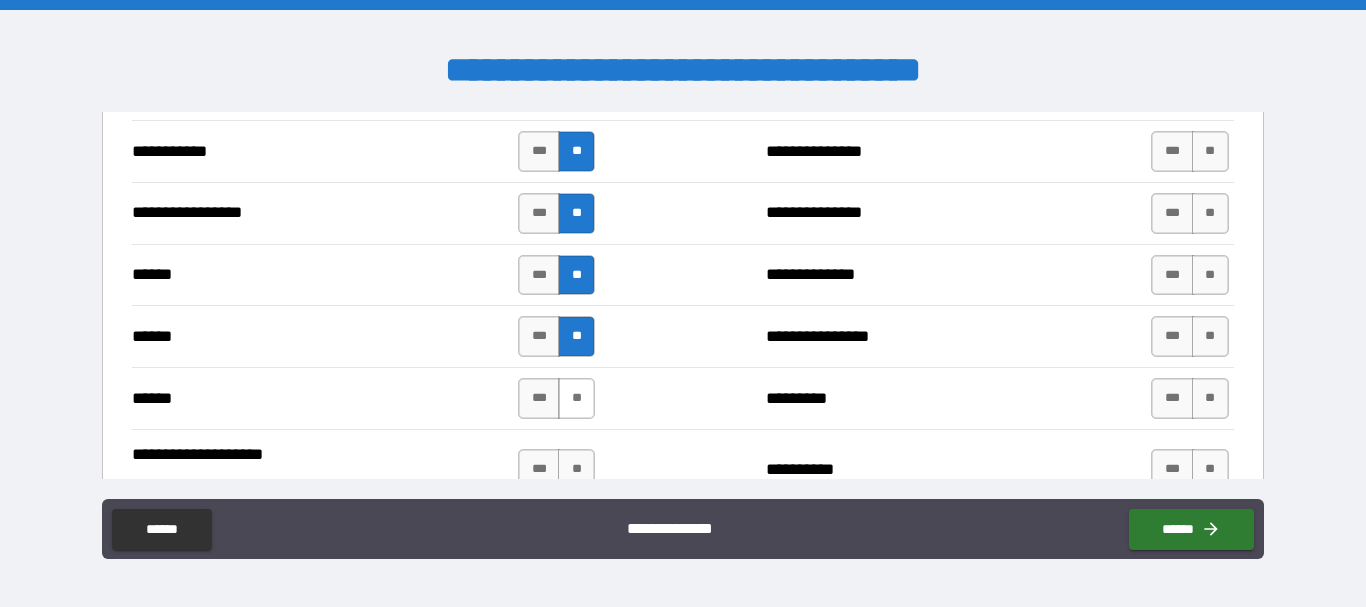 click on "**" at bounding box center [576, 398] 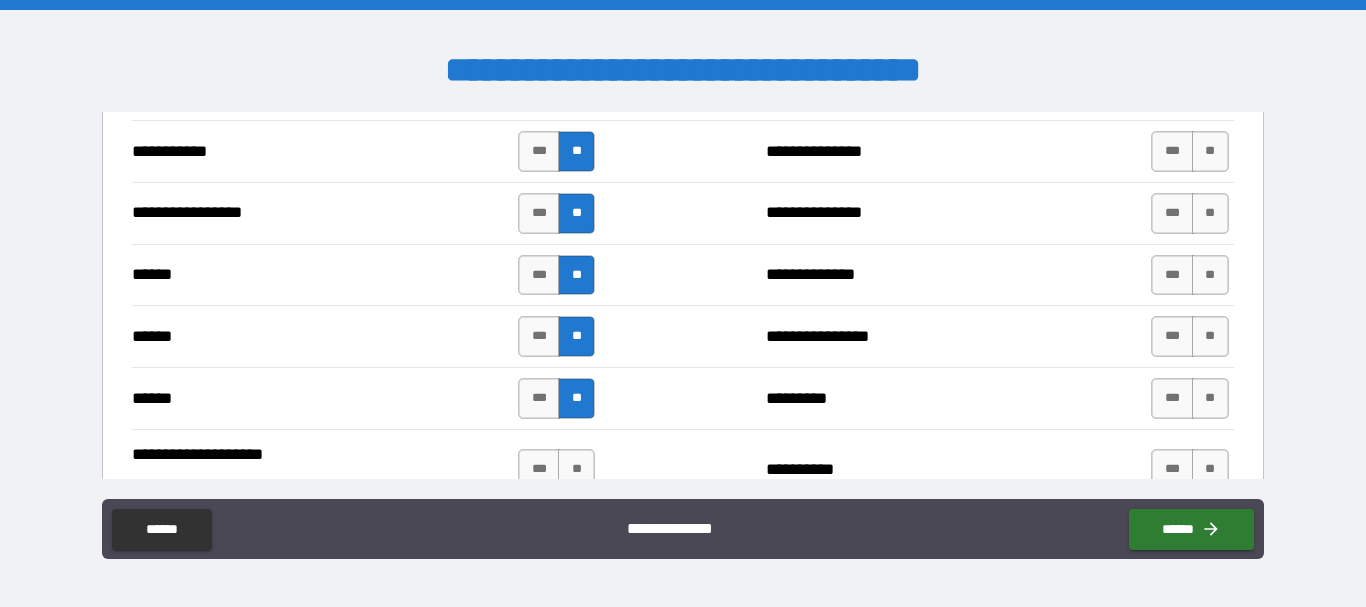 scroll, scrollTop: 2400, scrollLeft: 0, axis: vertical 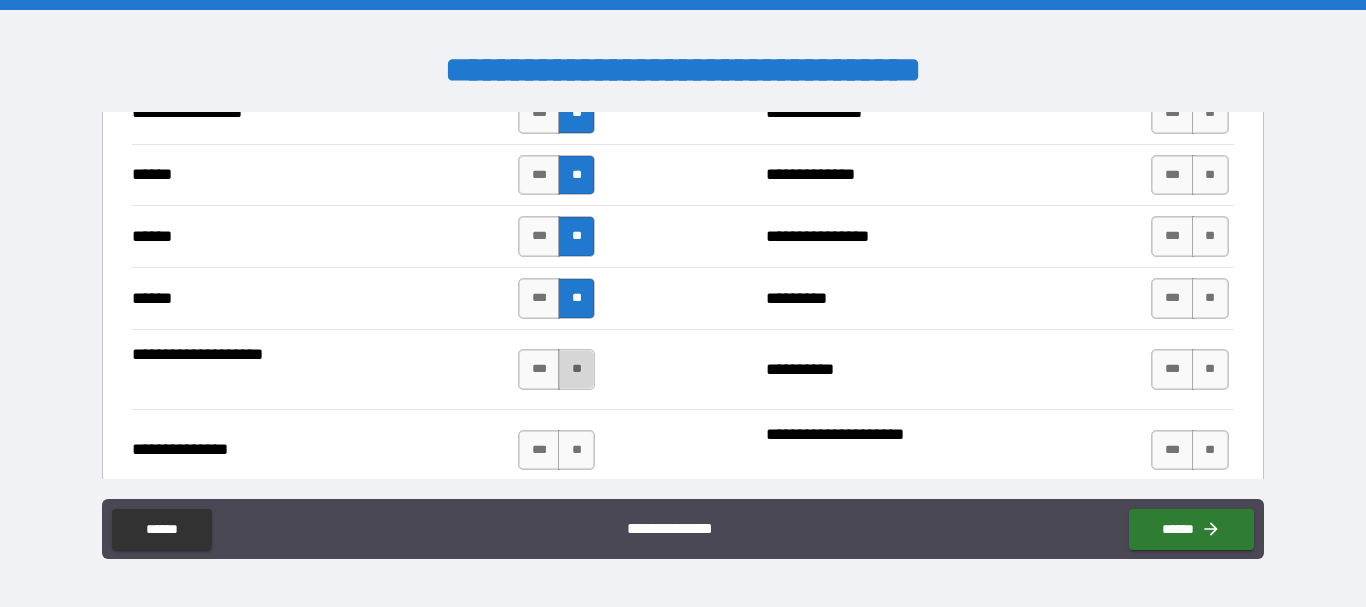 click on "**" at bounding box center [576, 369] 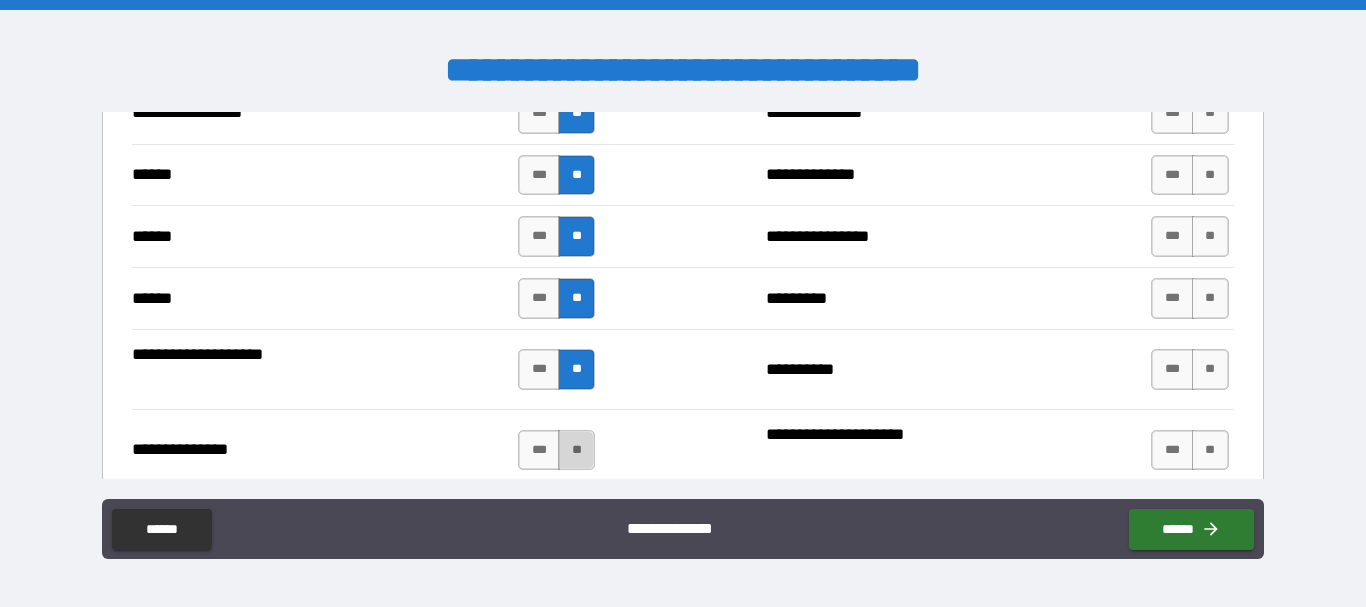 click on "**" at bounding box center [576, 450] 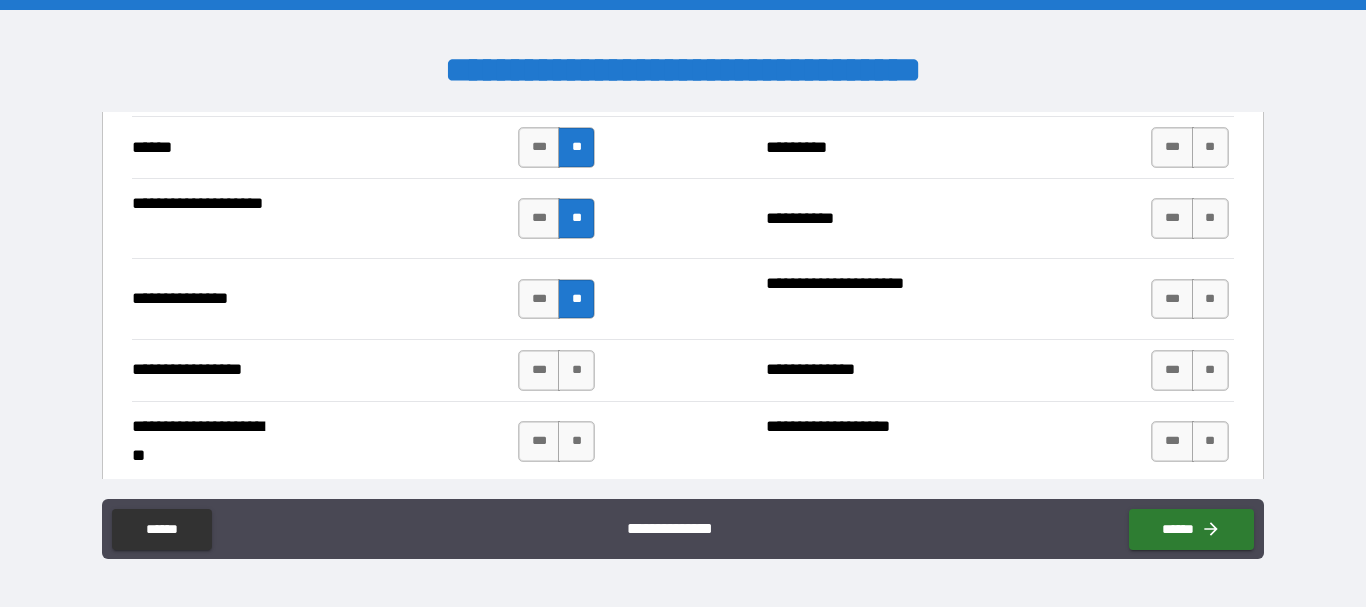scroll, scrollTop: 2600, scrollLeft: 0, axis: vertical 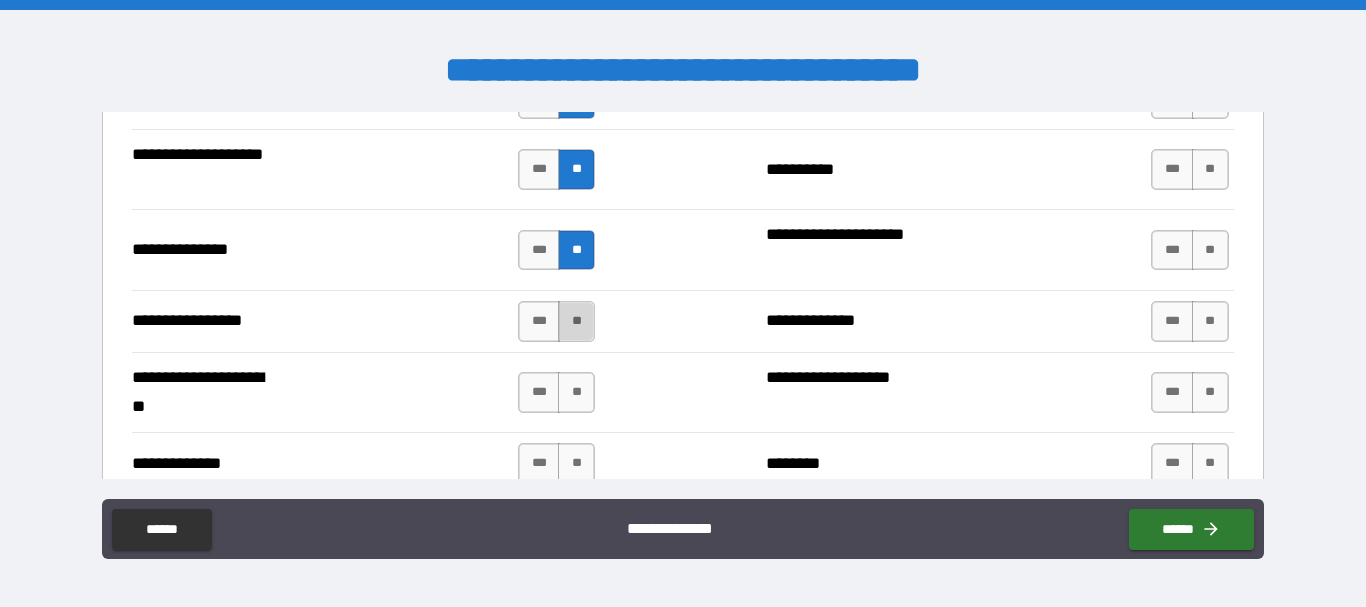 click on "**" at bounding box center [576, 321] 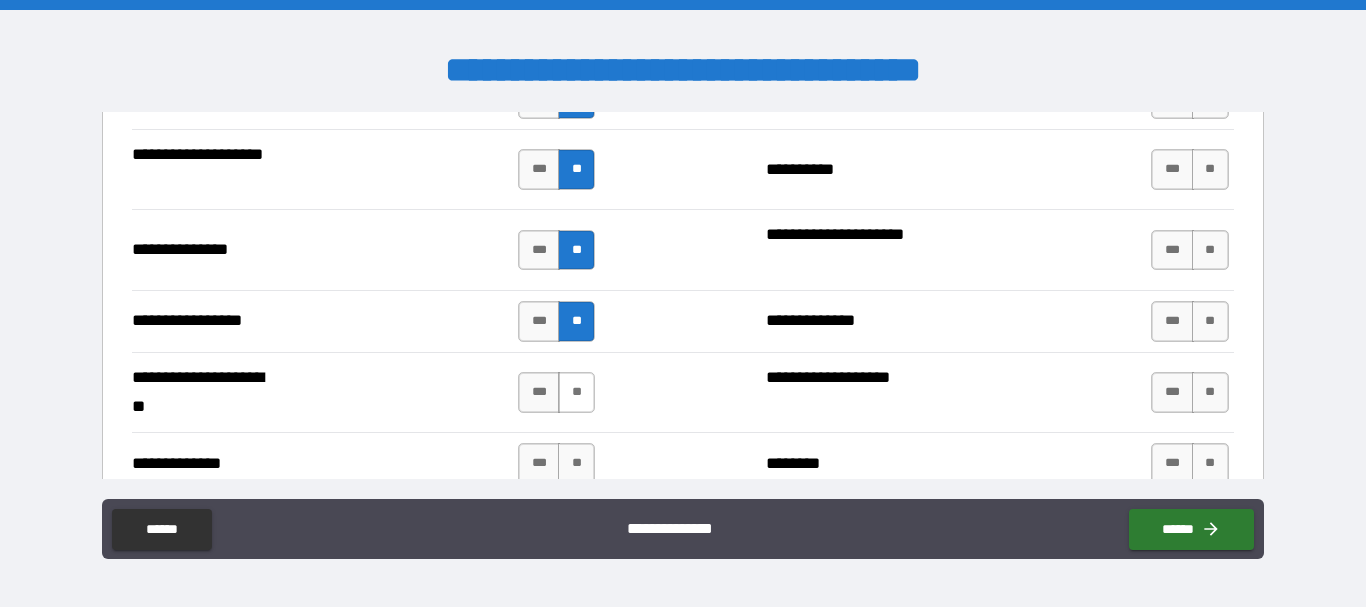click on "**" at bounding box center [576, 392] 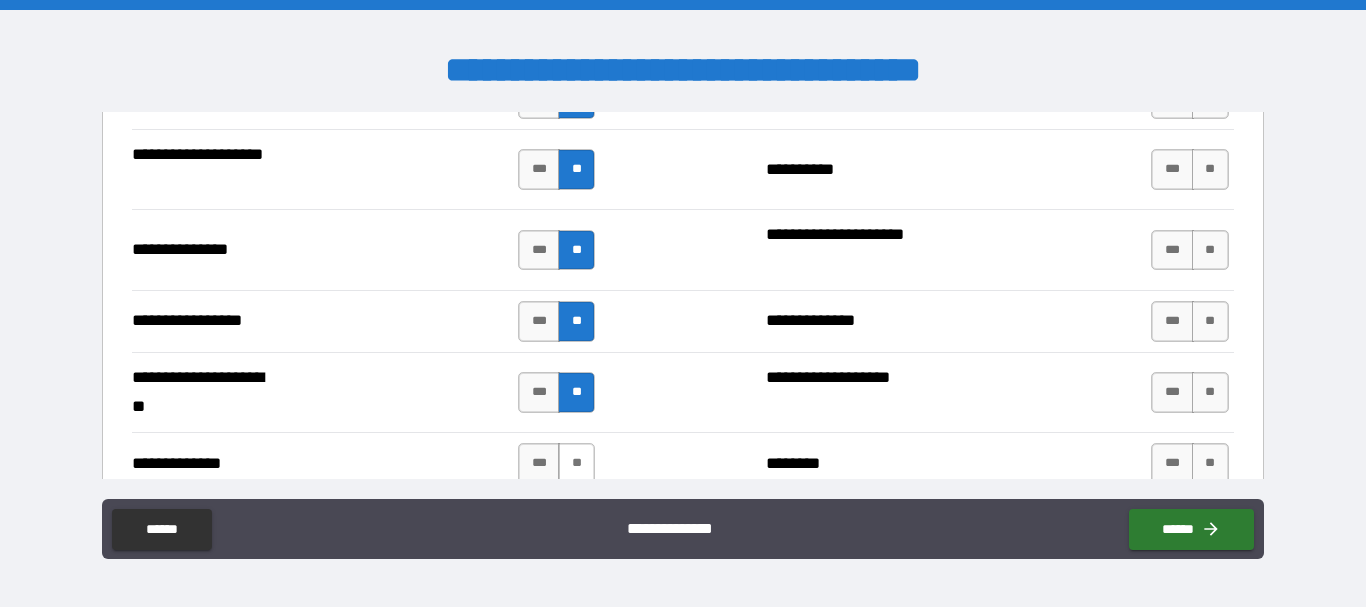 click on "**" at bounding box center [576, 463] 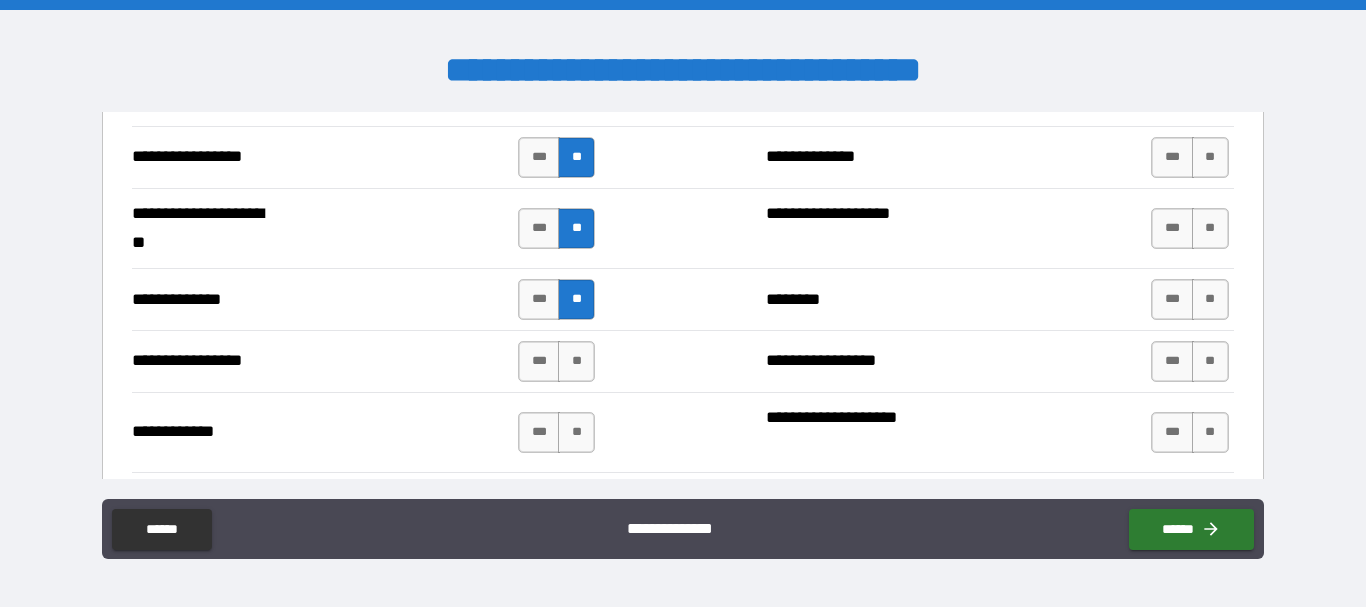 scroll, scrollTop: 2800, scrollLeft: 0, axis: vertical 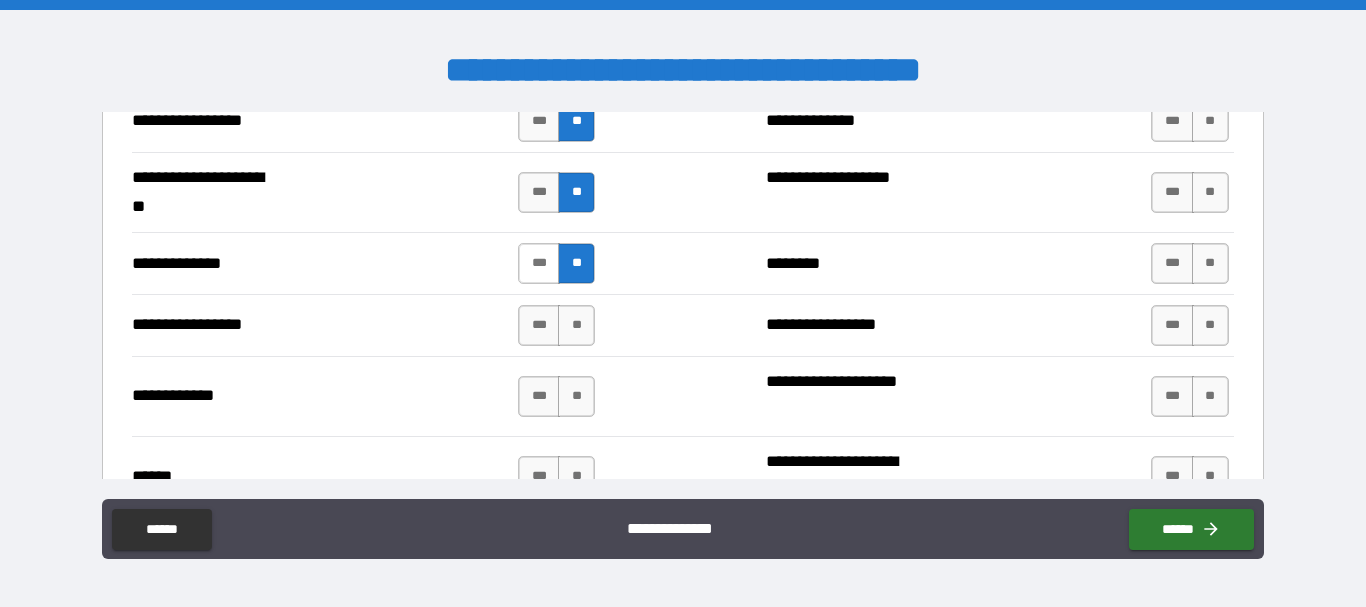 click on "***" at bounding box center (539, 263) 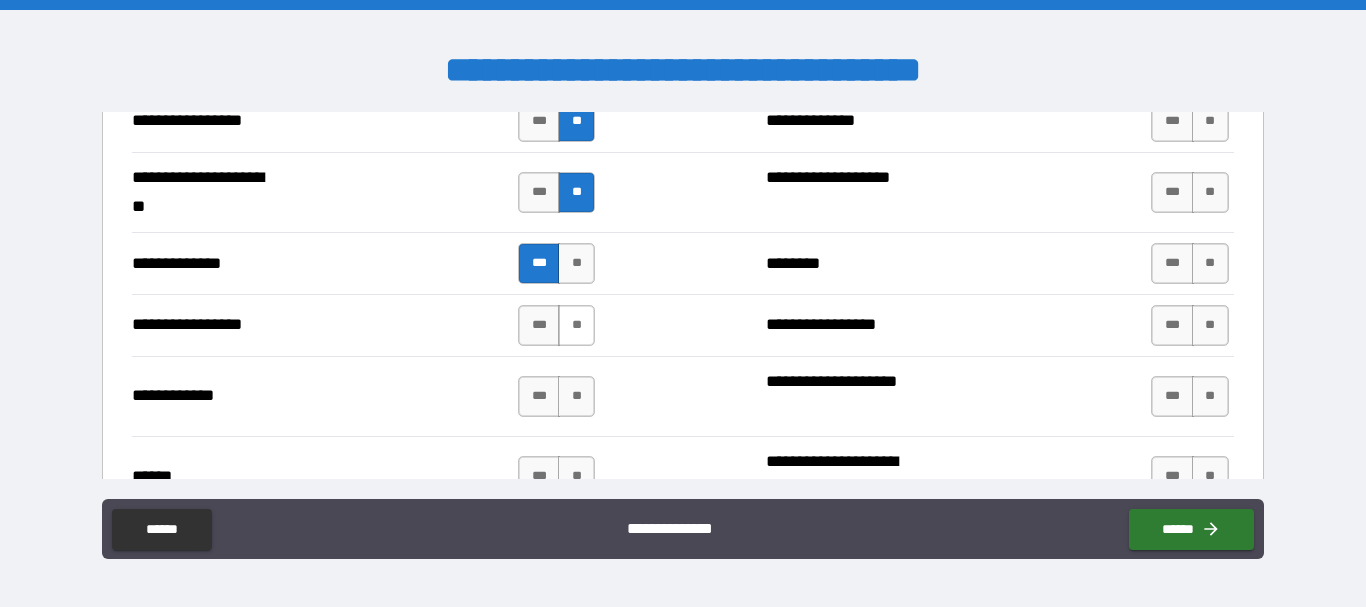 click on "**" at bounding box center (576, 325) 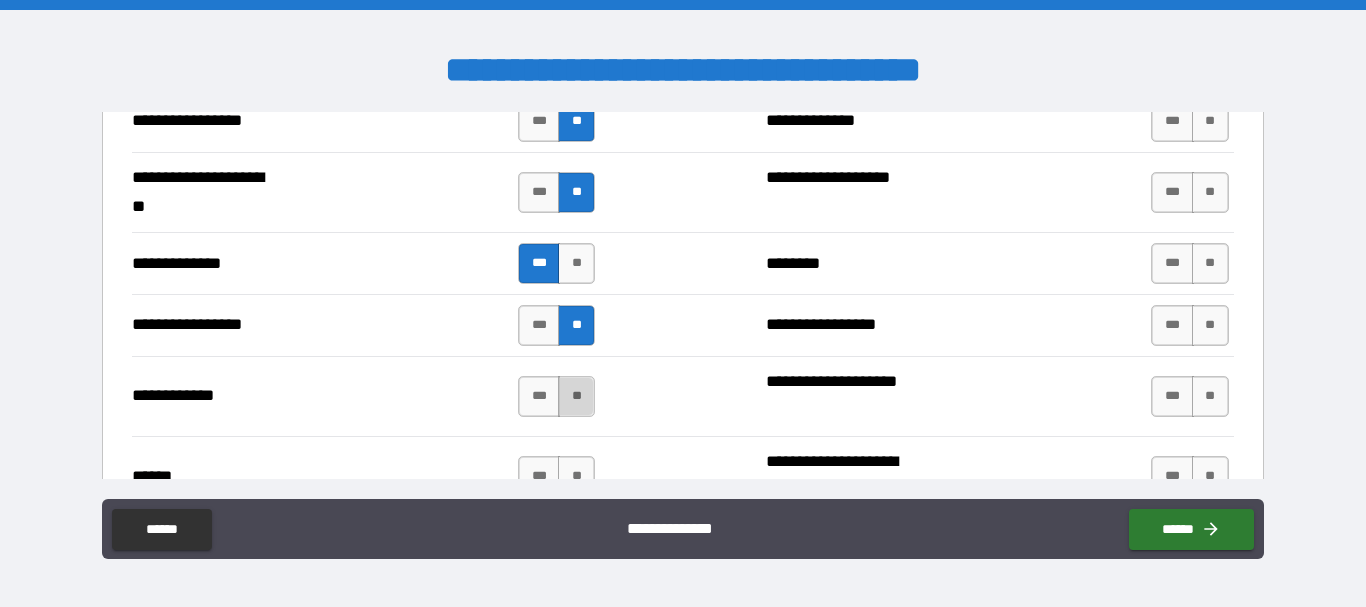 click on "**" at bounding box center [576, 396] 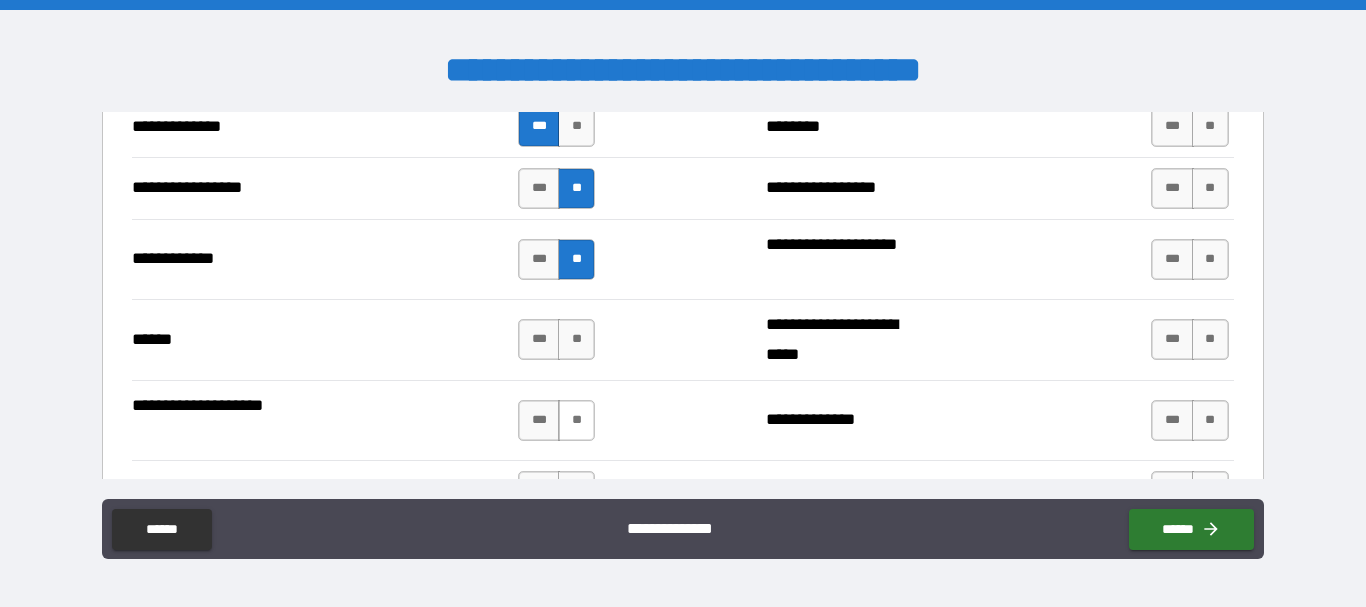 scroll, scrollTop: 3000, scrollLeft: 0, axis: vertical 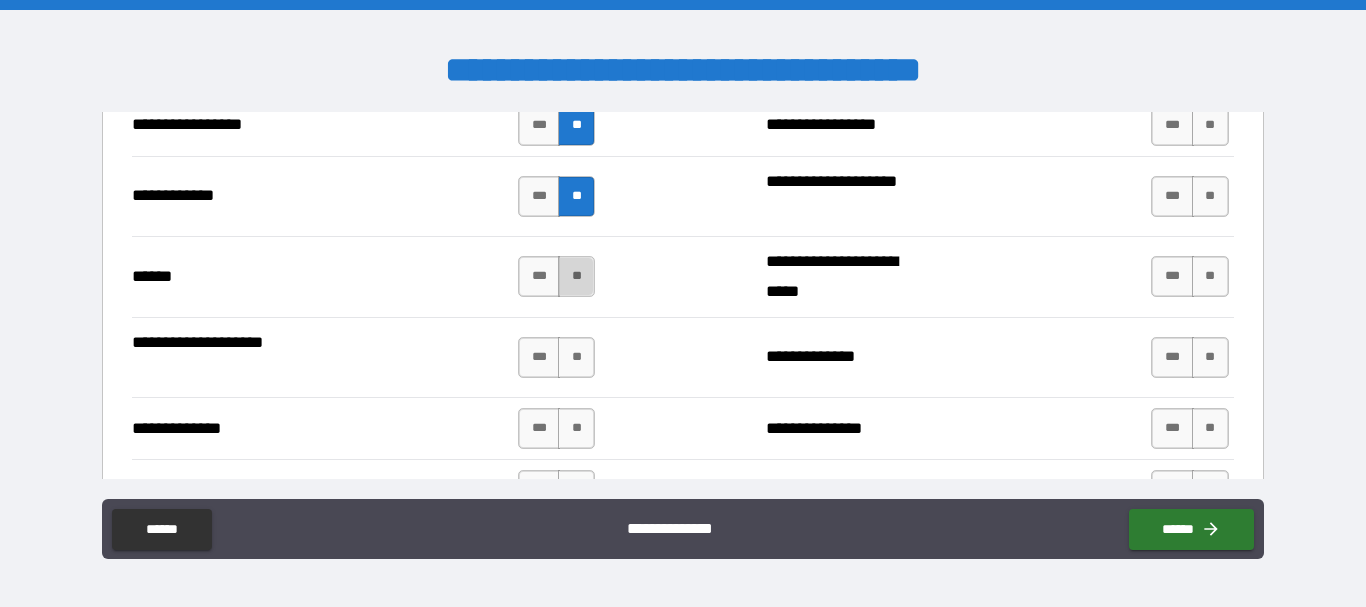 click on "**" at bounding box center [576, 276] 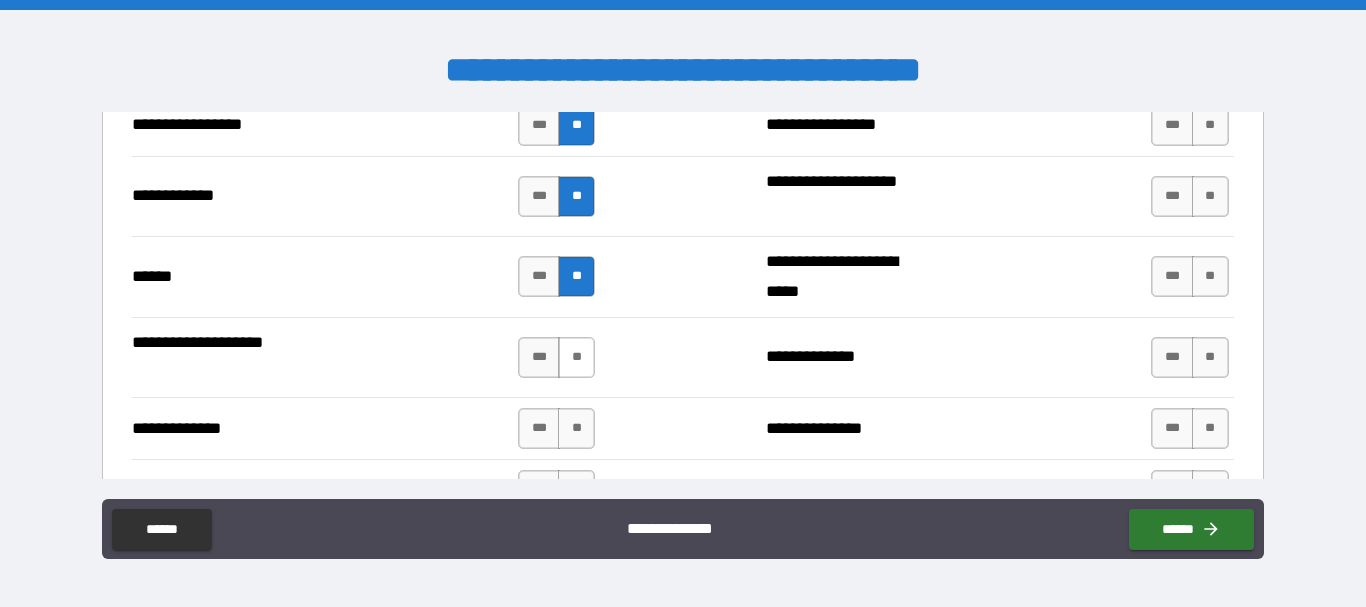 click on "**" at bounding box center [576, 357] 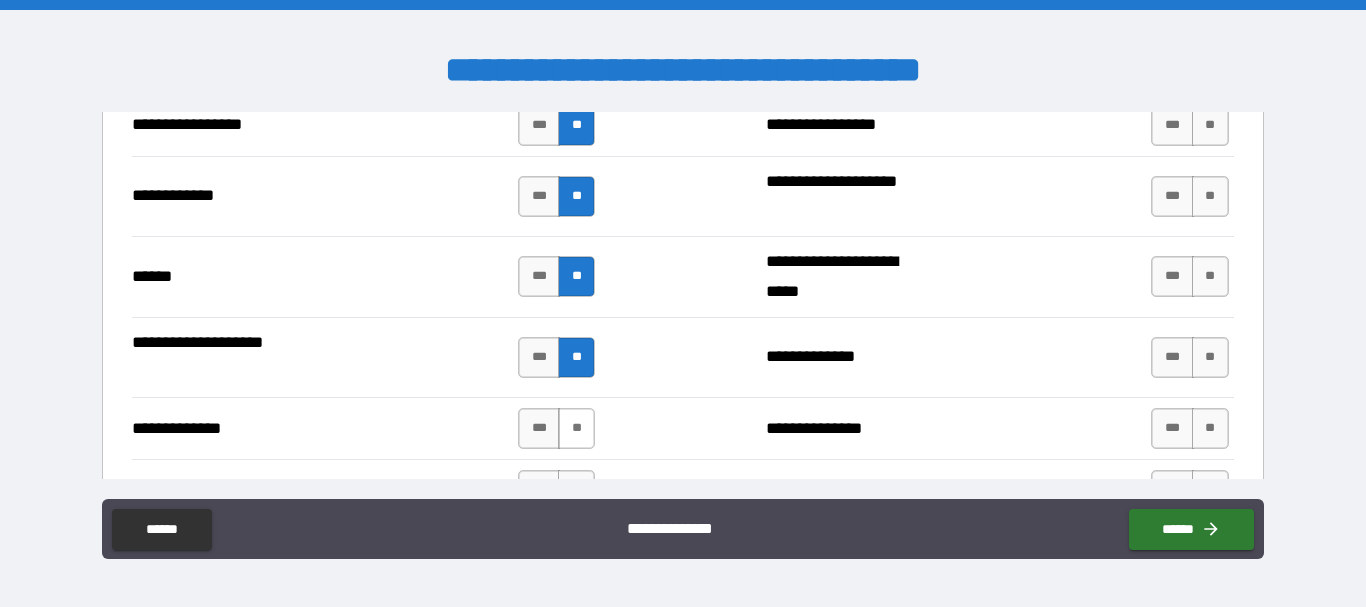 click on "**" at bounding box center [576, 428] 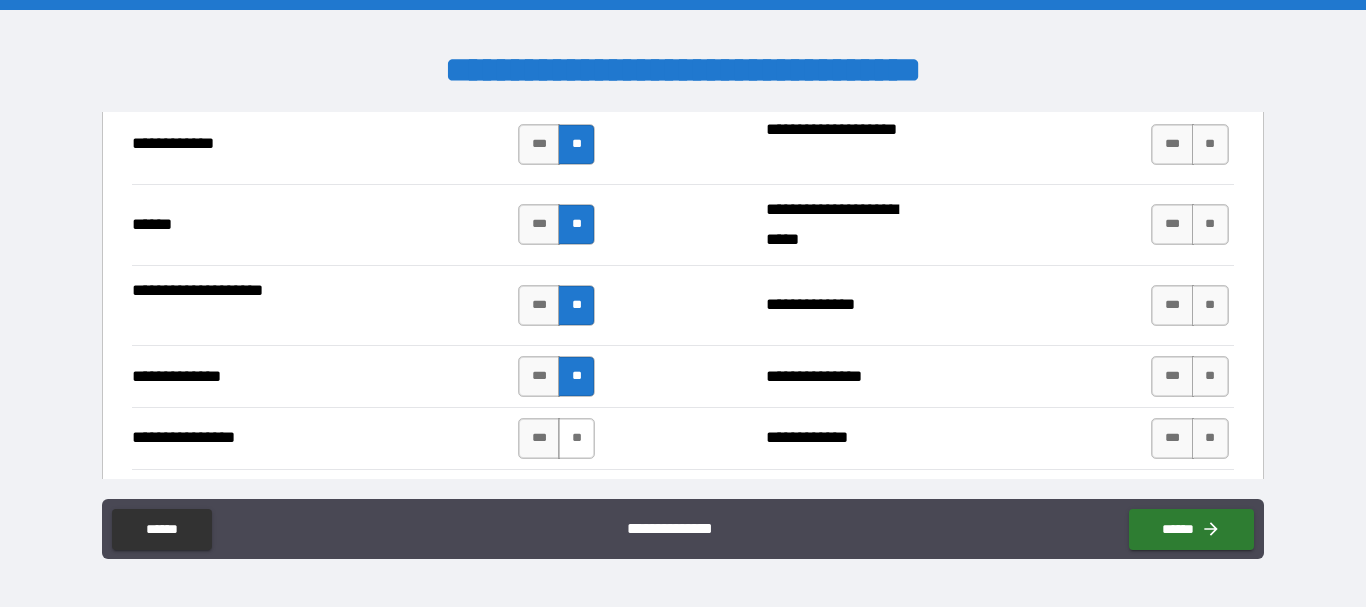 scroll, scrollTop: 3100, scrollLeft: 0, axis: vertical 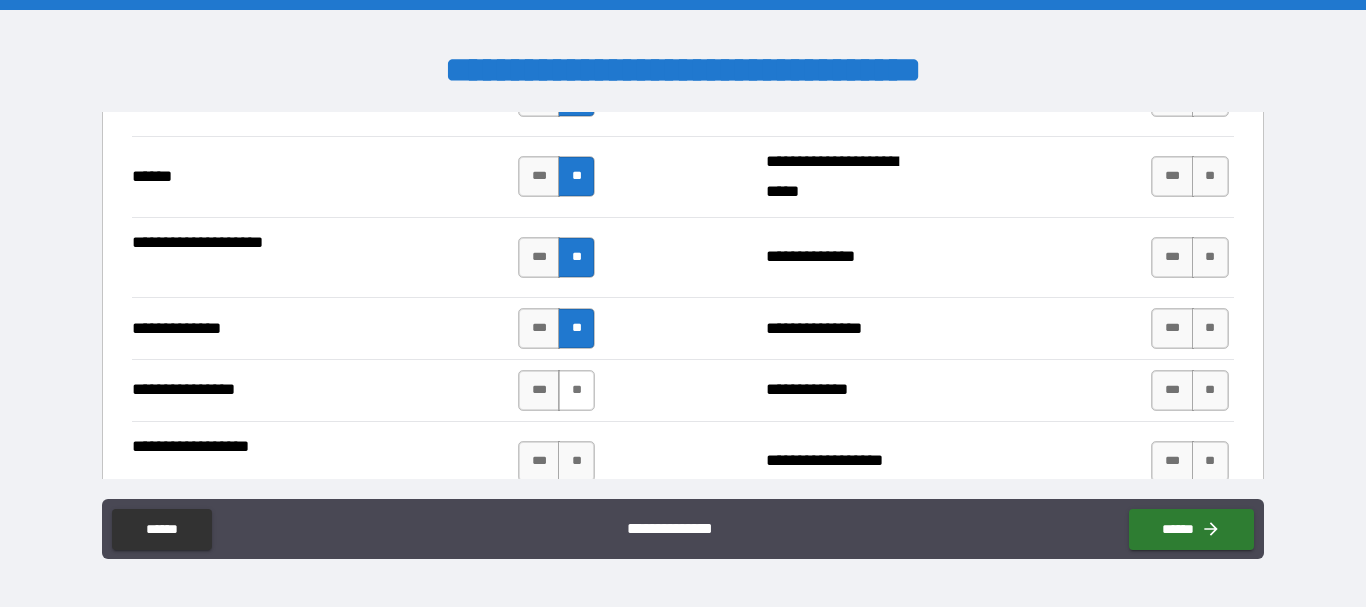 click on "**" at bounding box center [576, 390] 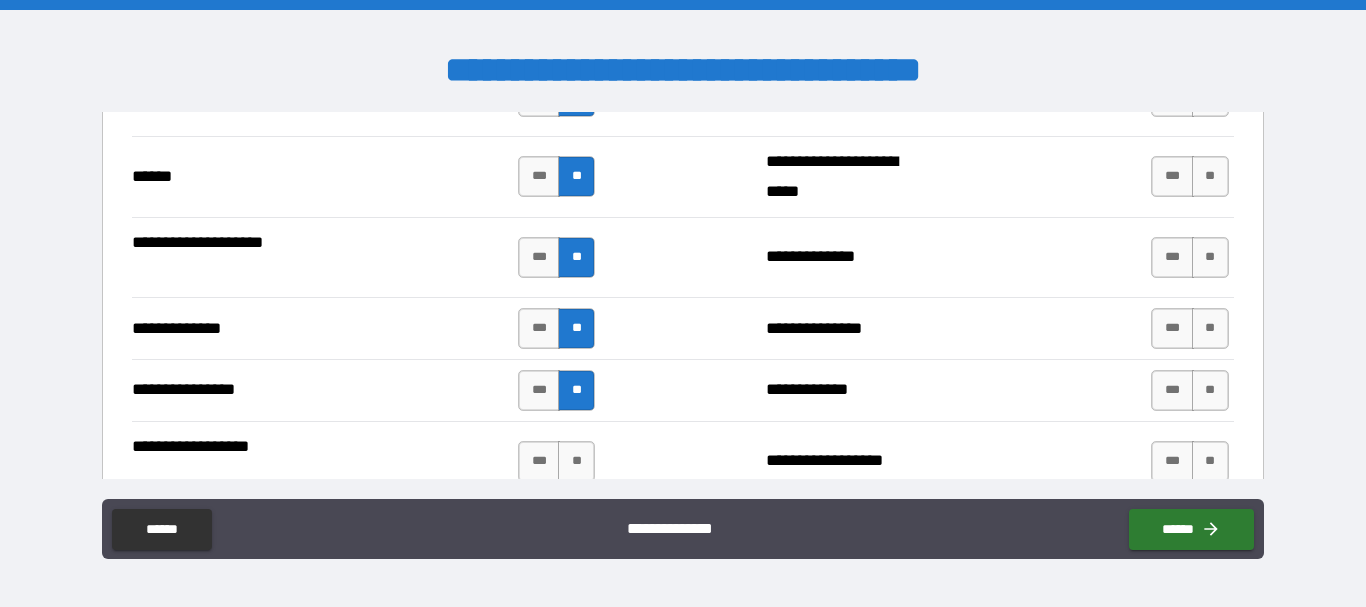 scroll, scrollTop: 3200, scrollLeft: 0, axis: vertical 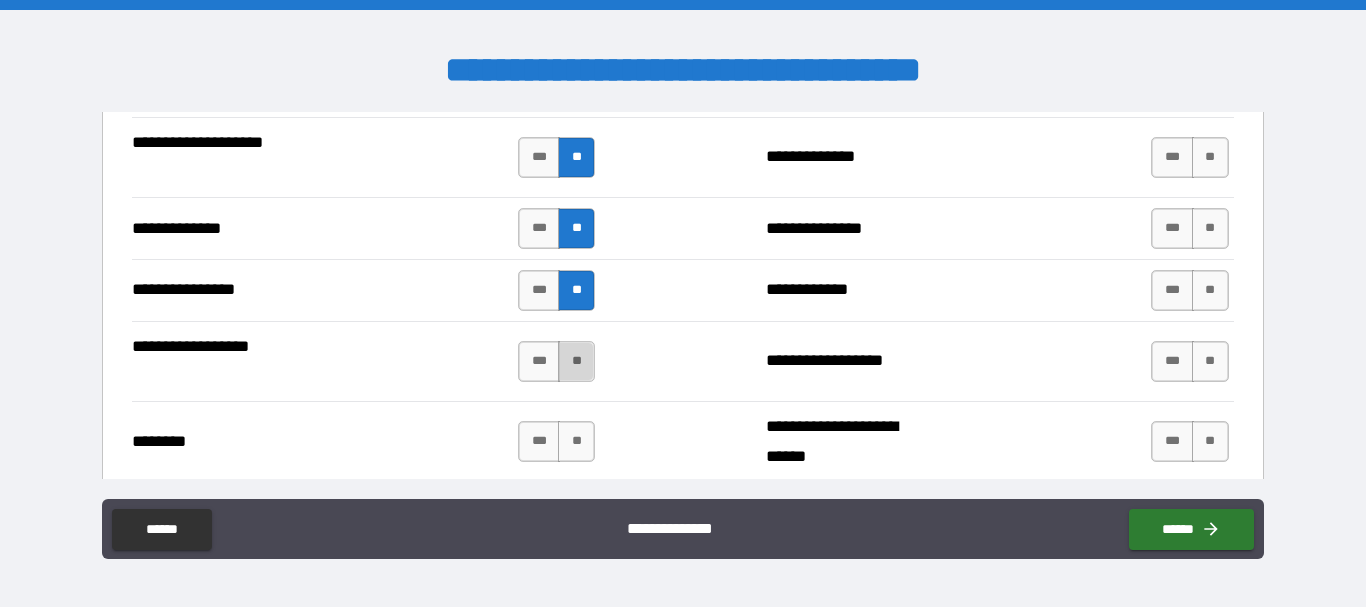 click on "**" at bounding box center [576, 361] 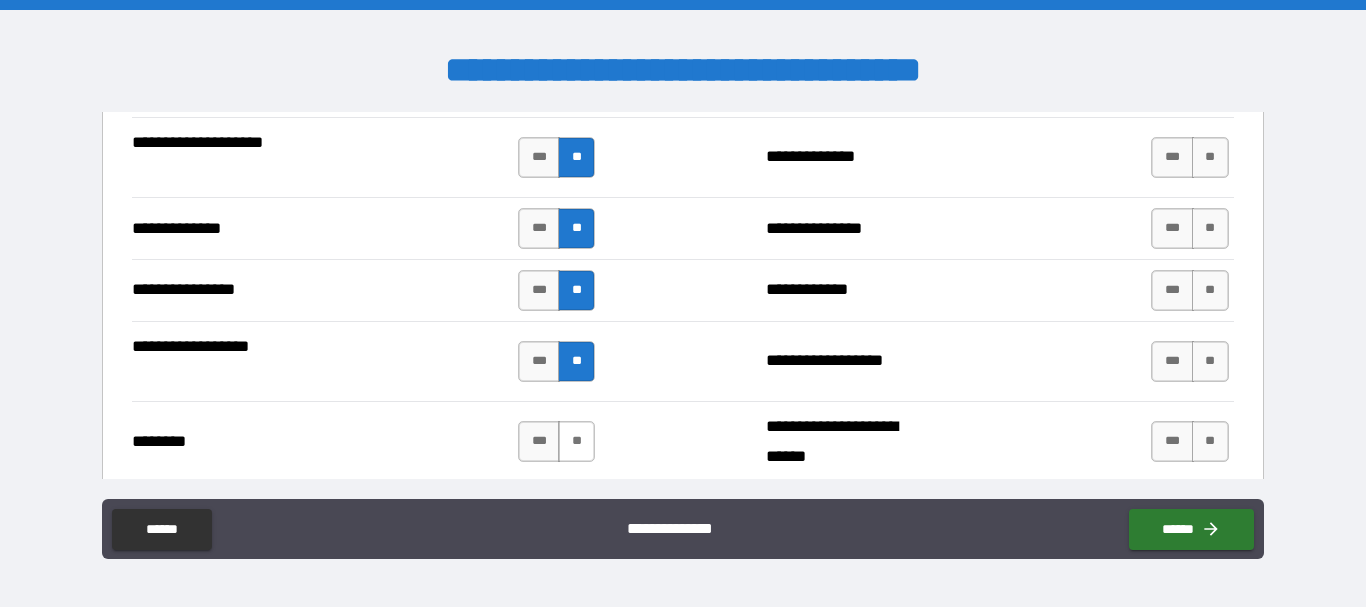 click on "**" at bounding box center (576, 441) 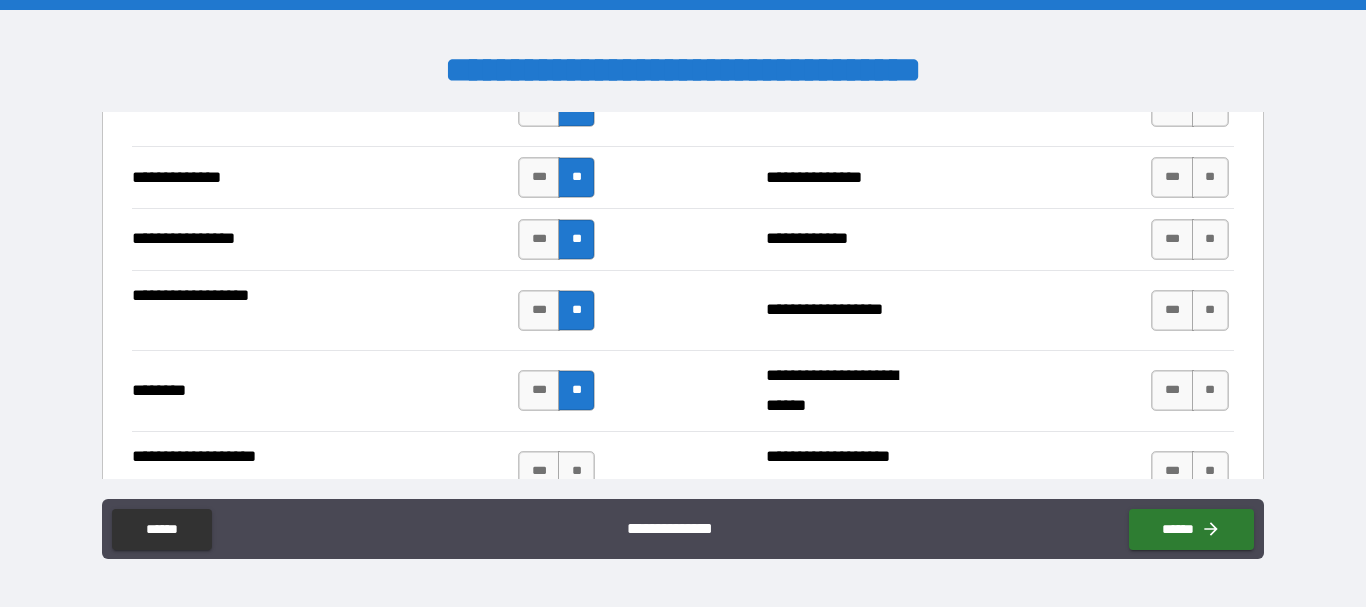 scroll, scrollTop: 3300, scrollLeft: 0, axis: vertical 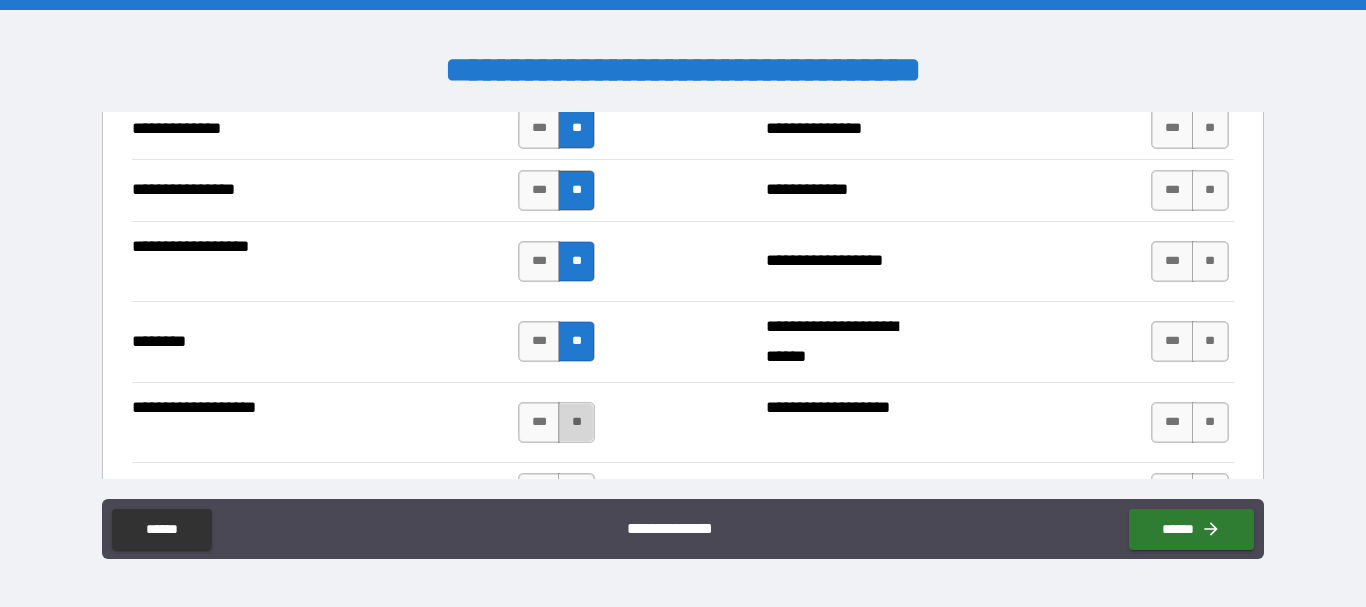 click on "**" at bounding box center (576, 422) 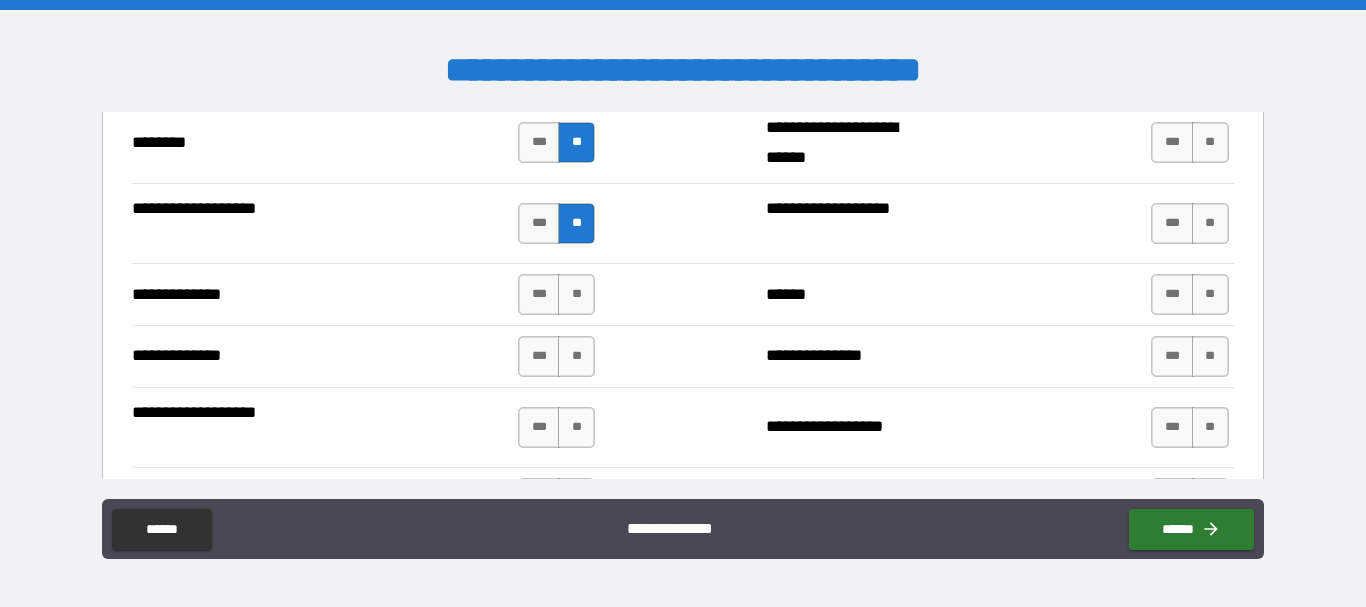 scroll, scrollTop: 3500, scrollLeft: 0, axis: vertical 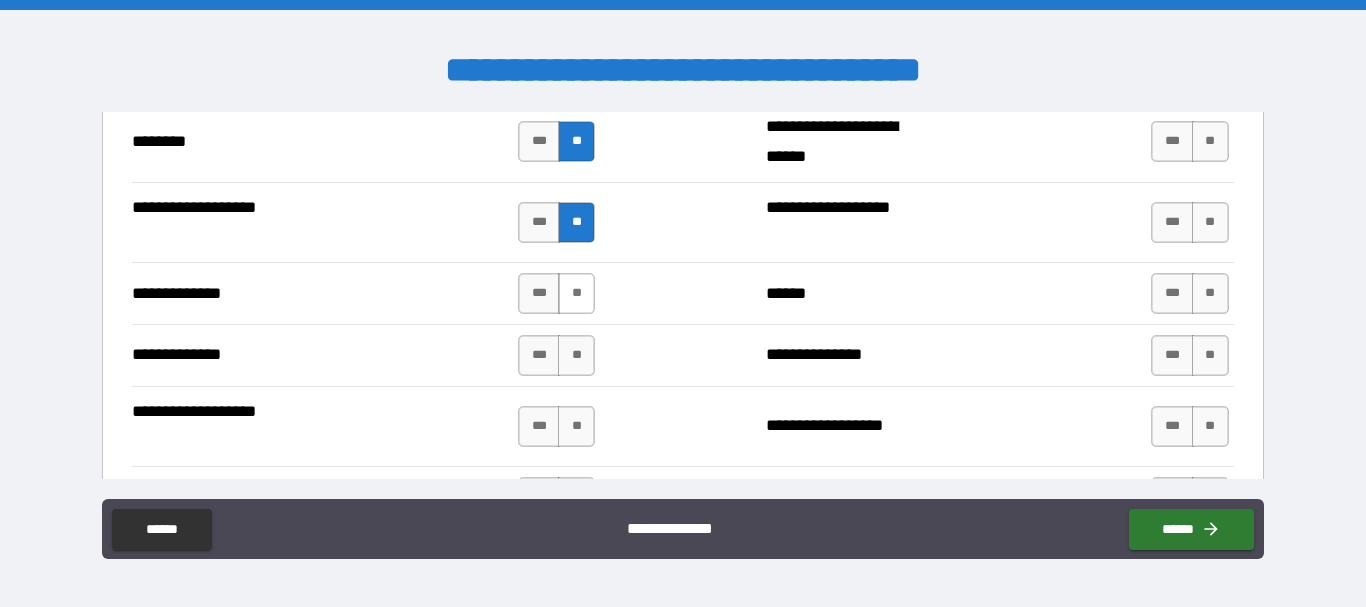 click on "**" at bounding box center (576, 293) 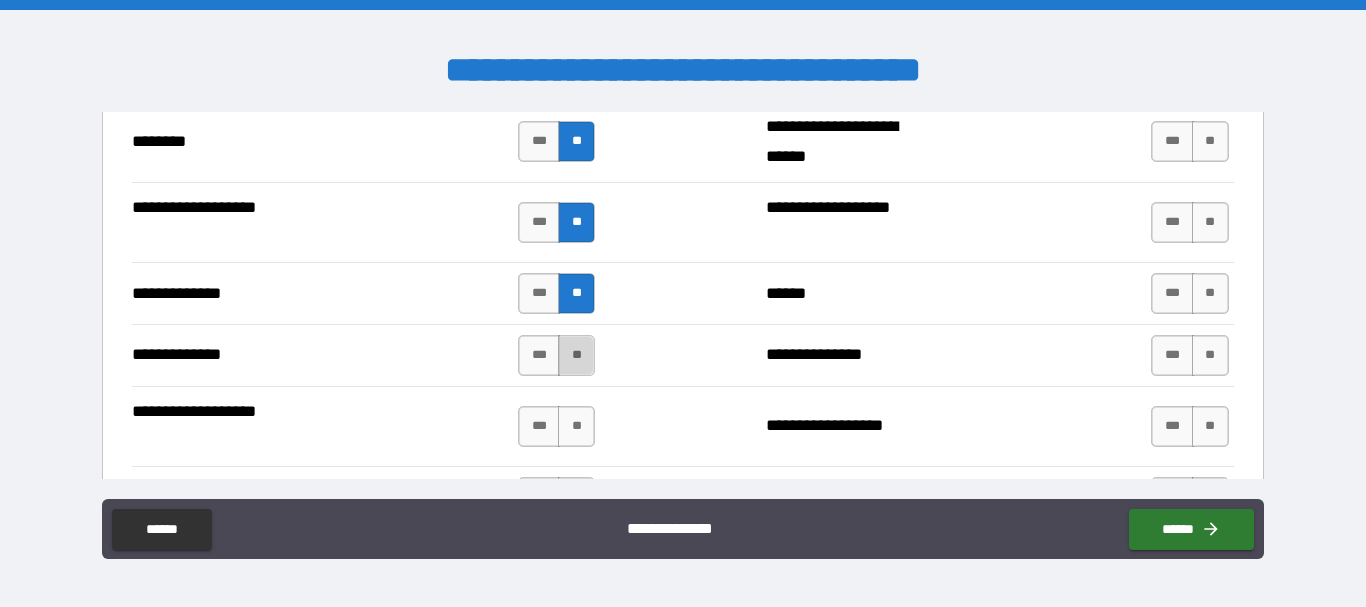 click on "**" at bounding box center (576, 355) 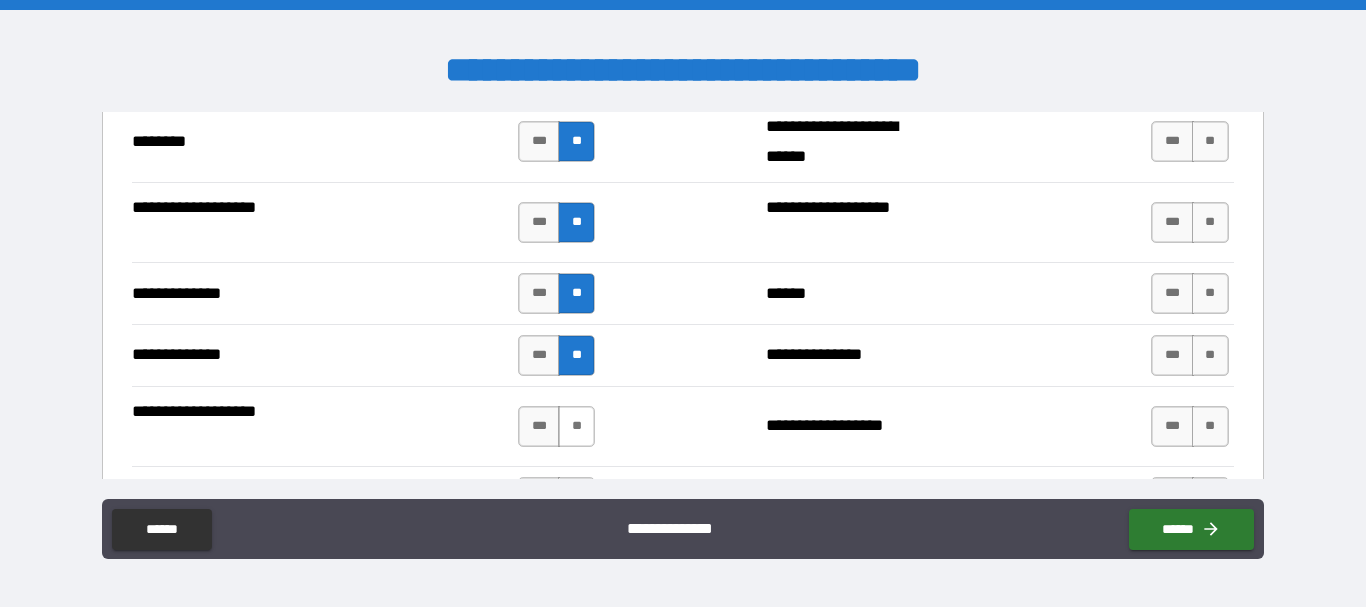 click on "**" at bounding box center [576, 426] 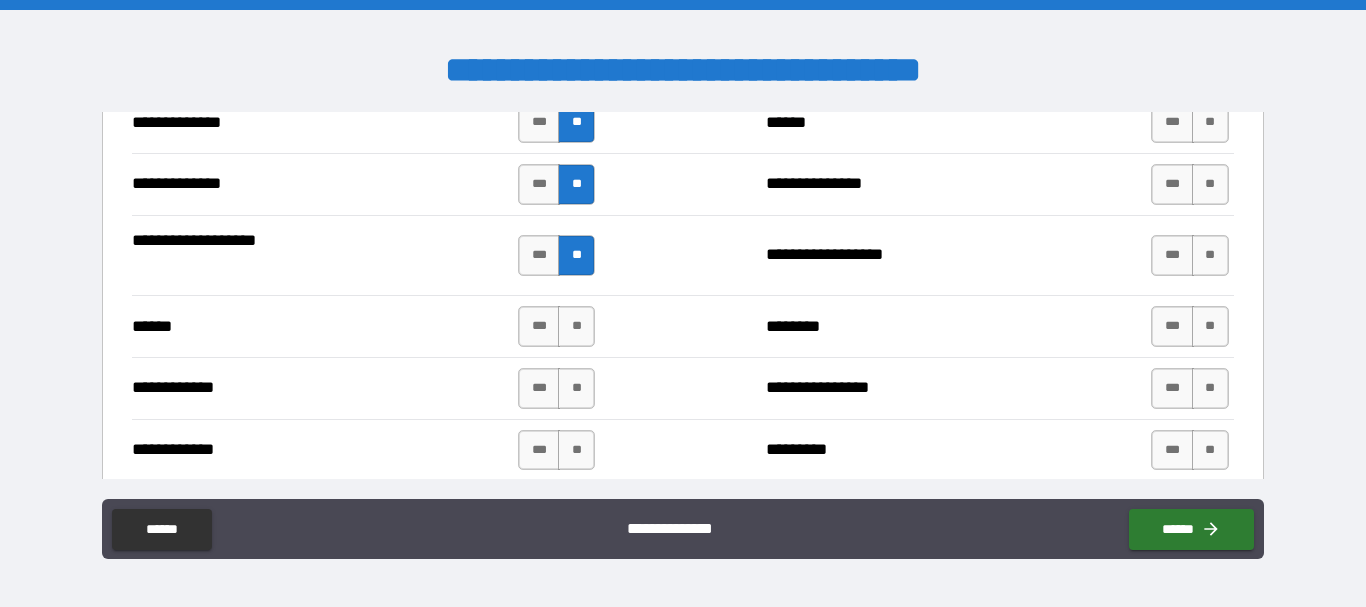 scroll, scrollTop: 3700, scrollLeft: 0, axis: vertical 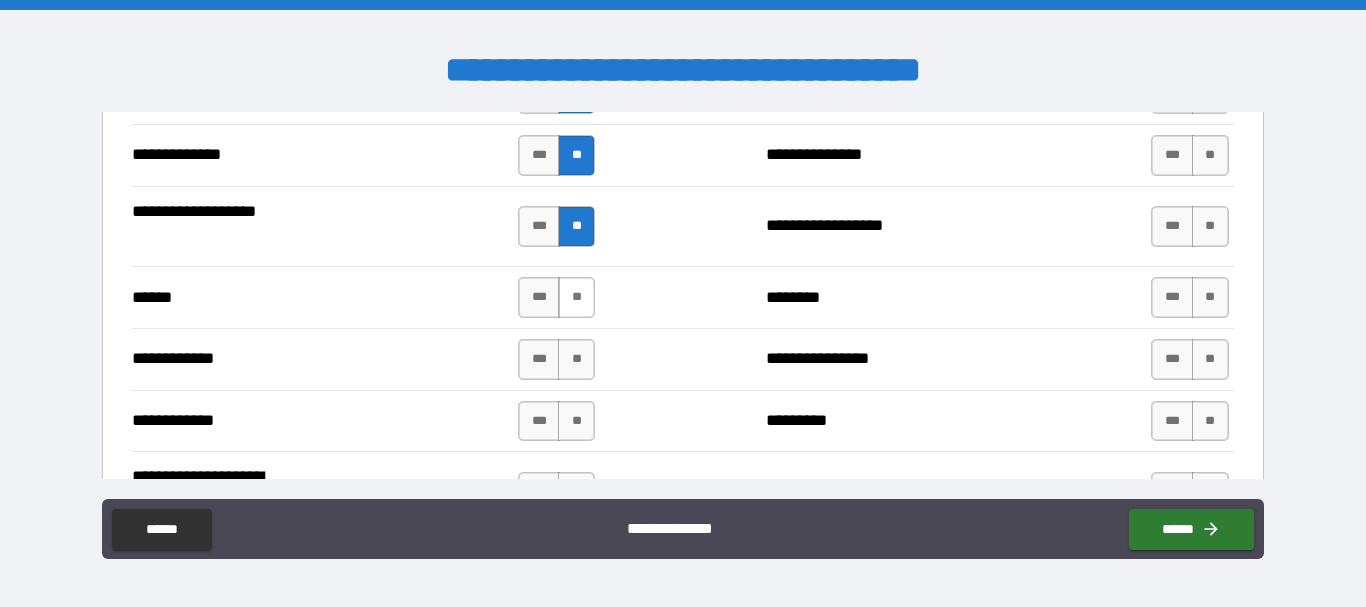 click on "**" at bounding box center (576, 297) 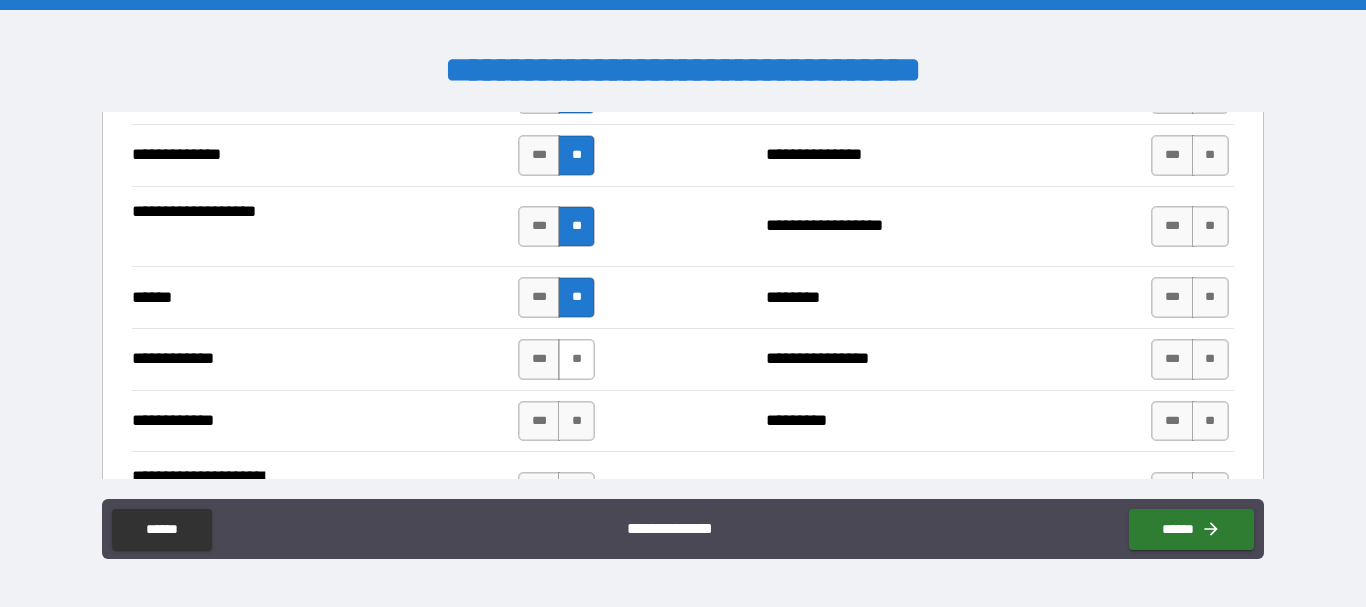 click on "**" at bounding box center [576, 359] 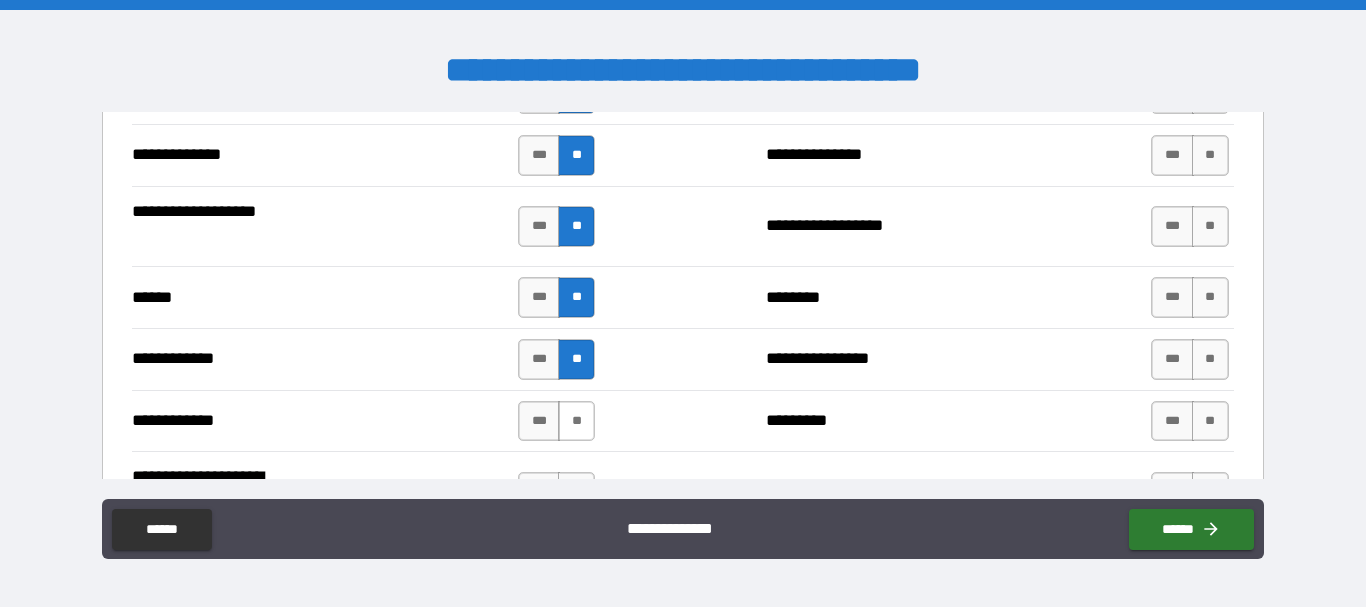 click on "**" at bounding box center (576, 421) 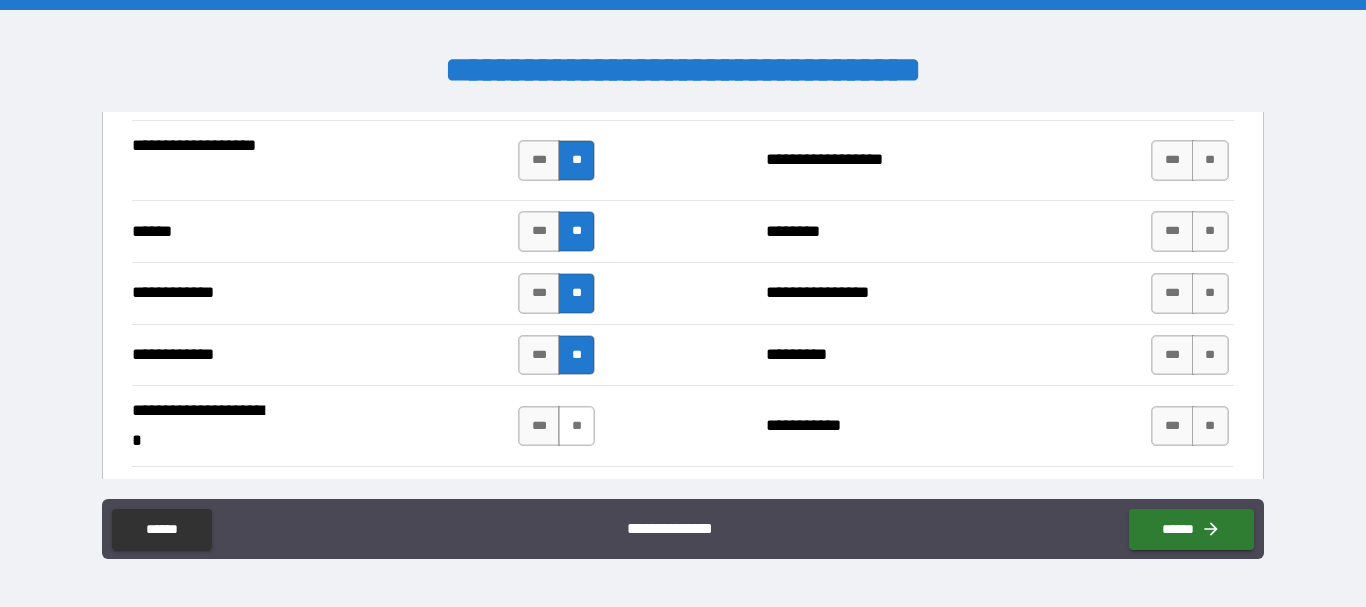 scroll, scrollTop: 3800, scrollLeft: 0, axis: vertical 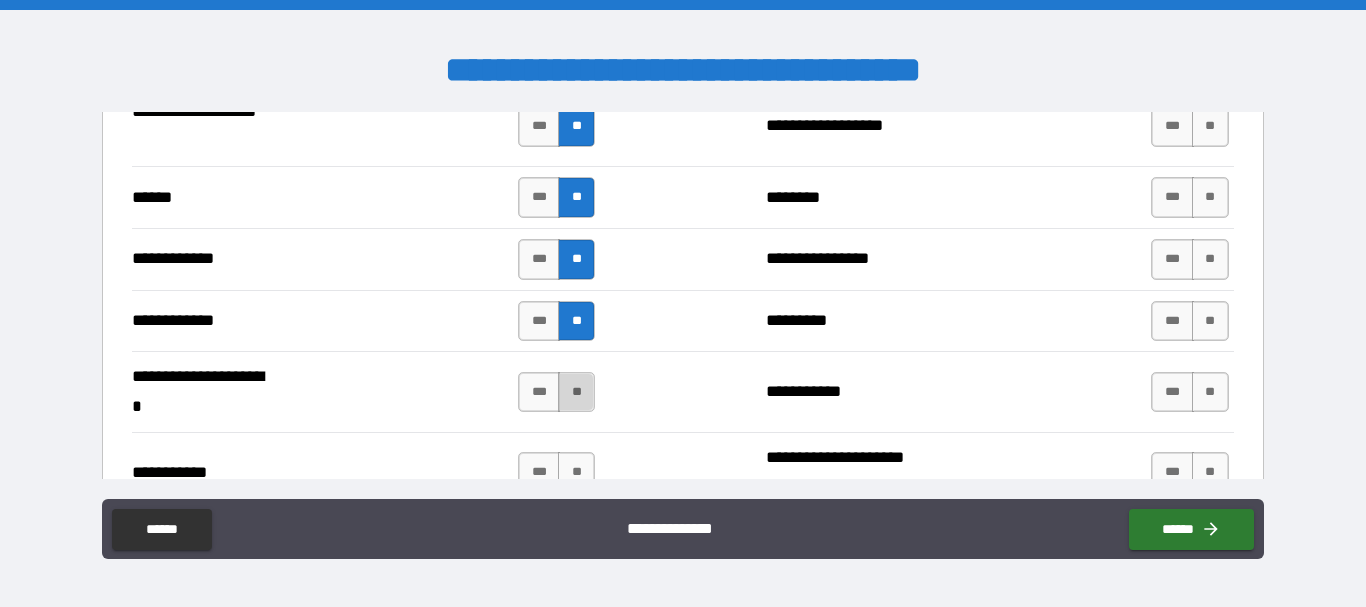 click on "**" at bounding box center [576, 392] 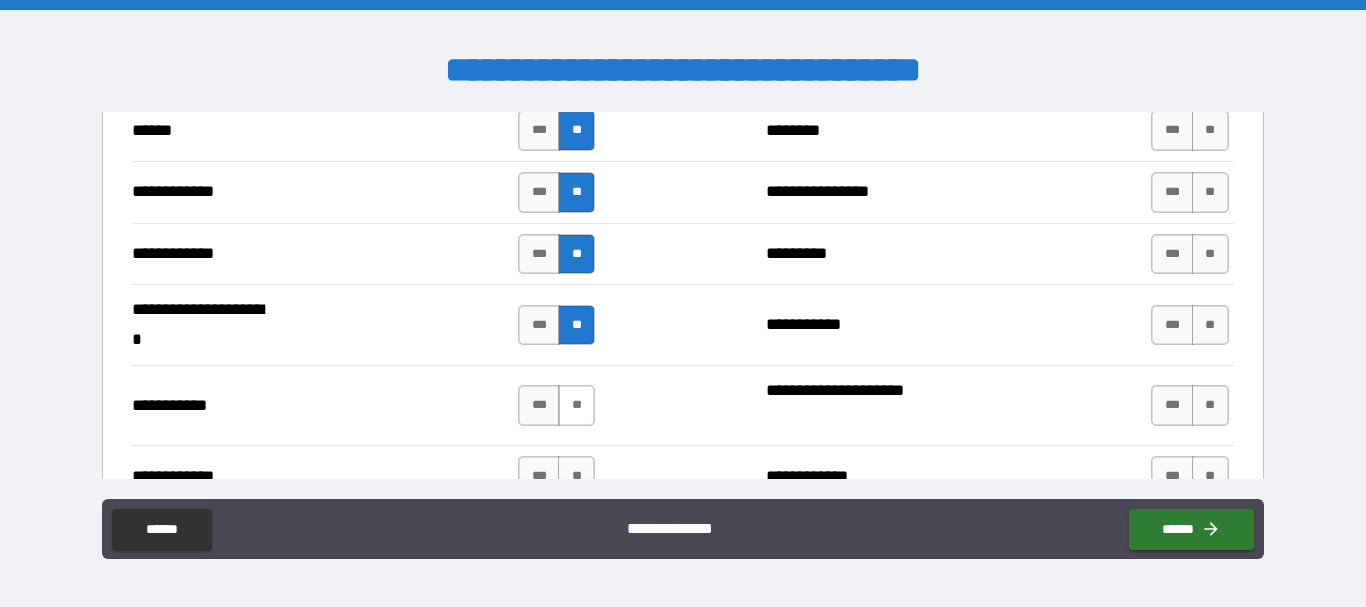 scroll, scrollTop: 3900, scrollLeft: 0, axis: vertical 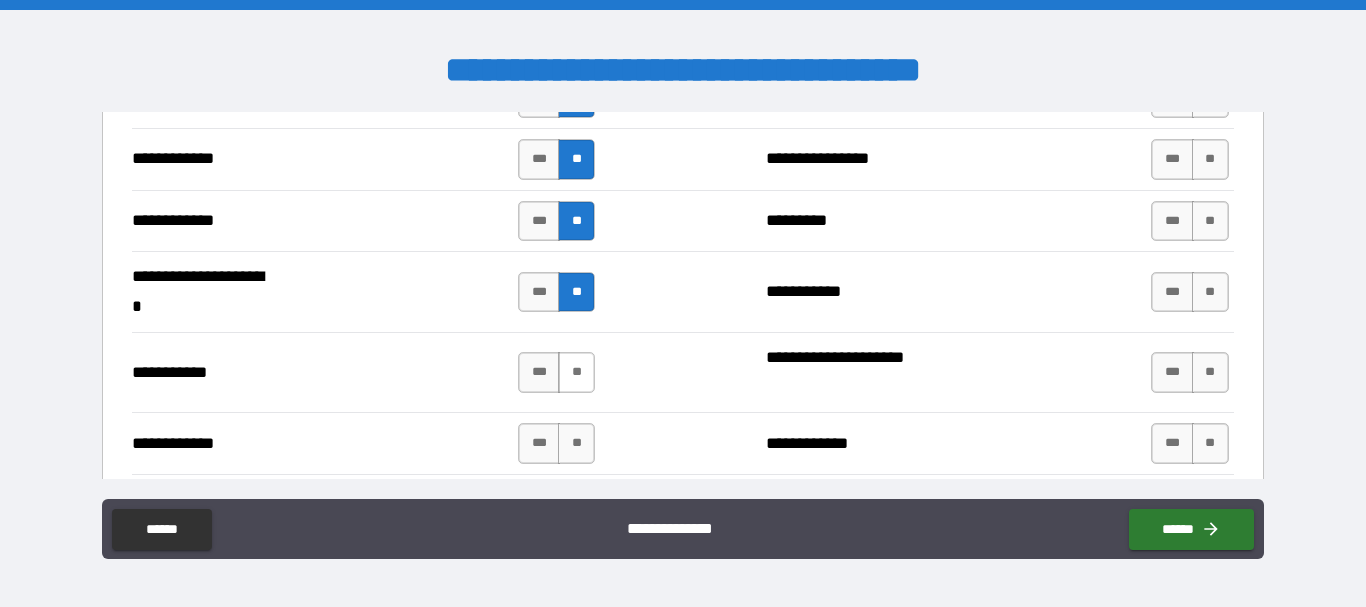 click on "**" at bounding box center (576, 372) 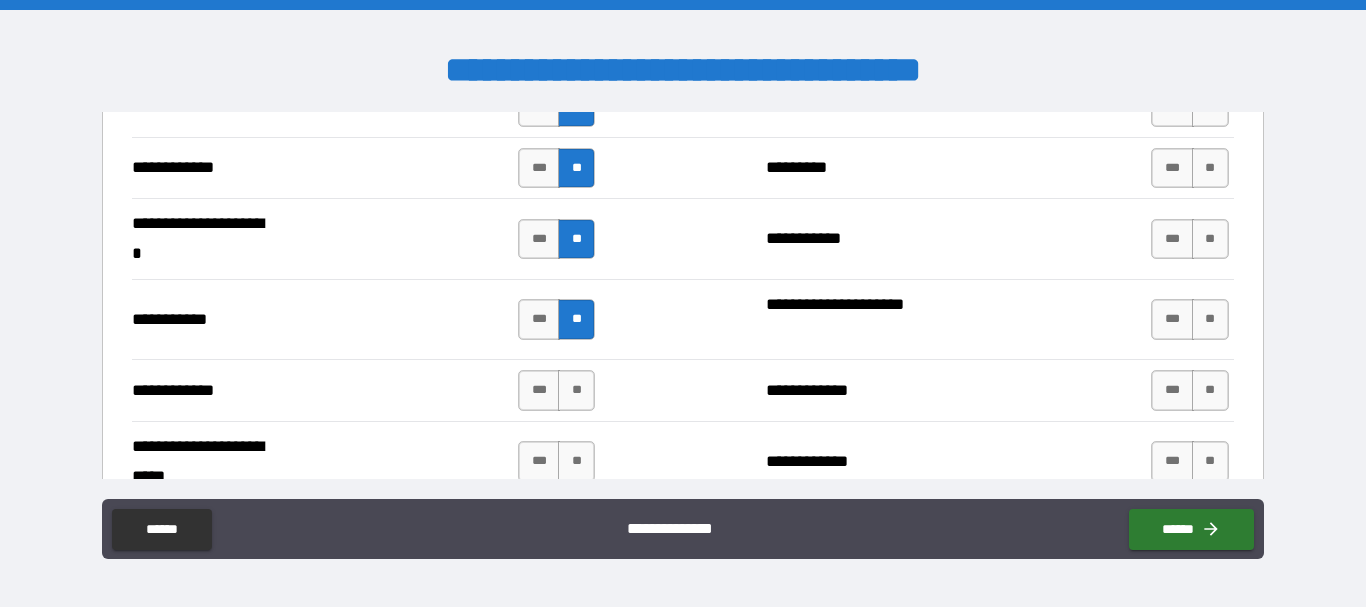 scroll, scrollTop: 4000, scrollLeft: 0, axis: vertical 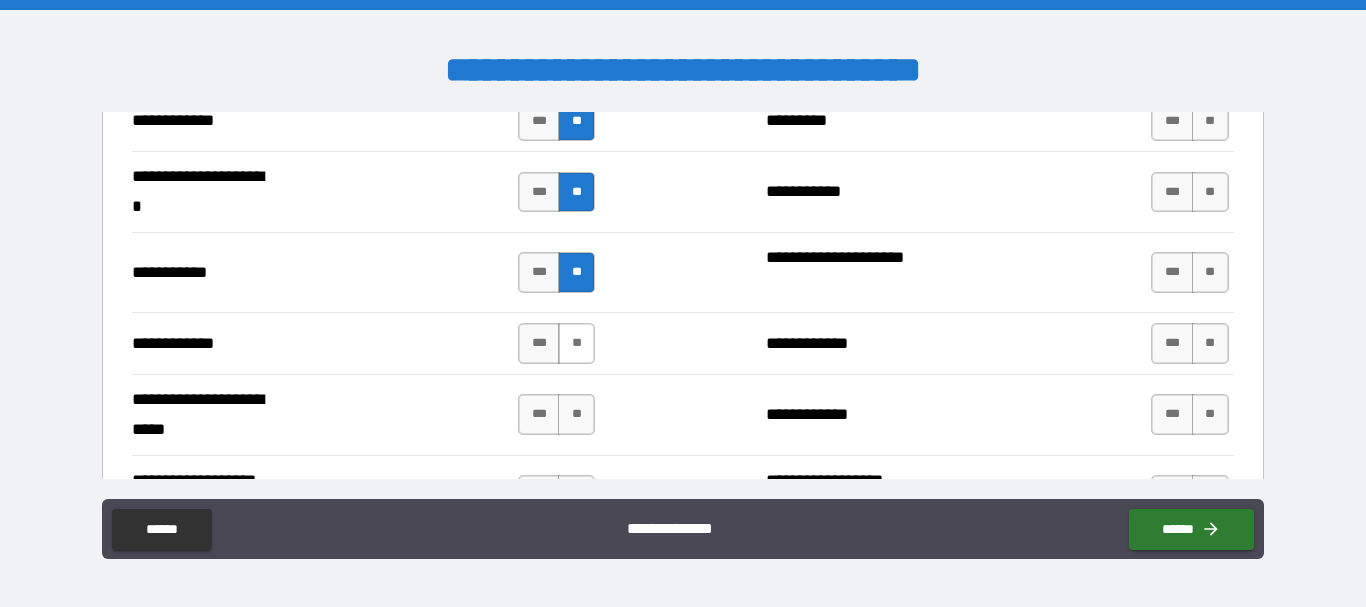 click on "**" at bounding box center [576, 343] 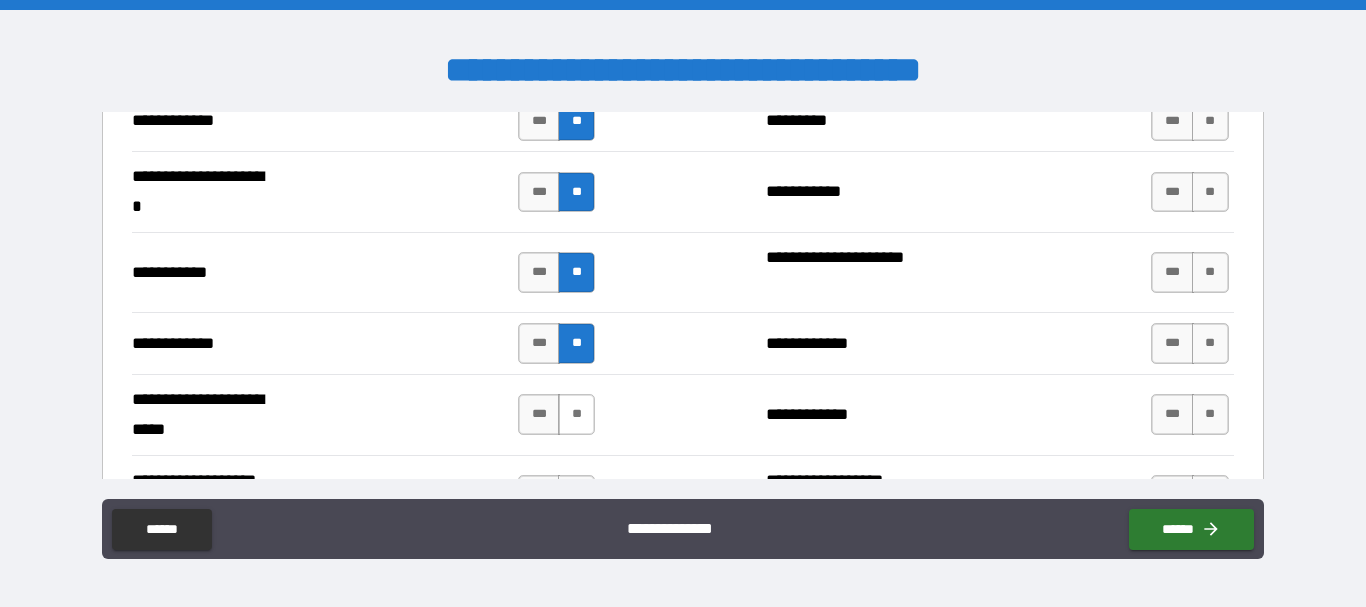click on "**" at bounding box center (576, 414) 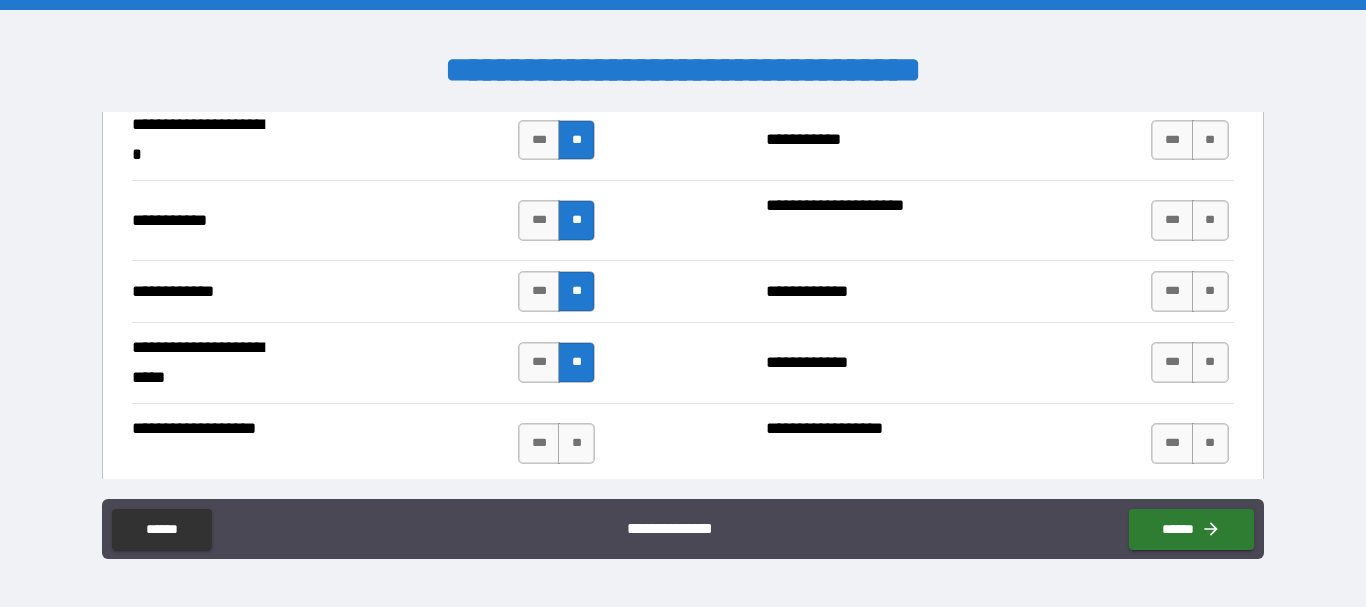 scroll, scrollTop: 4100, scrollLeft: 0, axis: vertical 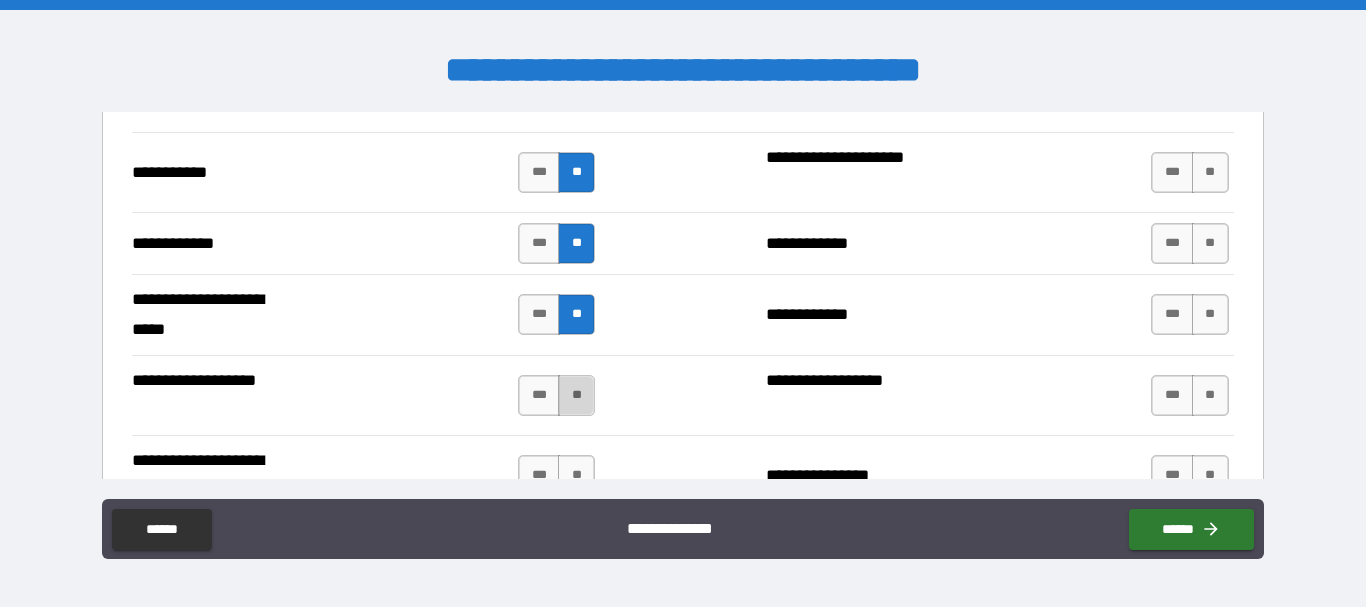 click on "**" at bounding box center [576, 395] 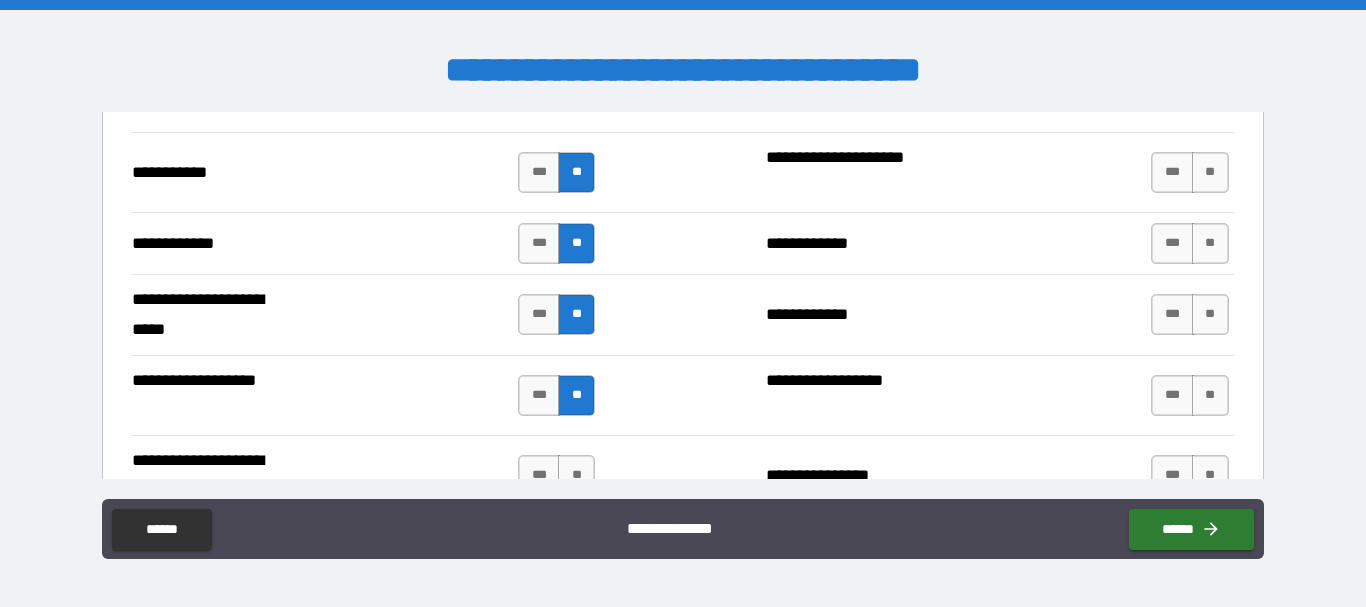 scroll, scrollTop: 4200, scrollLeft: 0, axis: vertical 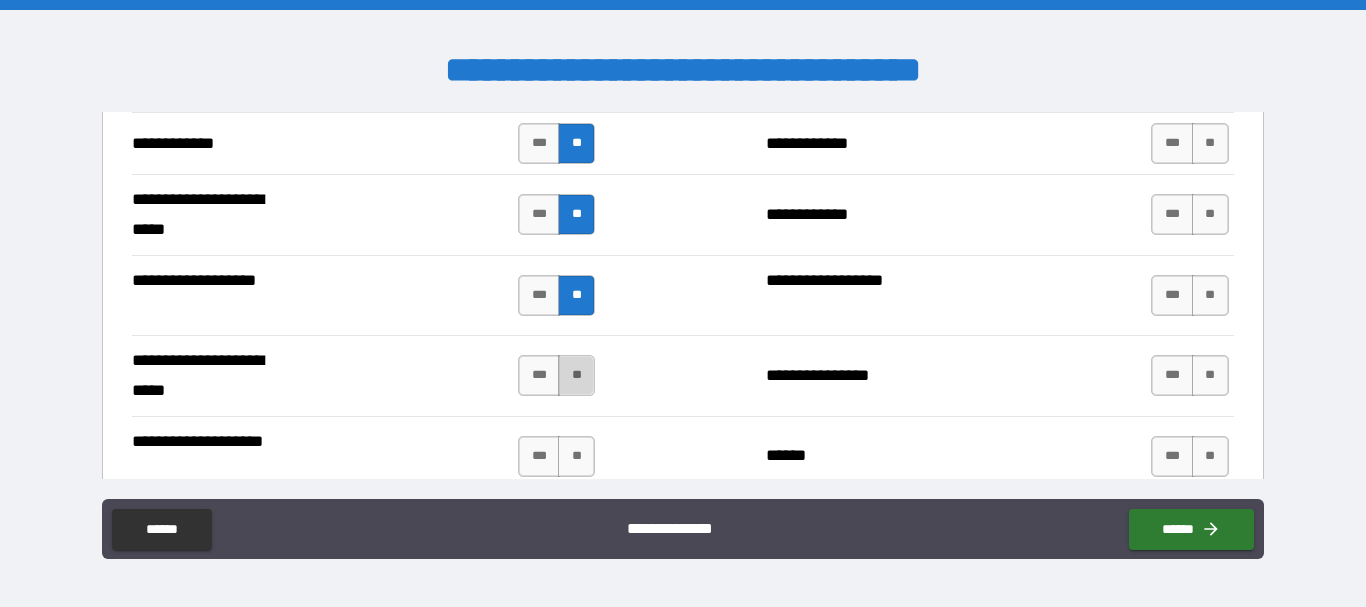 click on "**" at bounding box center (576, 375) 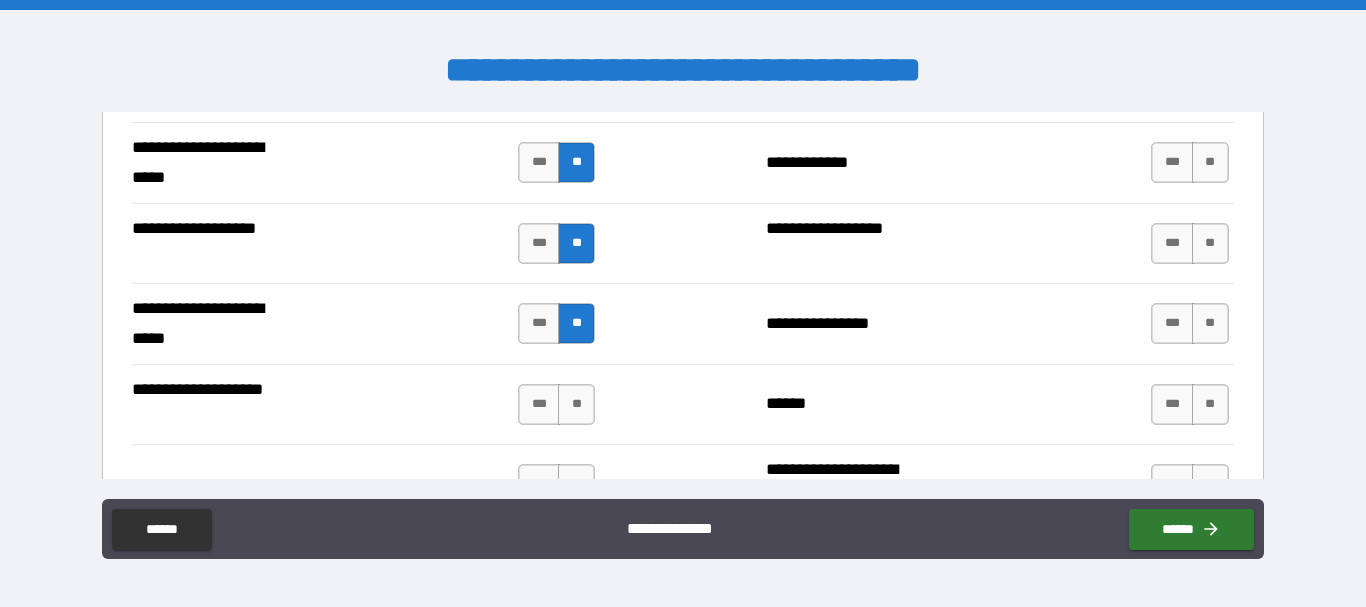scroll, scrollTop: 4300, scrollLeft: 0, axis: vertical 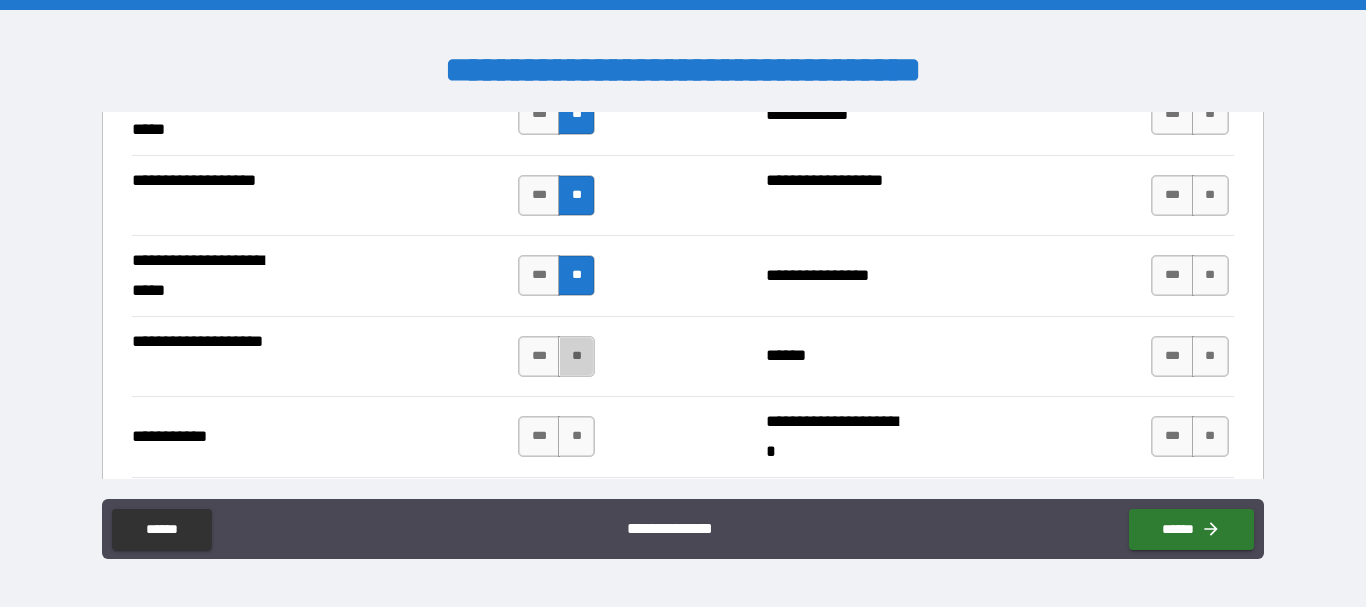 click on "**" at bounding box center (576, 356) 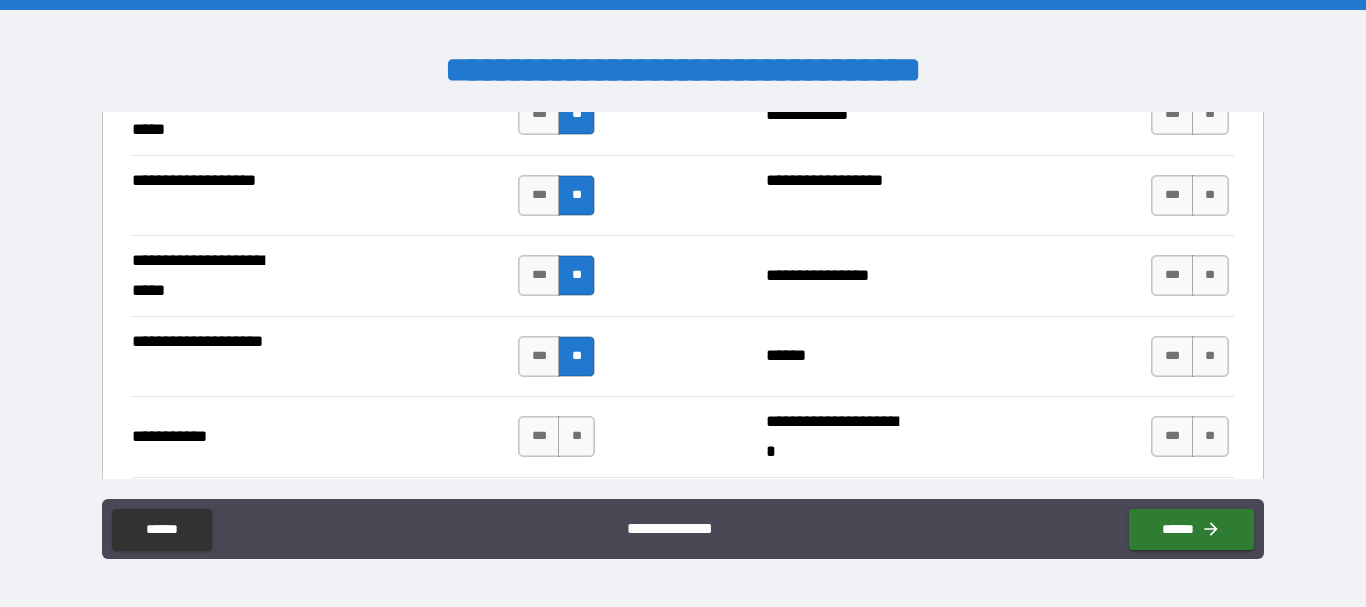 scroll, scrollTop: 4400, scrollLeft: 0, axis: vertical 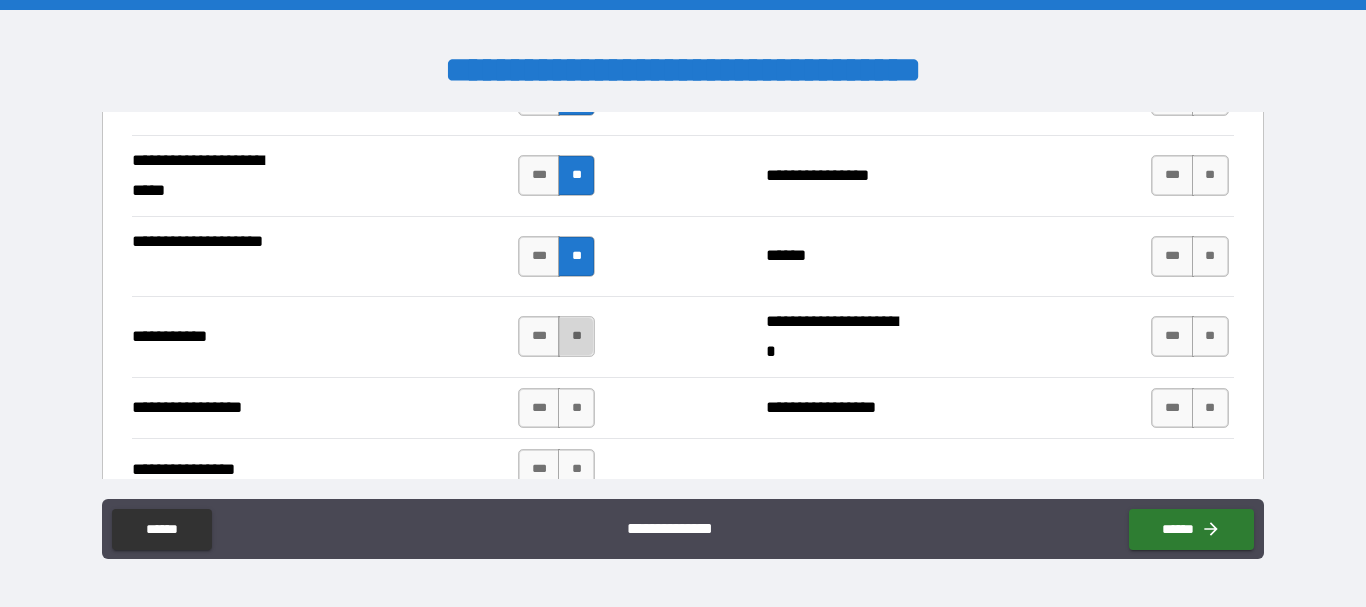 click on "**" at bounding box center (576, 336) 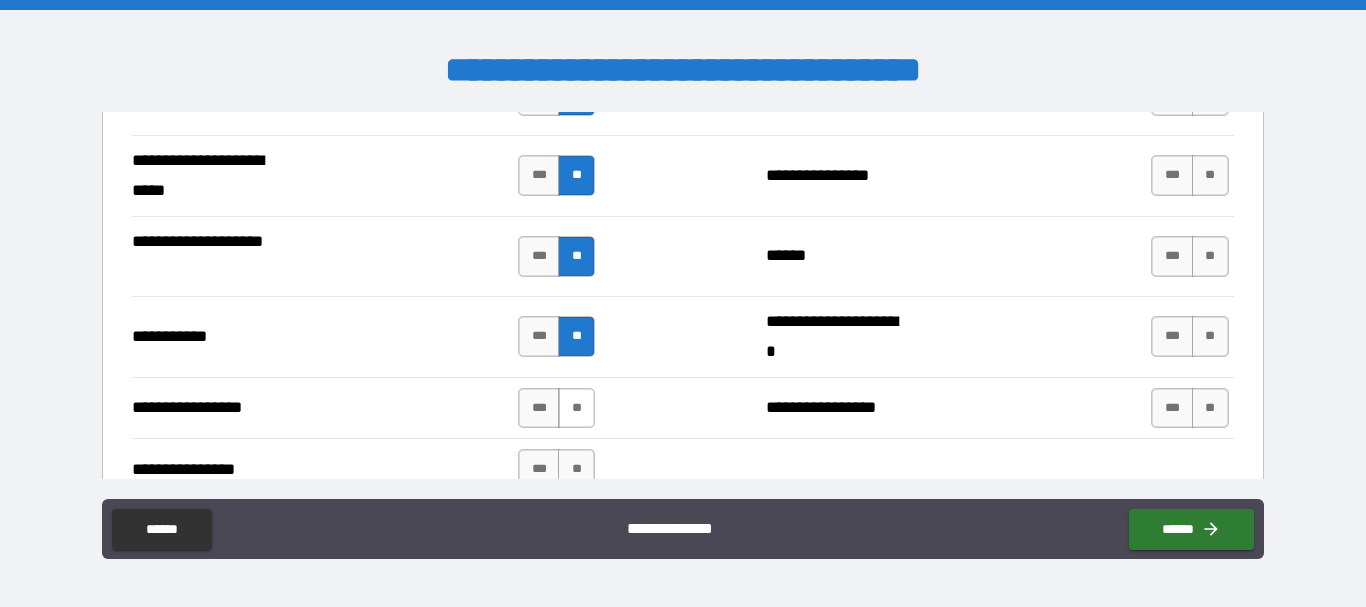 click on "**" at bounding box center (576, 408) 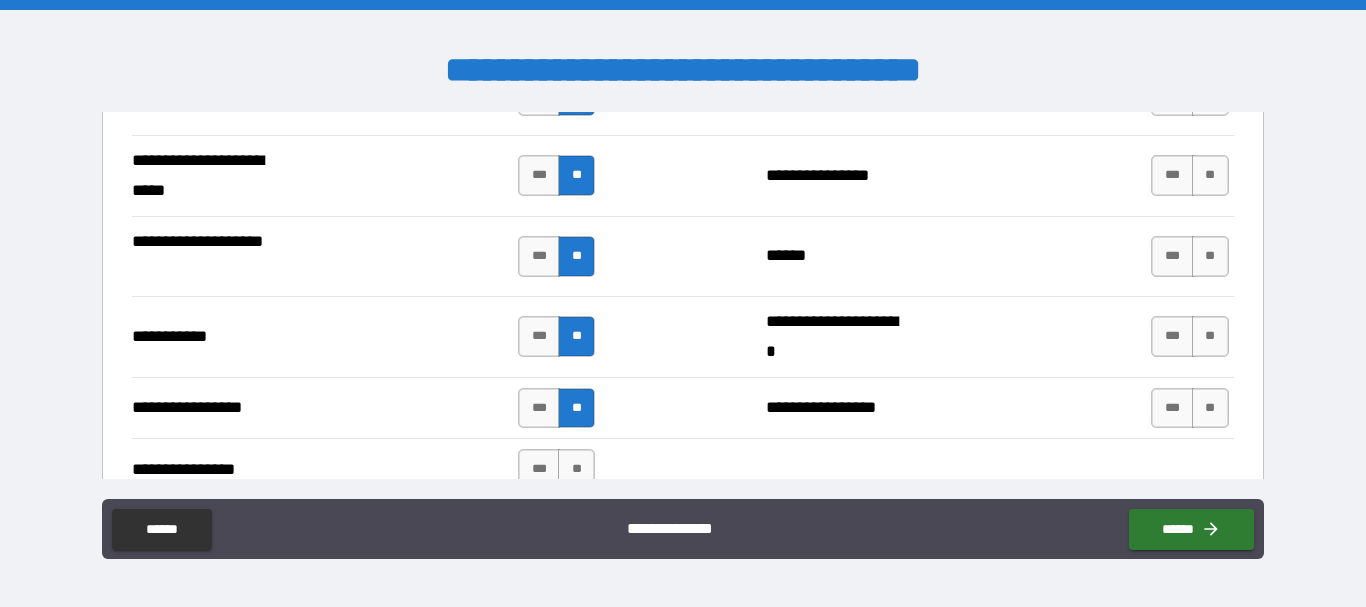 click on "**" at bounding box center (576, 469) 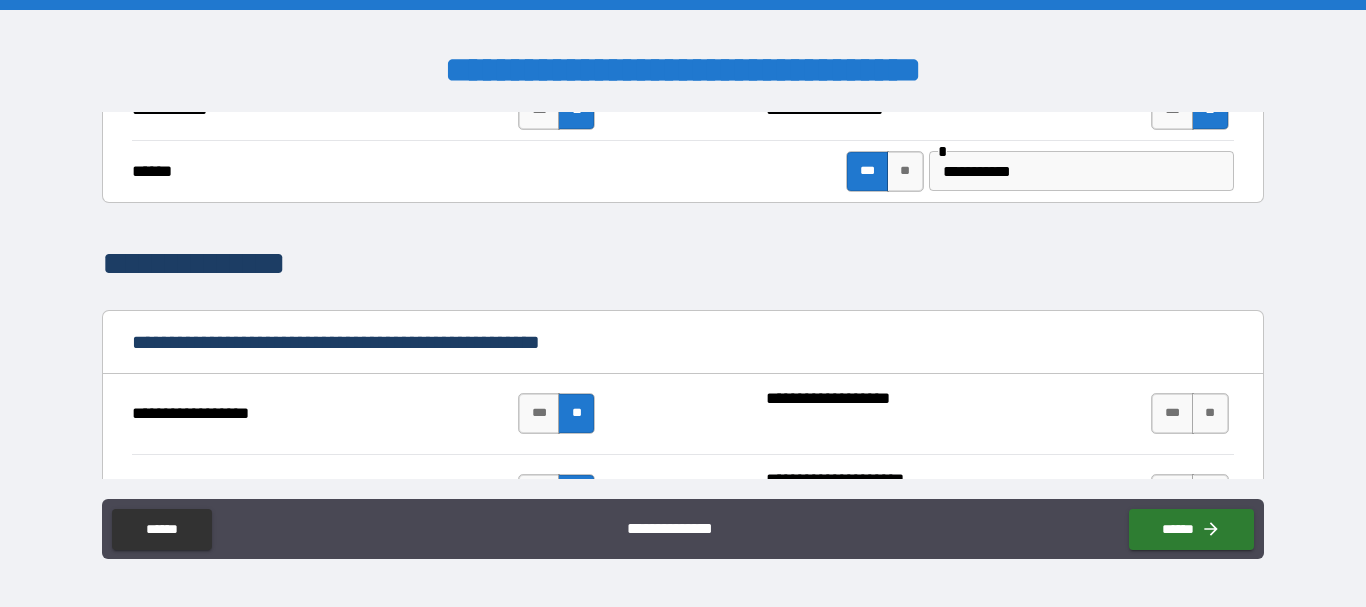 scroll, scrollTop: 1800, scrollLeft: 0, axis: vertical 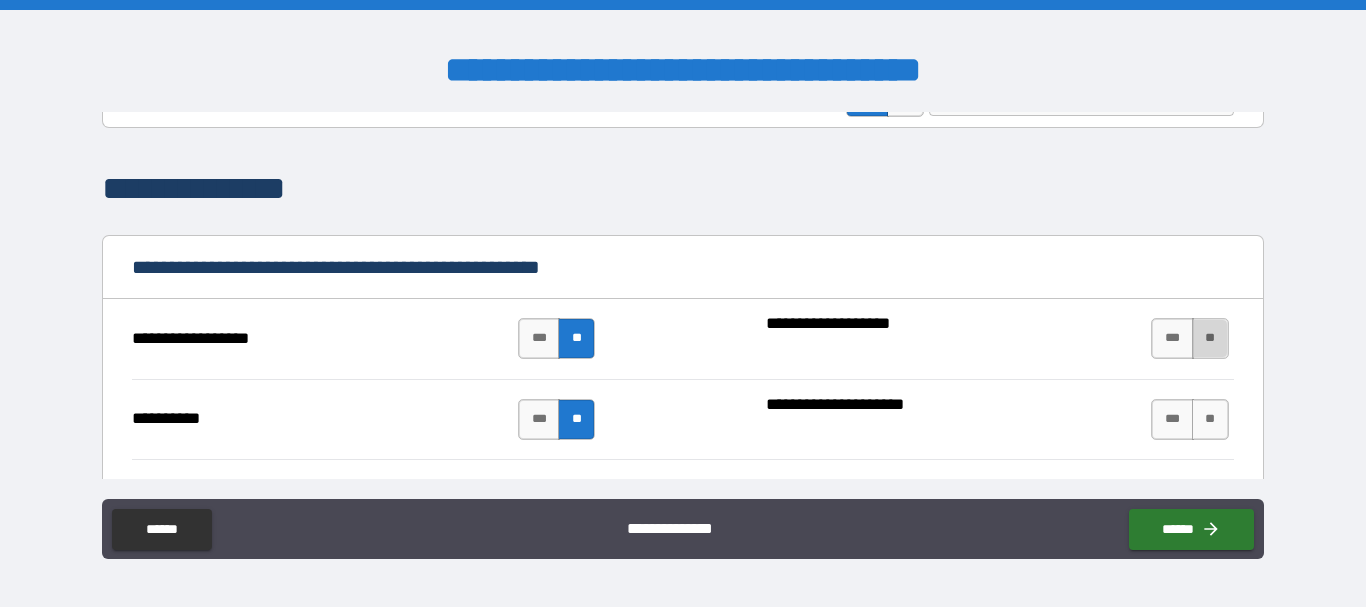 click on "**" at bounding box center [1210, 338] 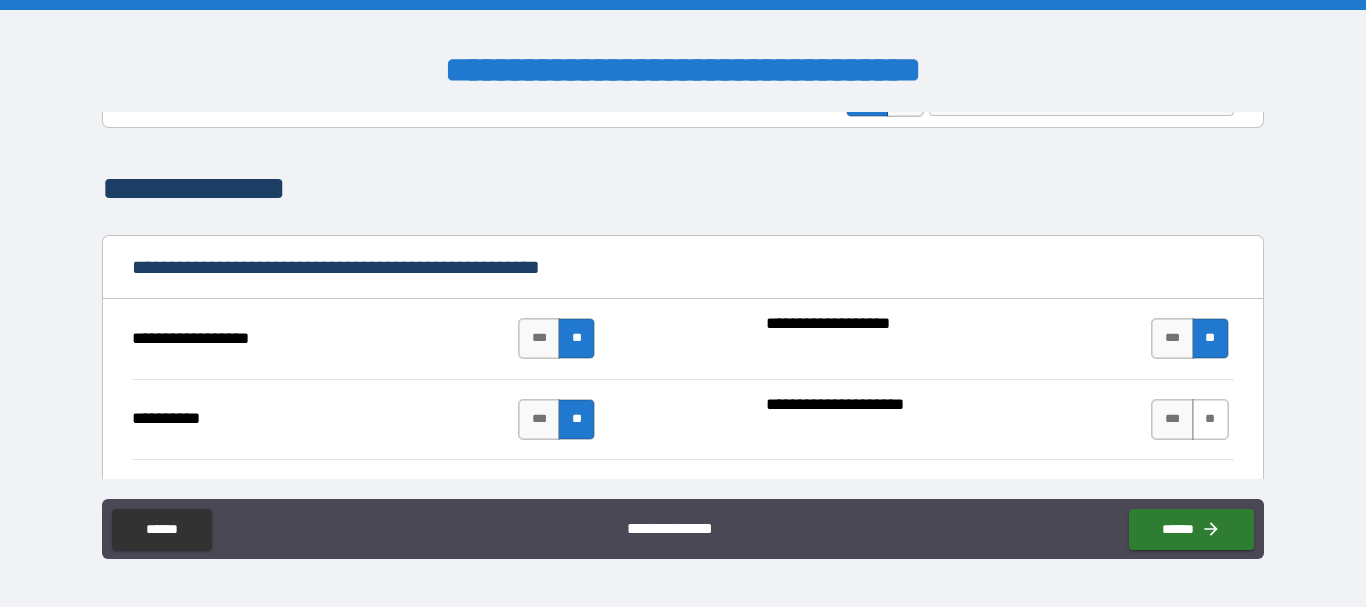 click on "**" at bounding box center (1210, 419) 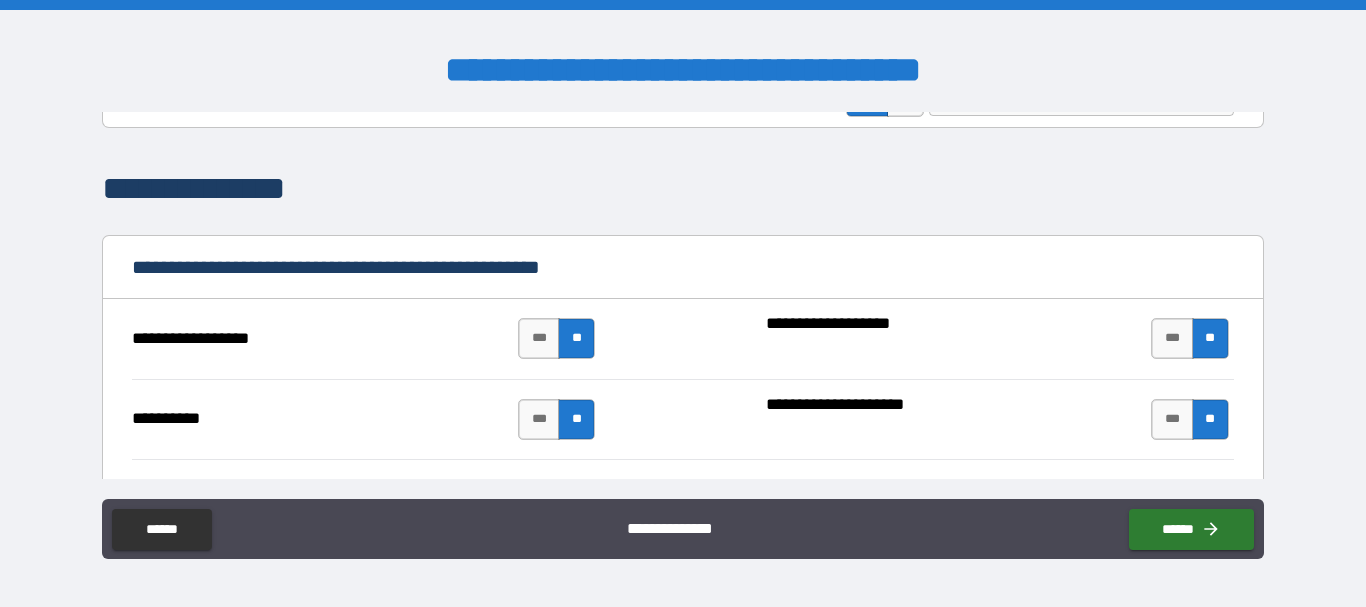 scroll, scrollTop: 1900, scrollLeft: 0, axis: vertical 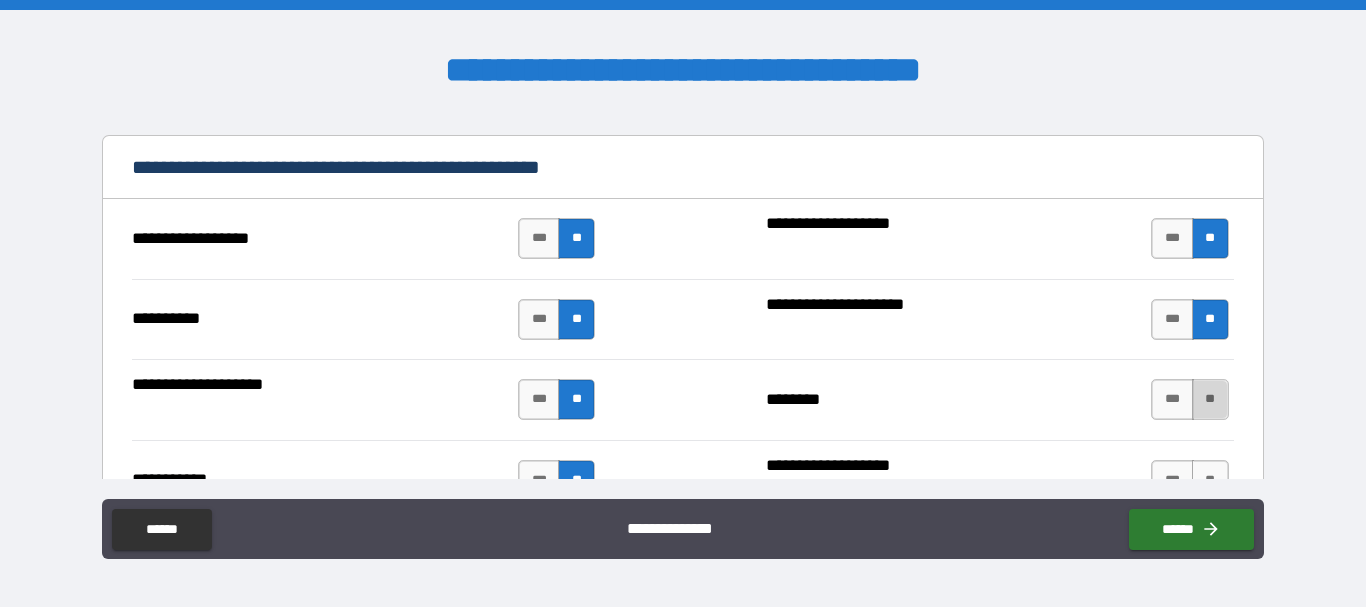 click on "**" at bounding box center [1210, 399] 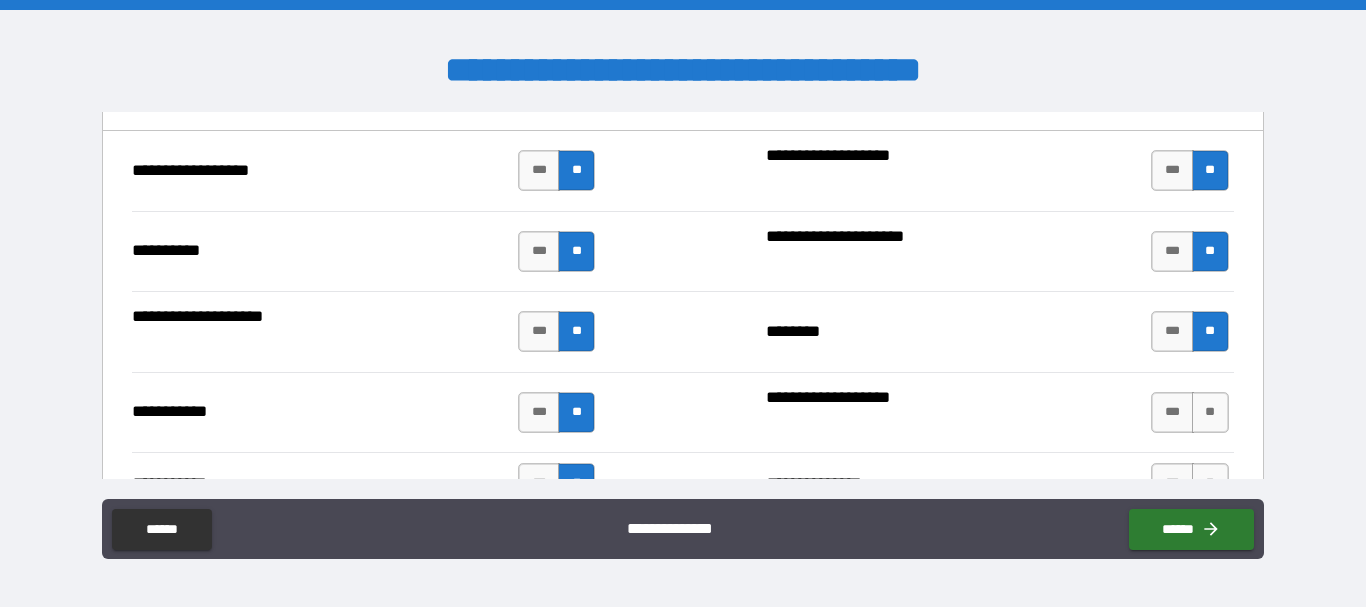 scroll, scrollTop: 2000, scrollLeft: 0, axis: vertical 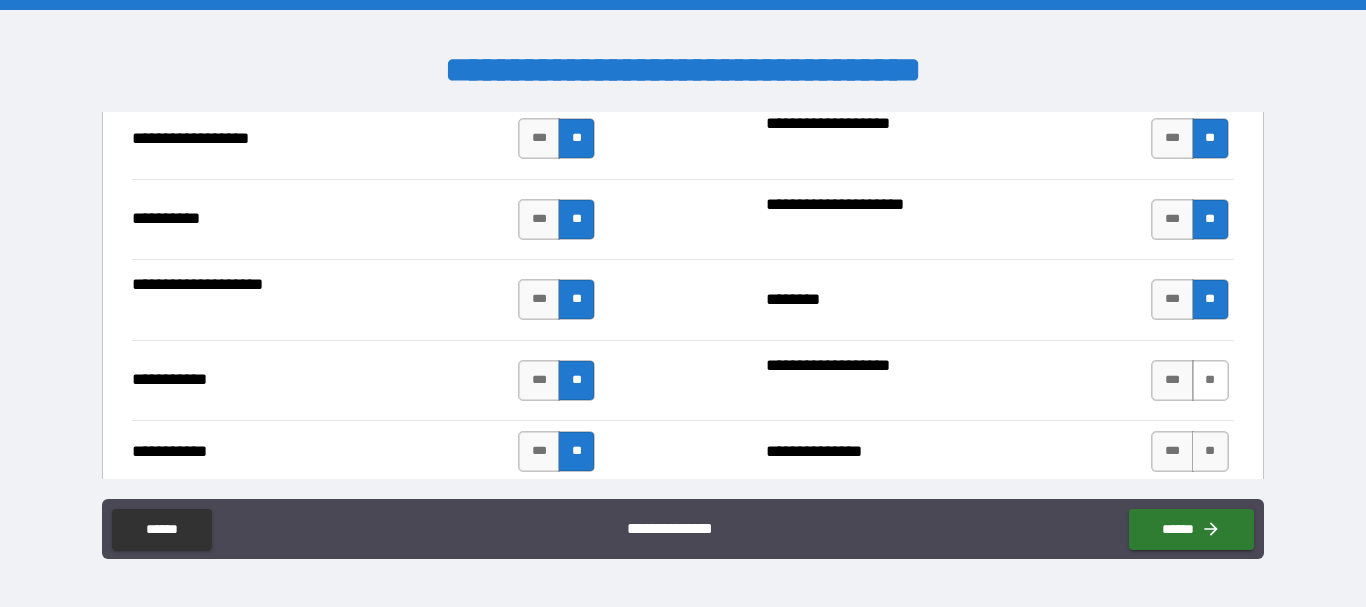 click on "**" at bounding box center [1210, 380] 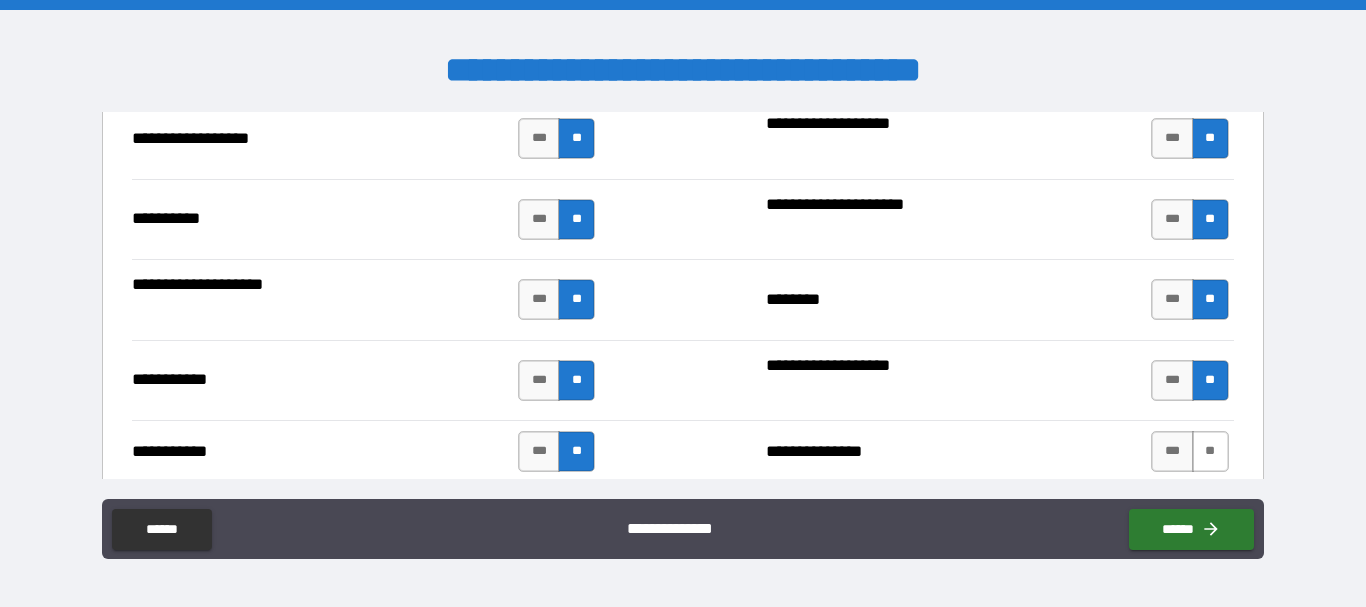 click on "**" at bounding box center [1210, 451] 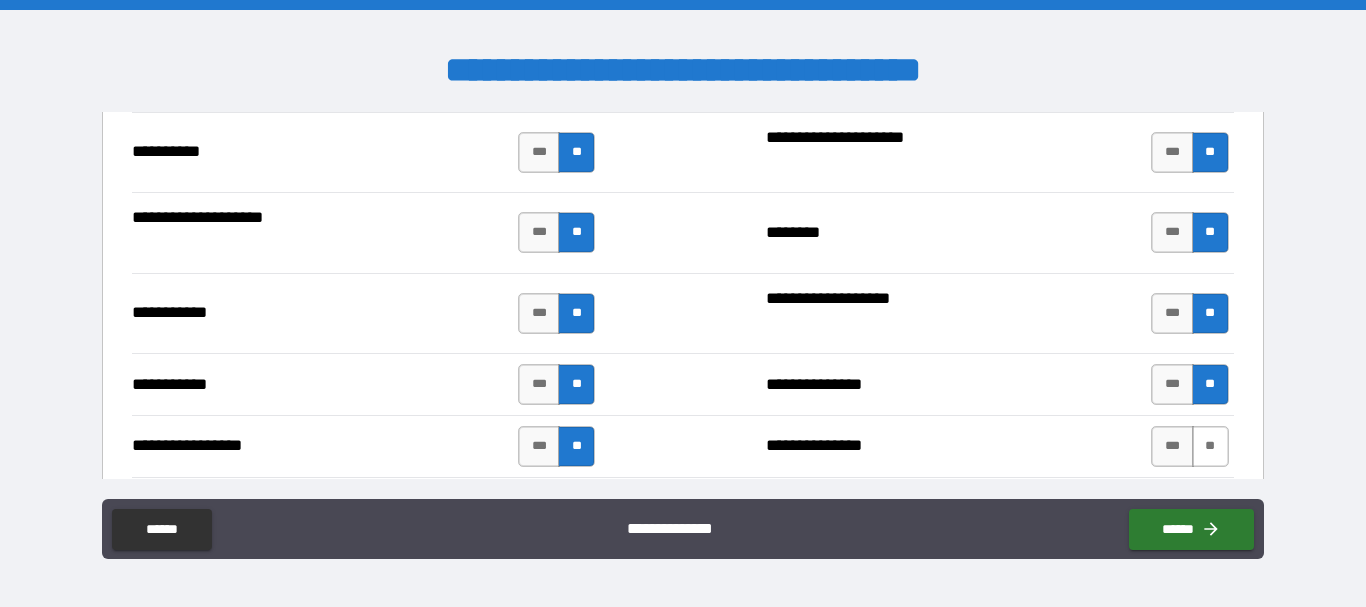scroll, scrollTop: 2100, scrollLeft: 0, axis: vertical 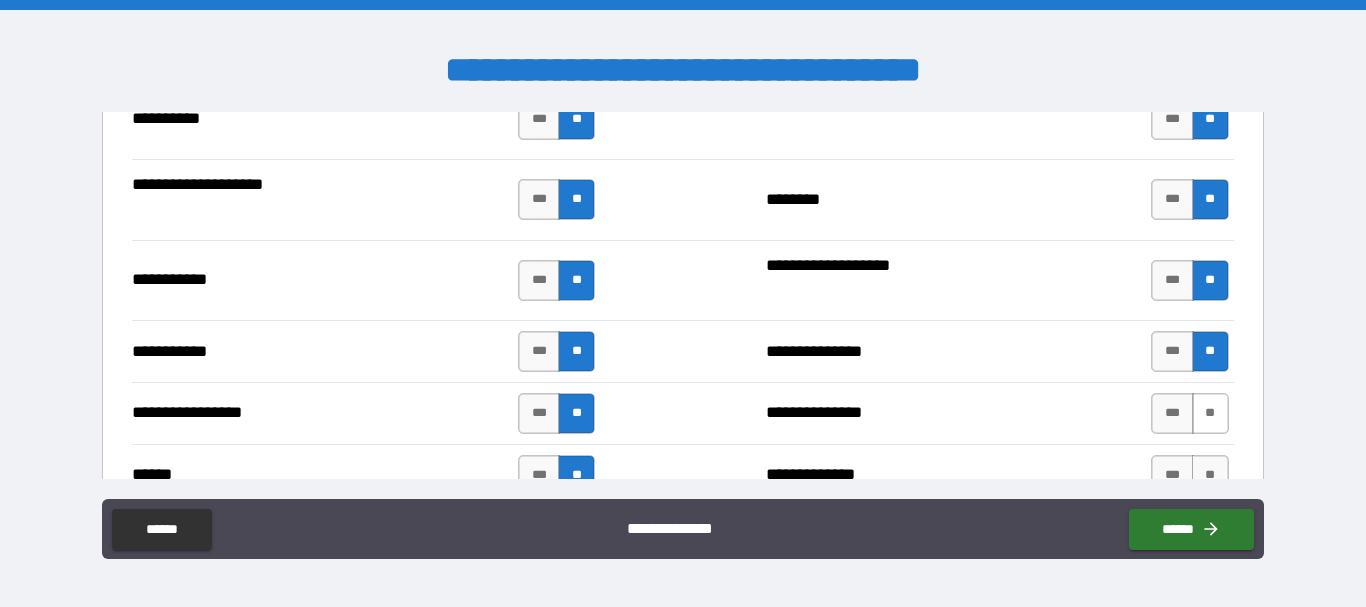 click on "**" at bounding box center (1210, 413) 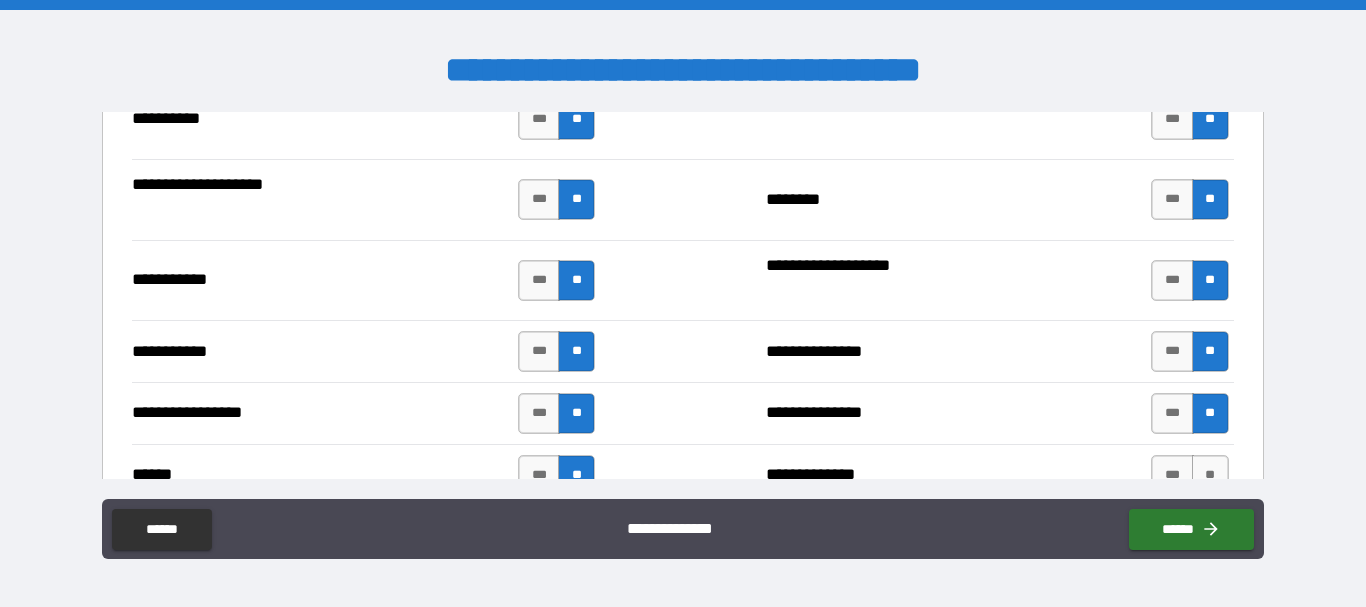scroll, scrollTop: 2200, scrollLeft: 0, axis: vertical 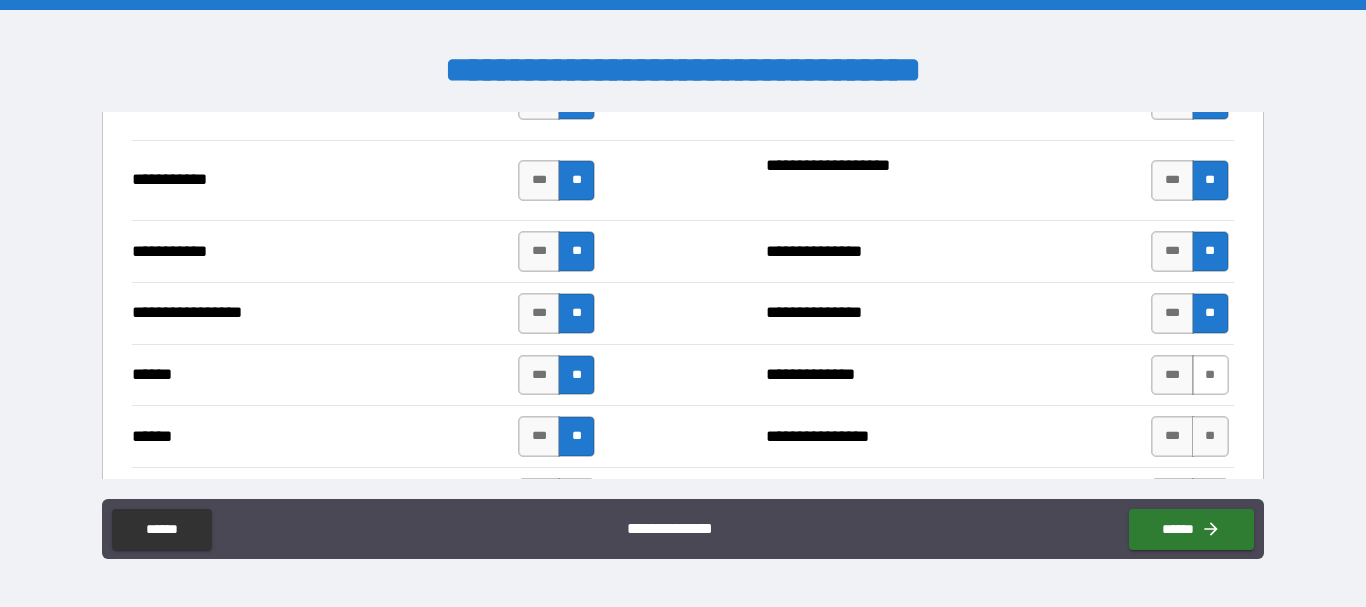 click on "**" at bounding box center (1210, 375) 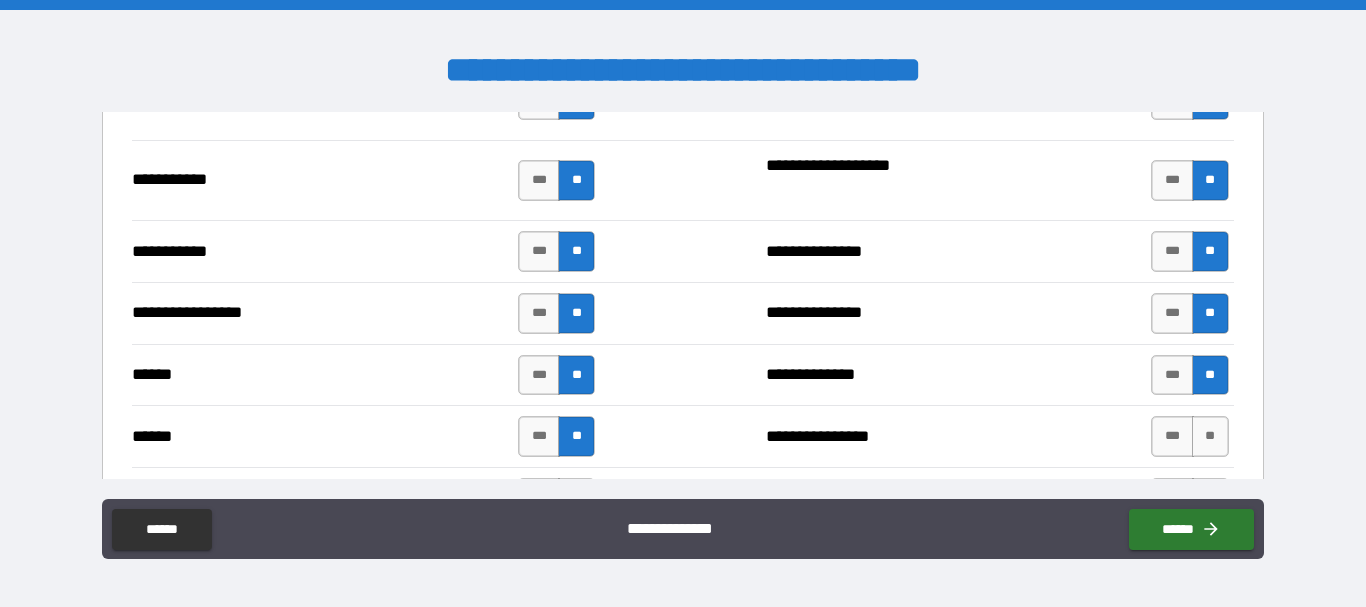 scroll, scrollTop: 2300, scrollLeft: 0, axis: vertical 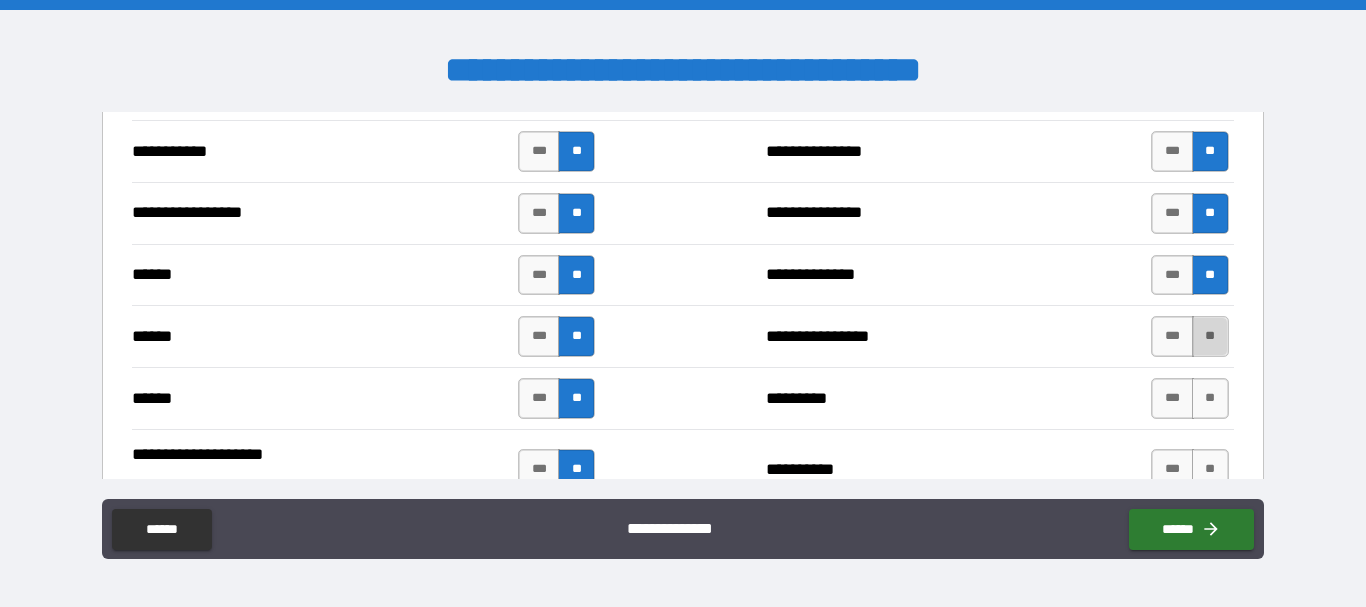 click on "**" at bounding box center (1210, 336) 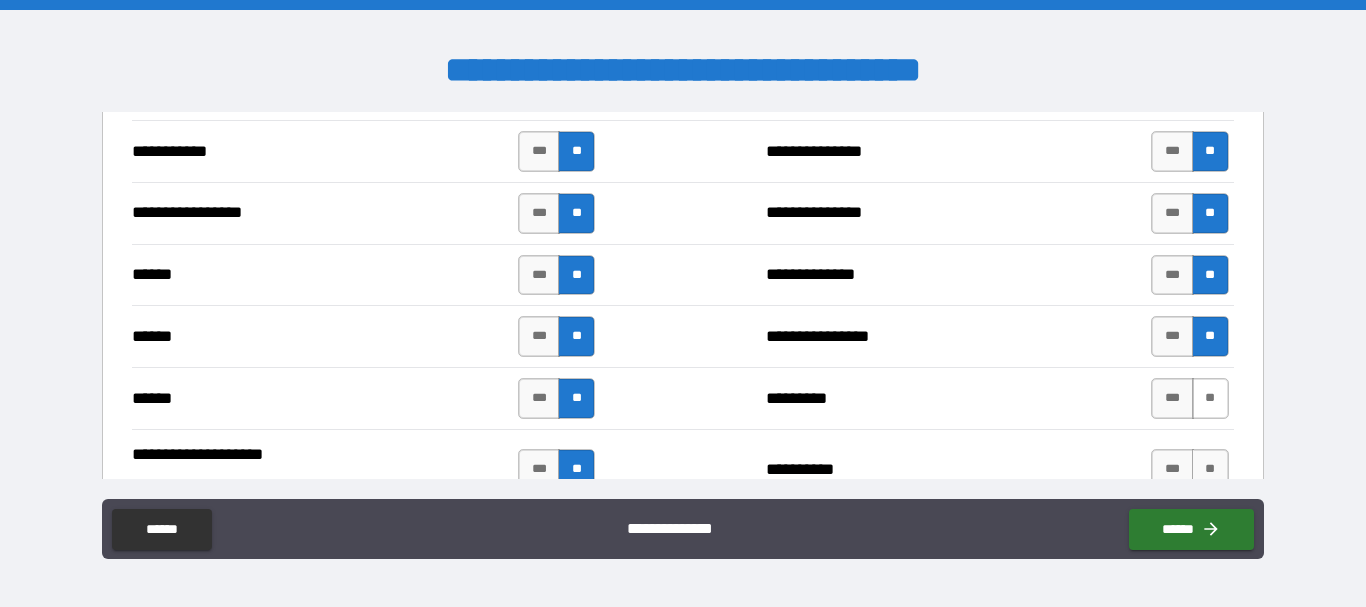 click on "**" at bounding box center (1210, 398) 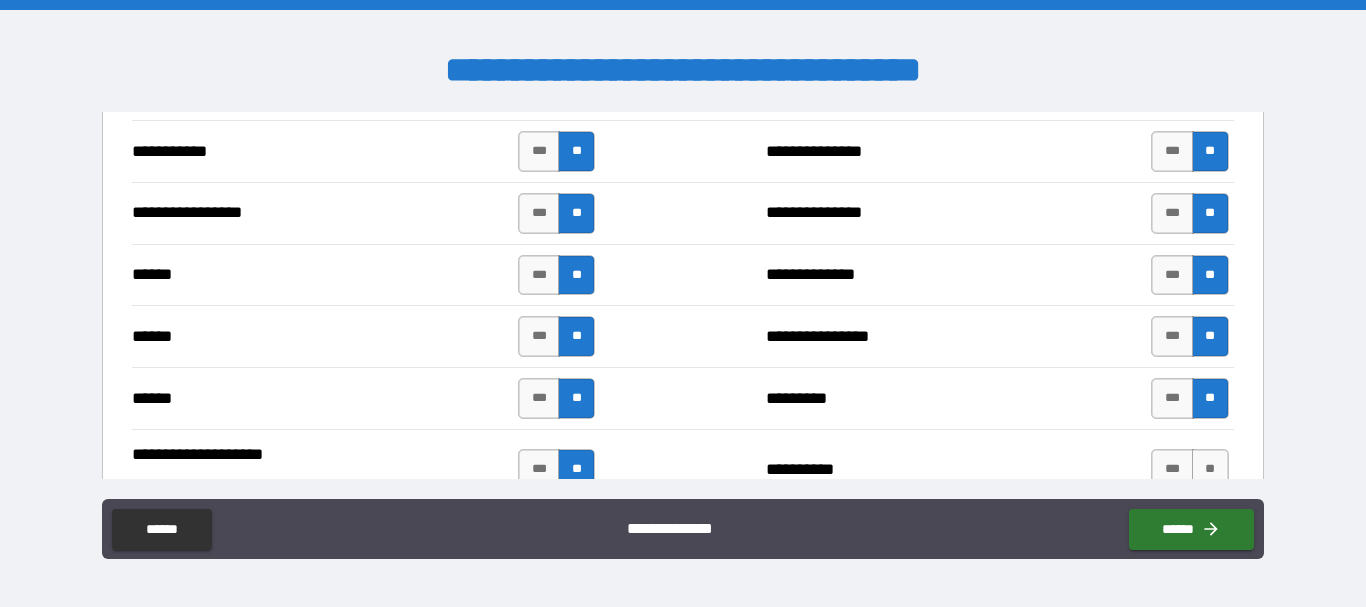 scroll, scrollTop: 2400, scrollLeft: 0, axis: vertical 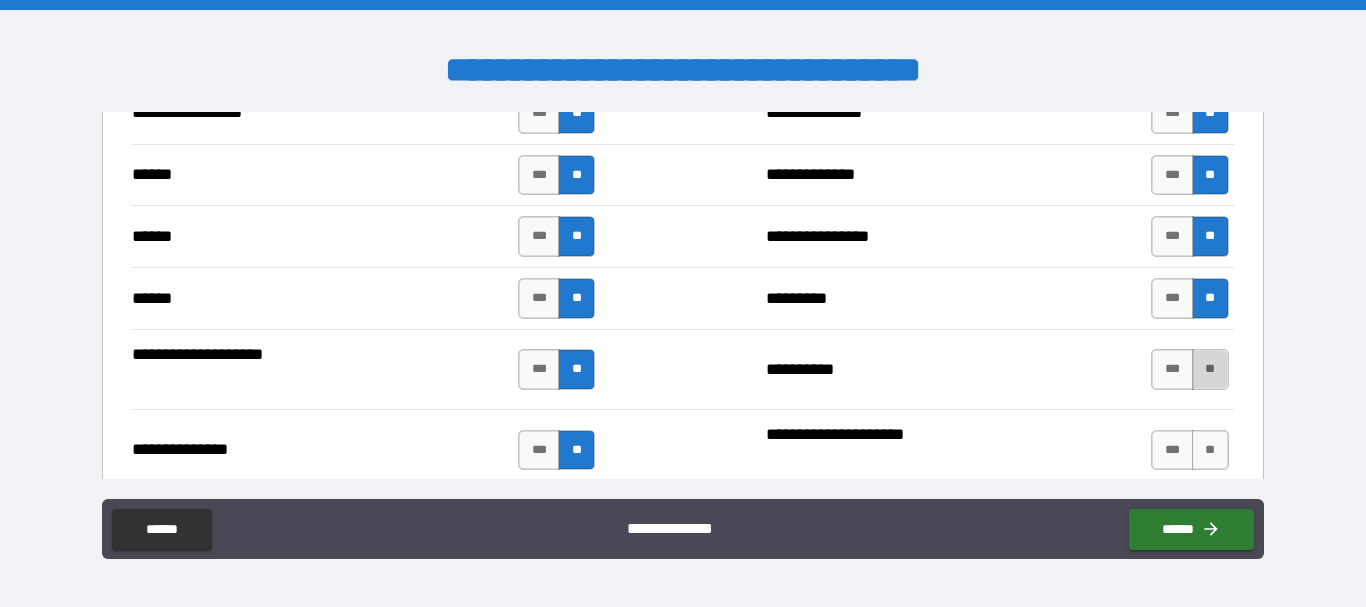 click on "**" at bounding box center (1210, 369) 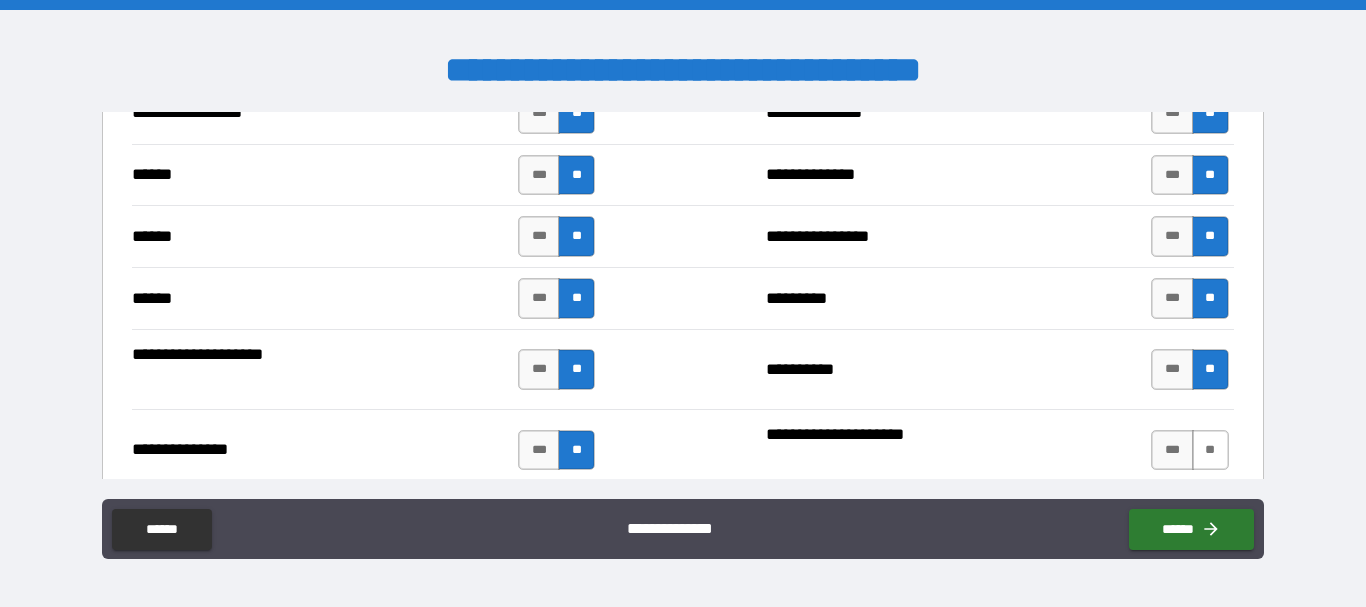 click on "**" at bounding box center [1210, 450] 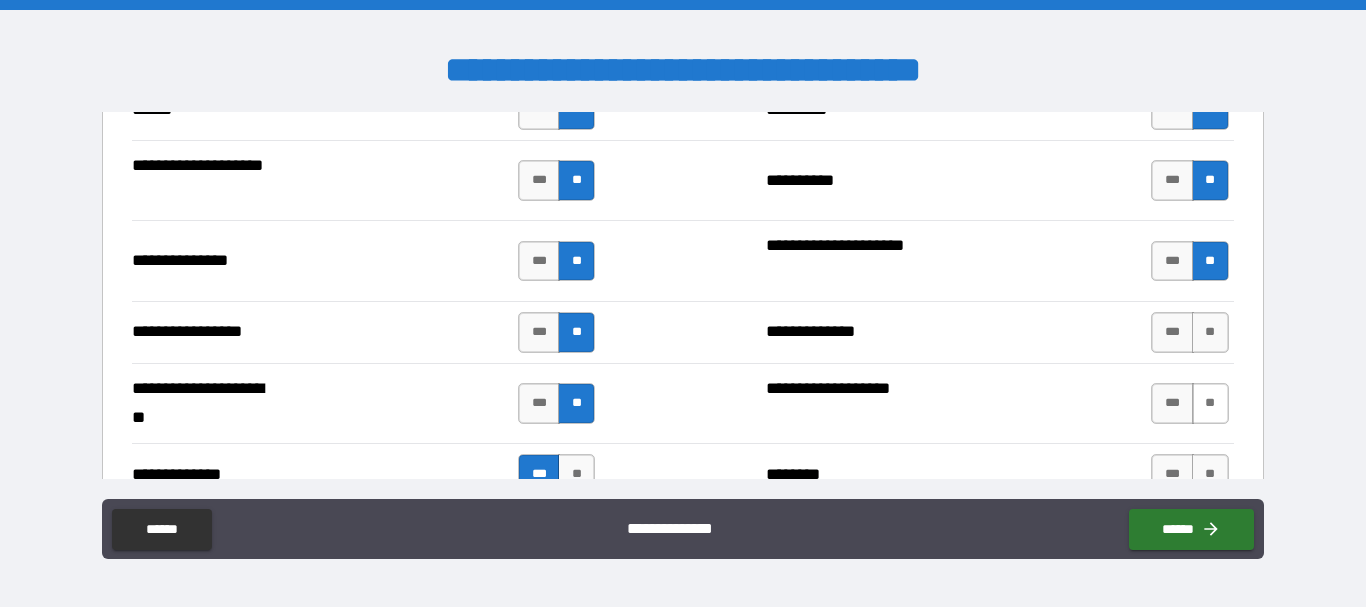 scroll, scrollTop: 2600, scrollLeft: 0, axis: vertical 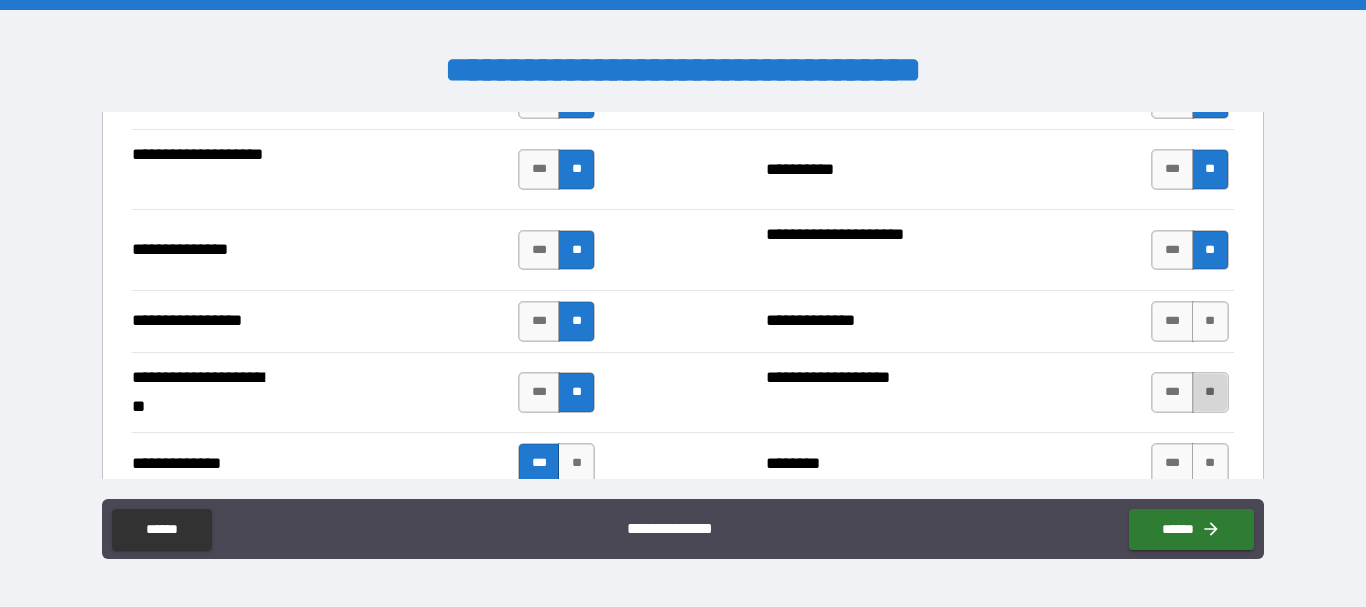 click on "**" at bounding box center [1210, 392] 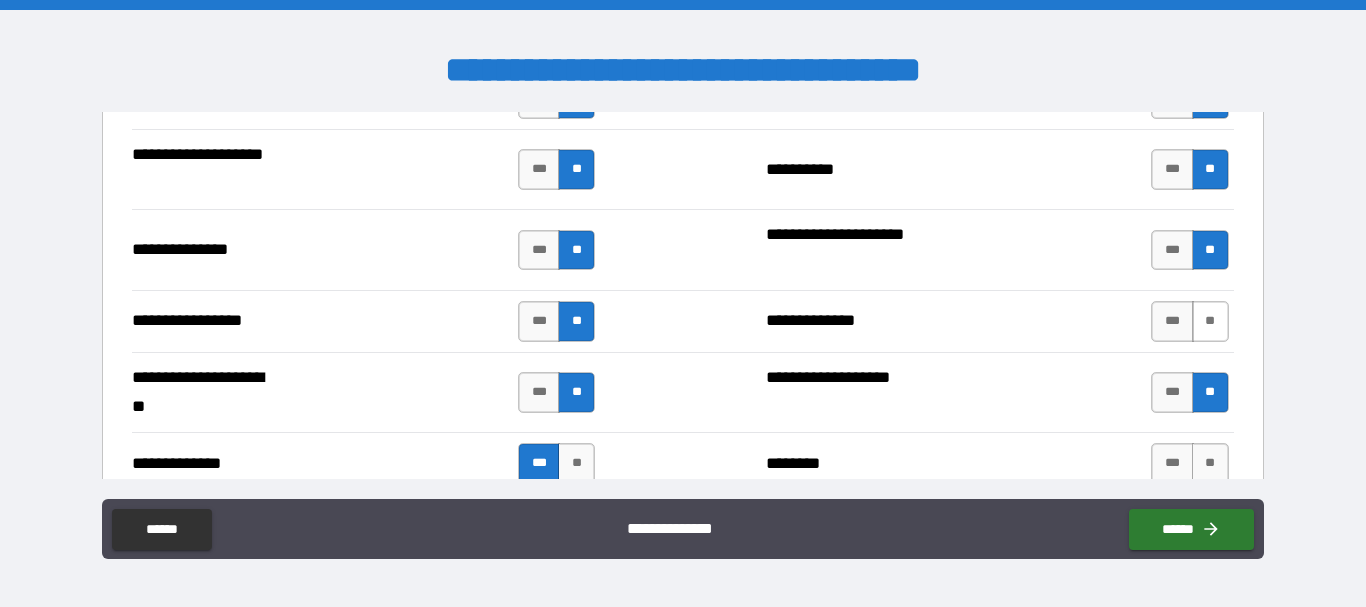 click on "**" at bounding box center (1210, 321) 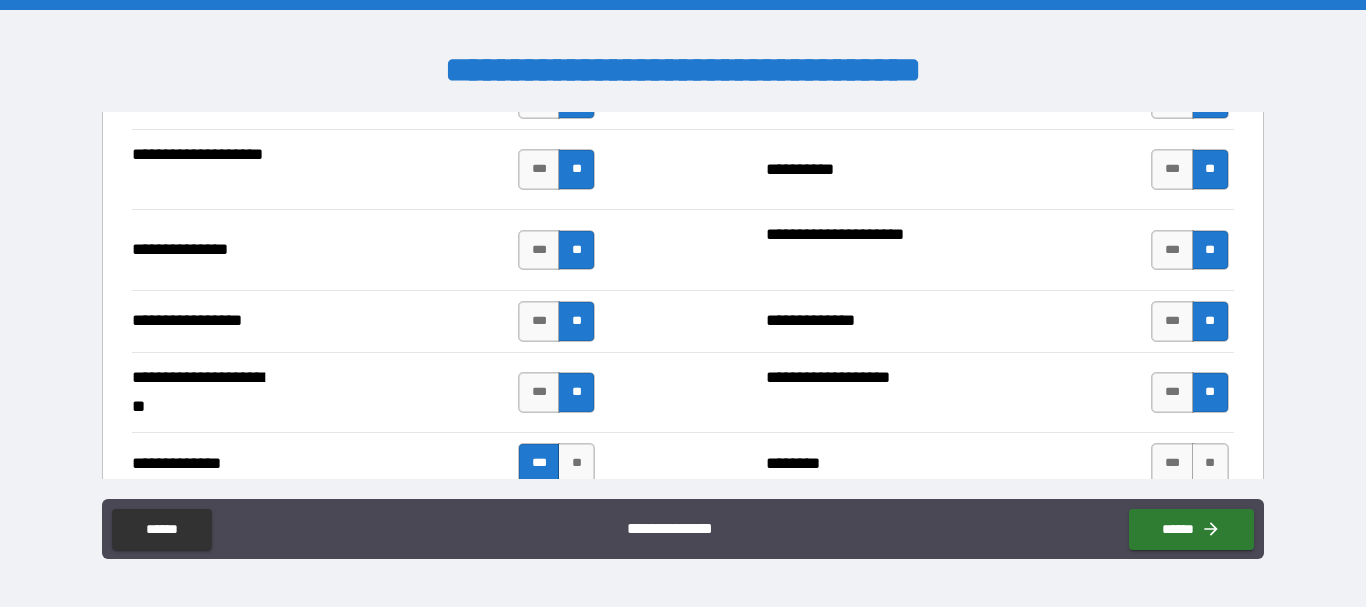 scroll, scrollTop: 2700, scrollLeft: 0, axis: vertical 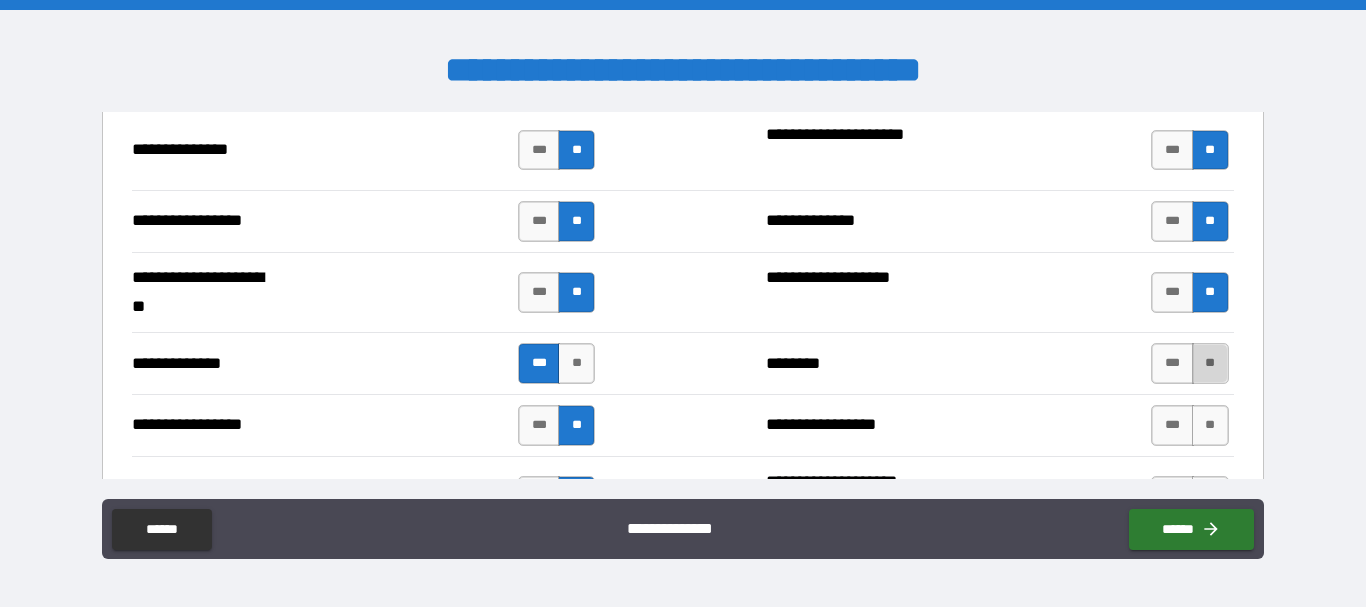 click on "**" at bounding box center (1210, 363) 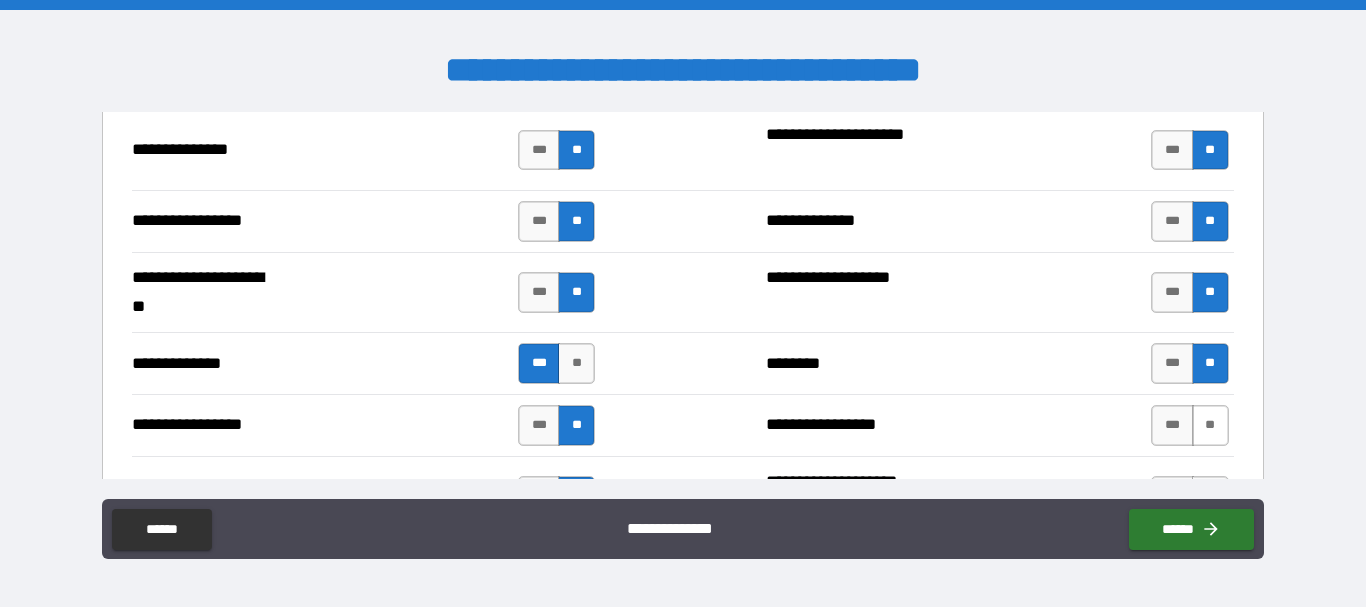 click on "**" at bounding box center (1210, 425) 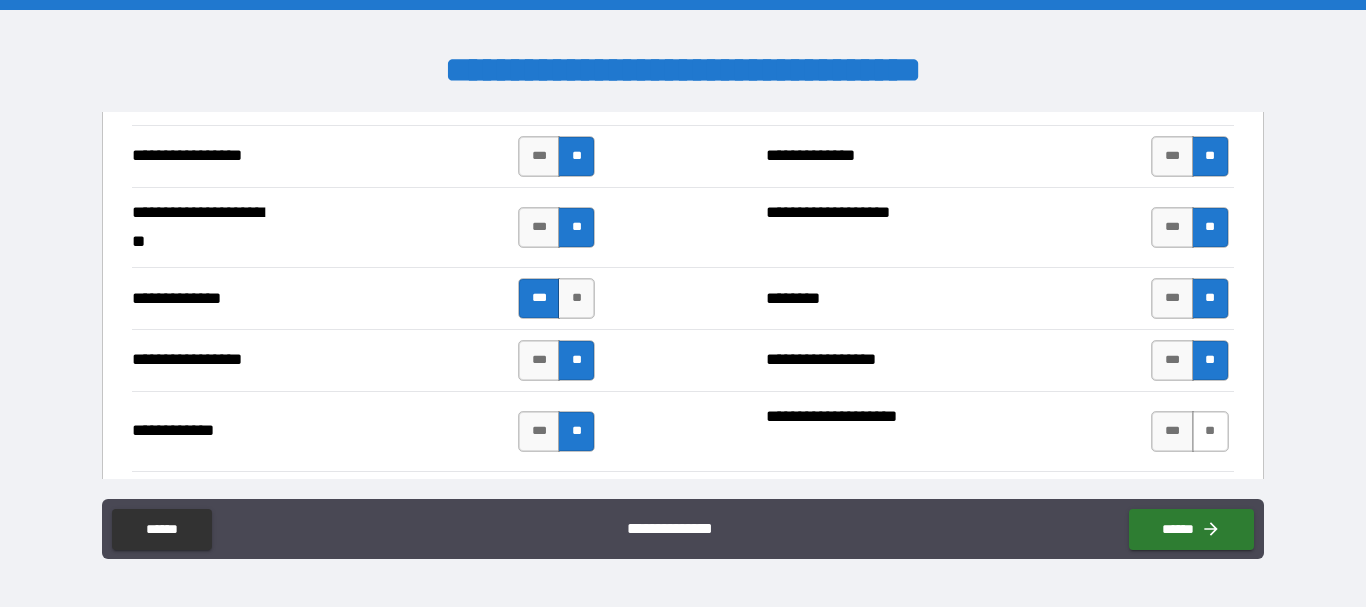 scroll, scrollTop: 2800, scrollLeft: 0, axis: vertical 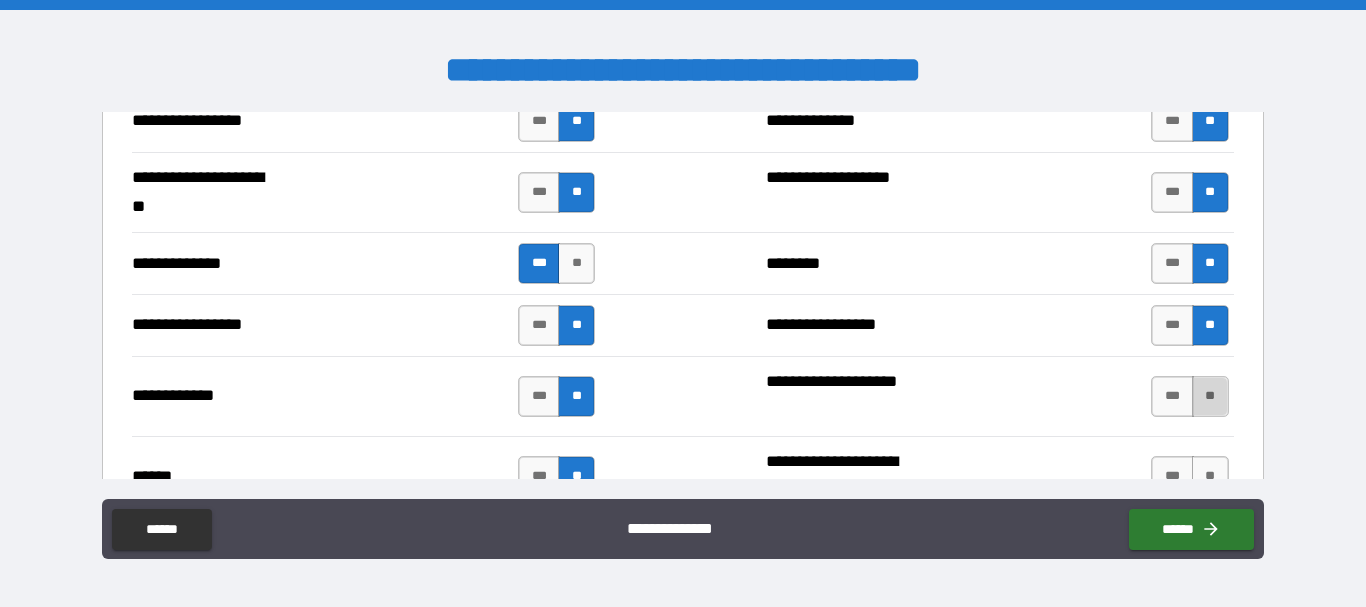 click on "**" at bounding box center (1210, 396) 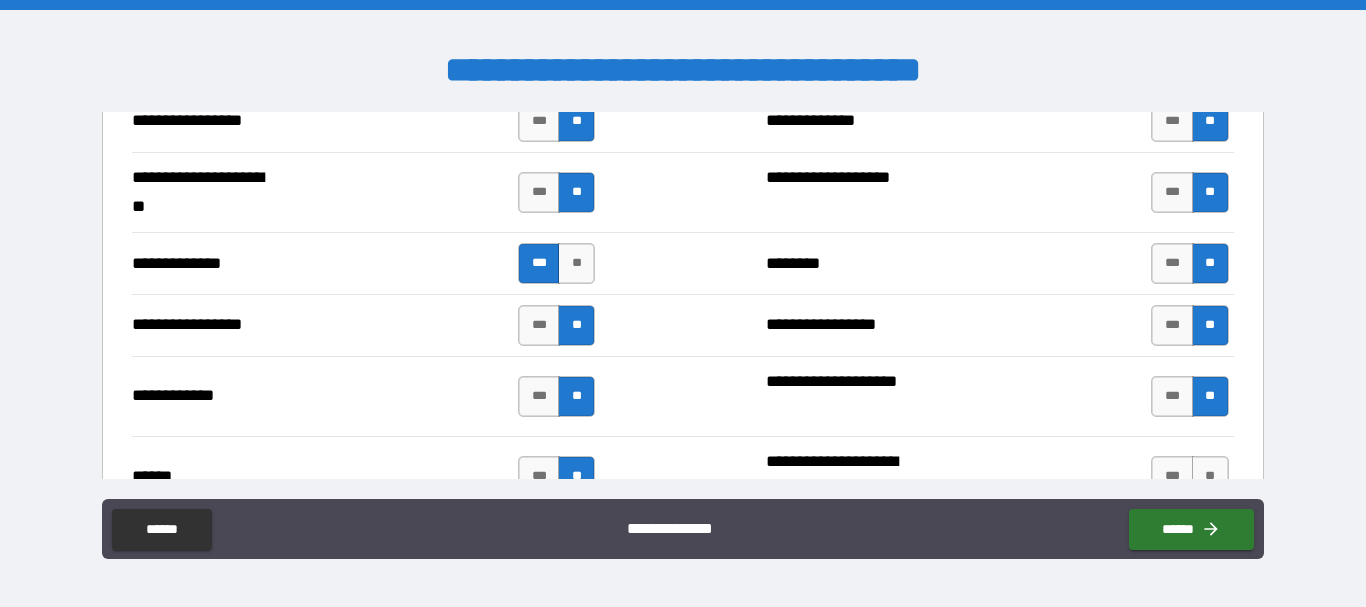 scroll, scrollTop: 2900, scrollLeft: 0, axis: vertical 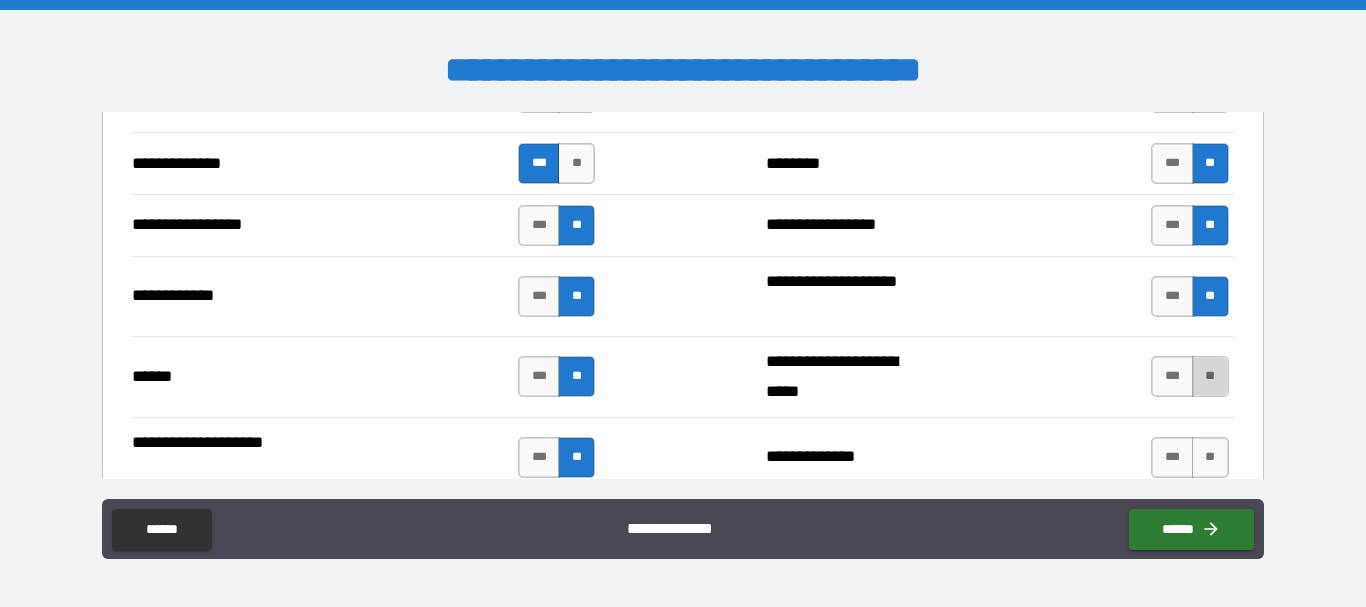 click on "**" at bounding box center (1210, 376) 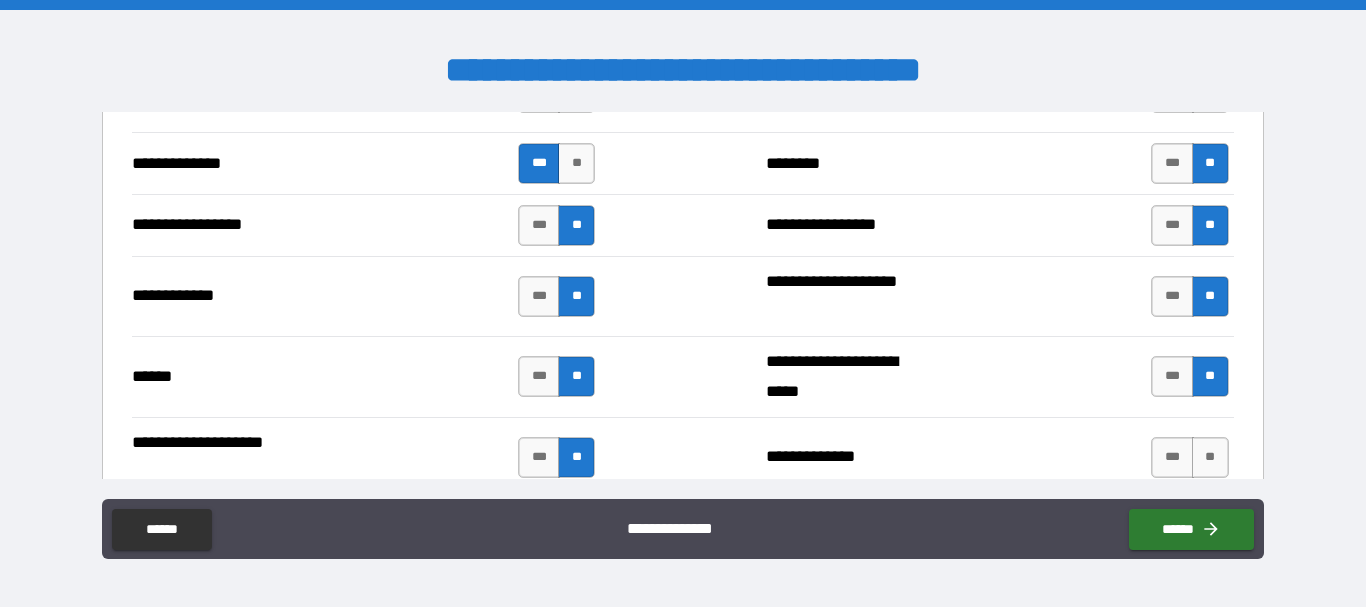 scroll, scrollTop: 3000, scrollLeft: 0, axis: vertical 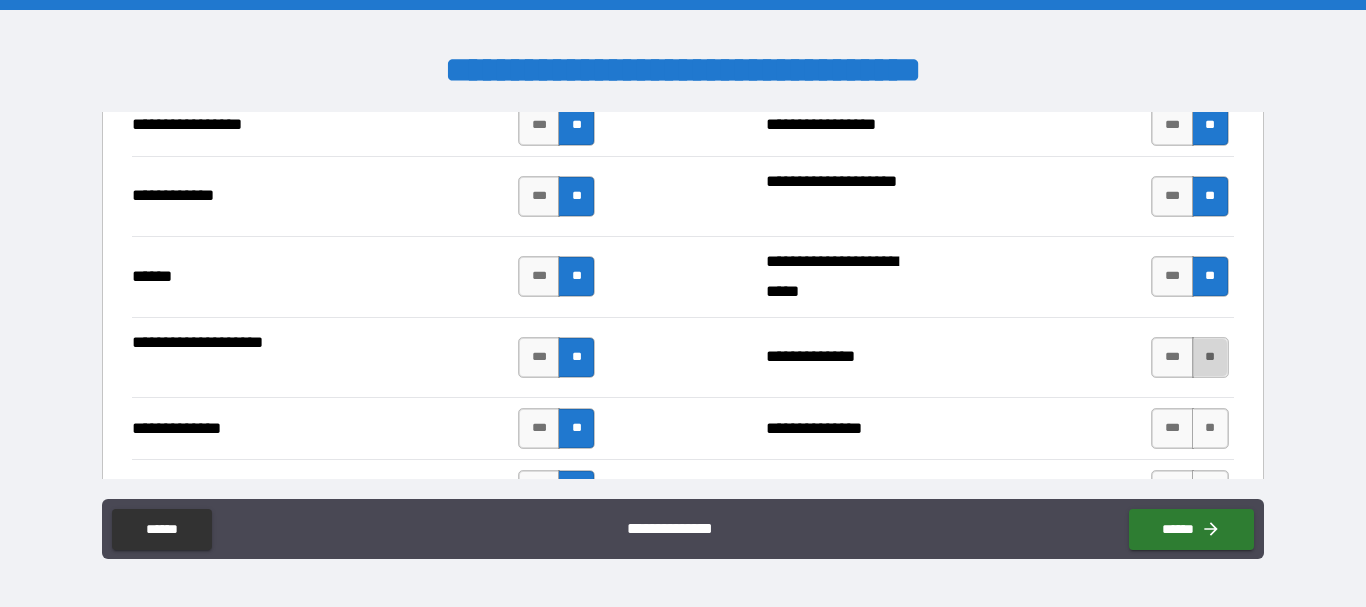 click on "**" at bounding box center [1210, 357] 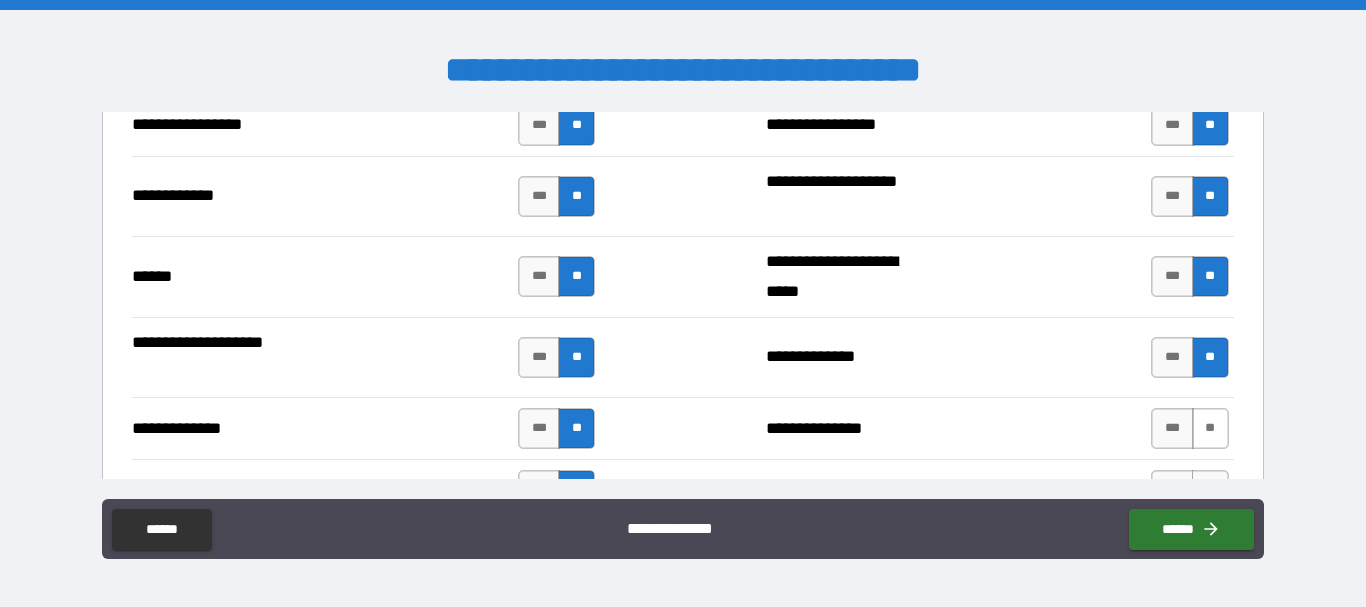 drag, startPoint x: 1205, startPoint y: 432, endPoint x: 1202, endPoint y: 421, distance: 11.401754 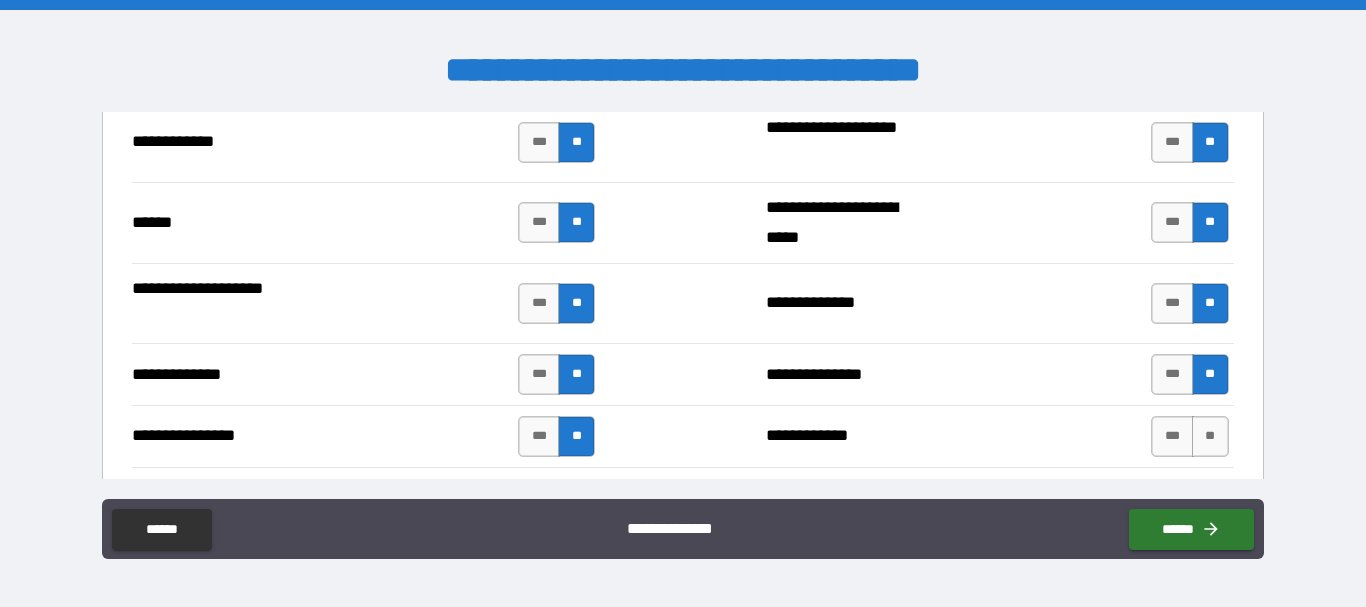 scroll, scrollTop: 3100, scrollLeft: 0, axis: vertical 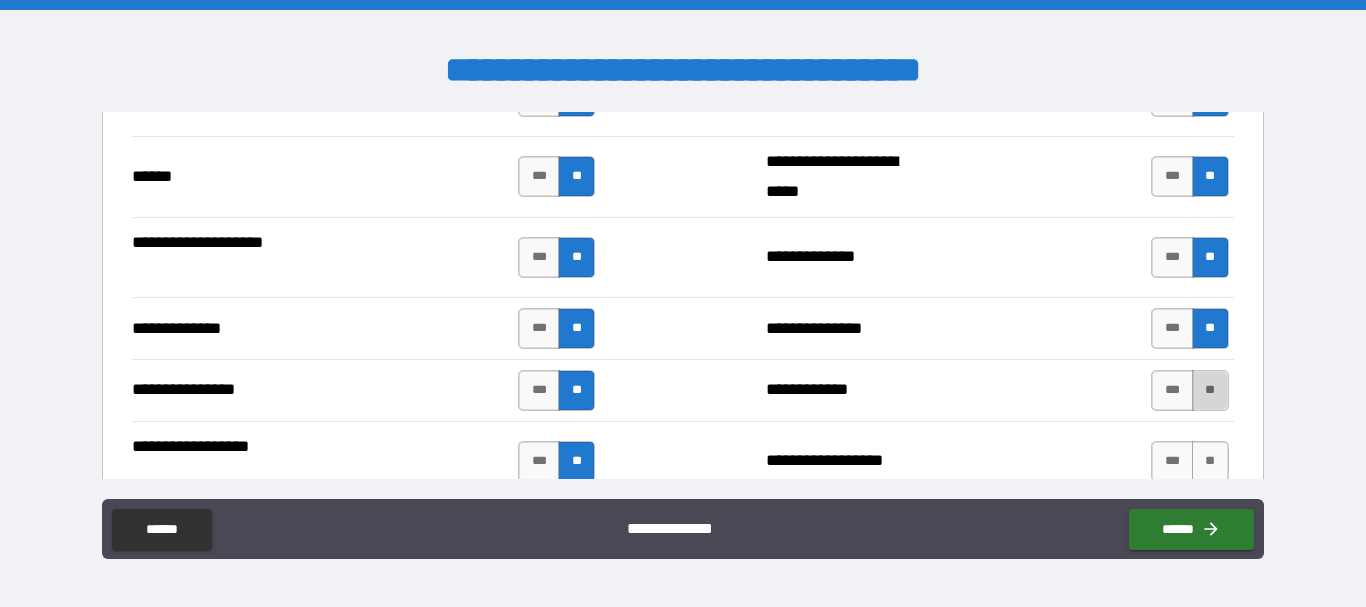click on "**" at bounding box center [1210, 390] 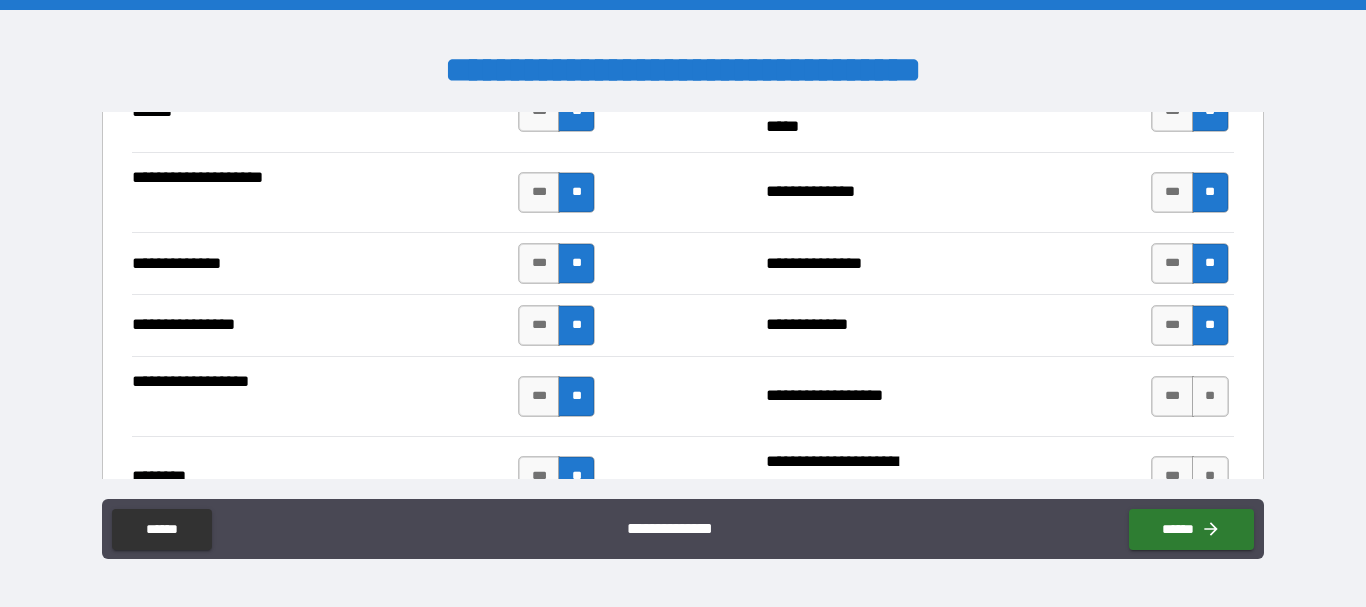 scroll, scrollTop: 3200, scrollLeft: 0, axis: vertical 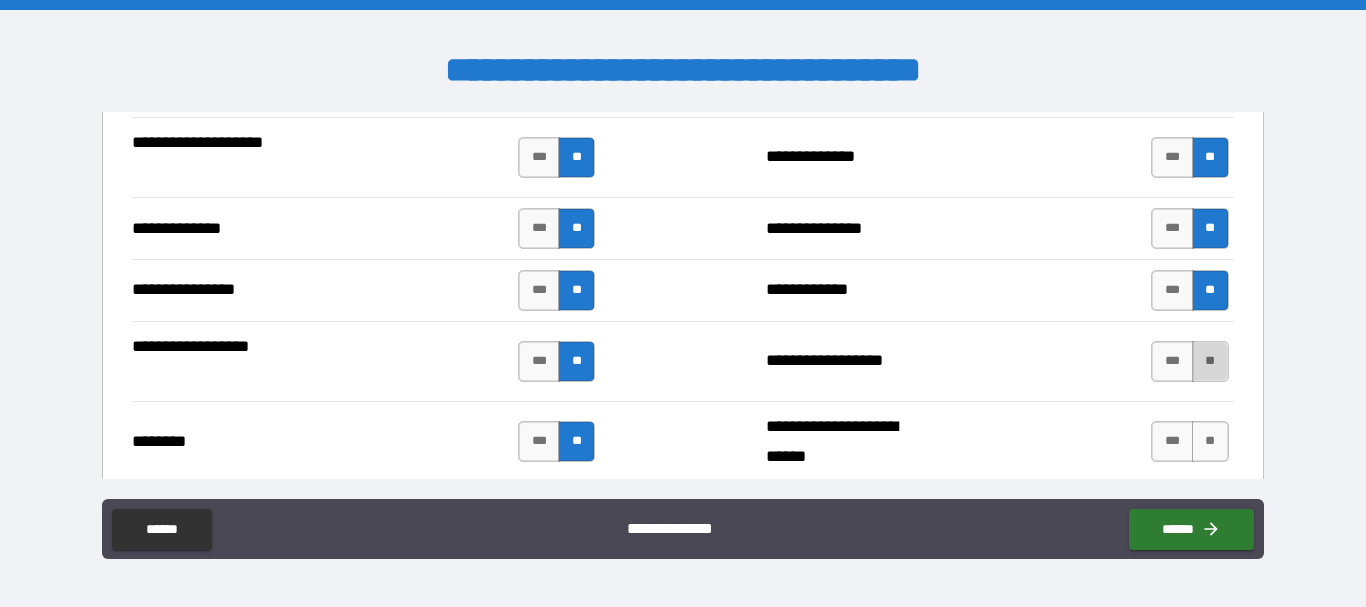 click on "**" at bounding box center [1210, 361] 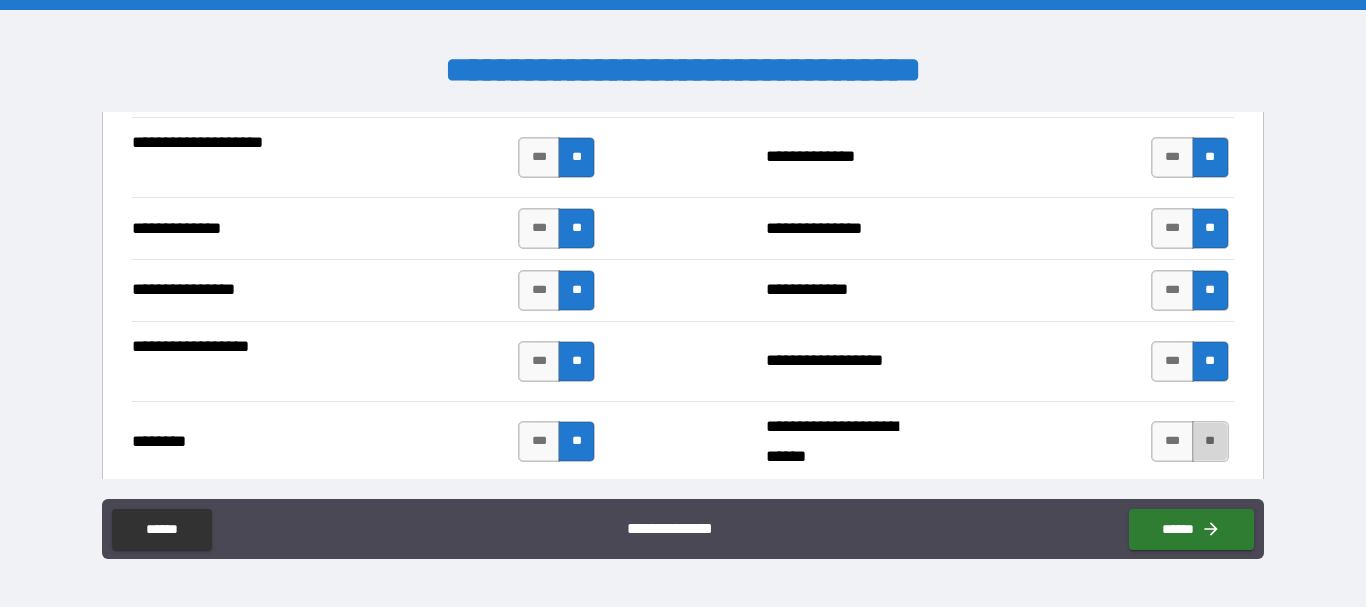 click on "**" at bounding box center [1210, 441] 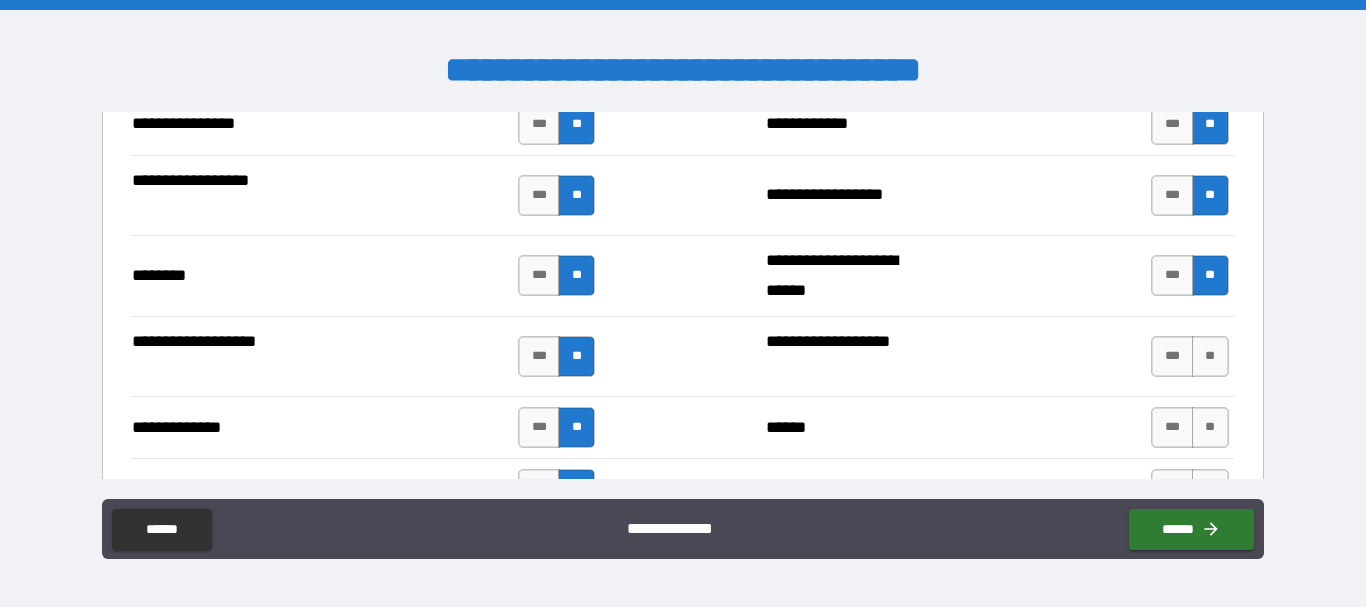 scroll, scrollTop: 3400, scrollLeft: 0, axis: vertical 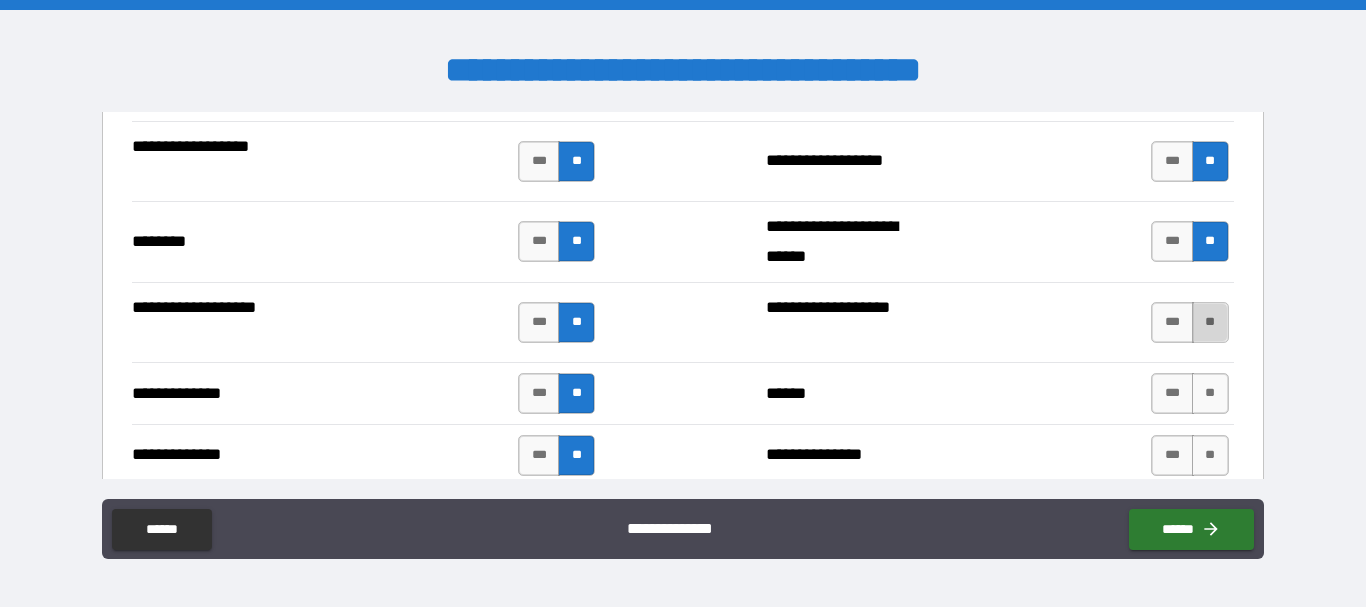click on "**" at bounding box center (1210, 322) 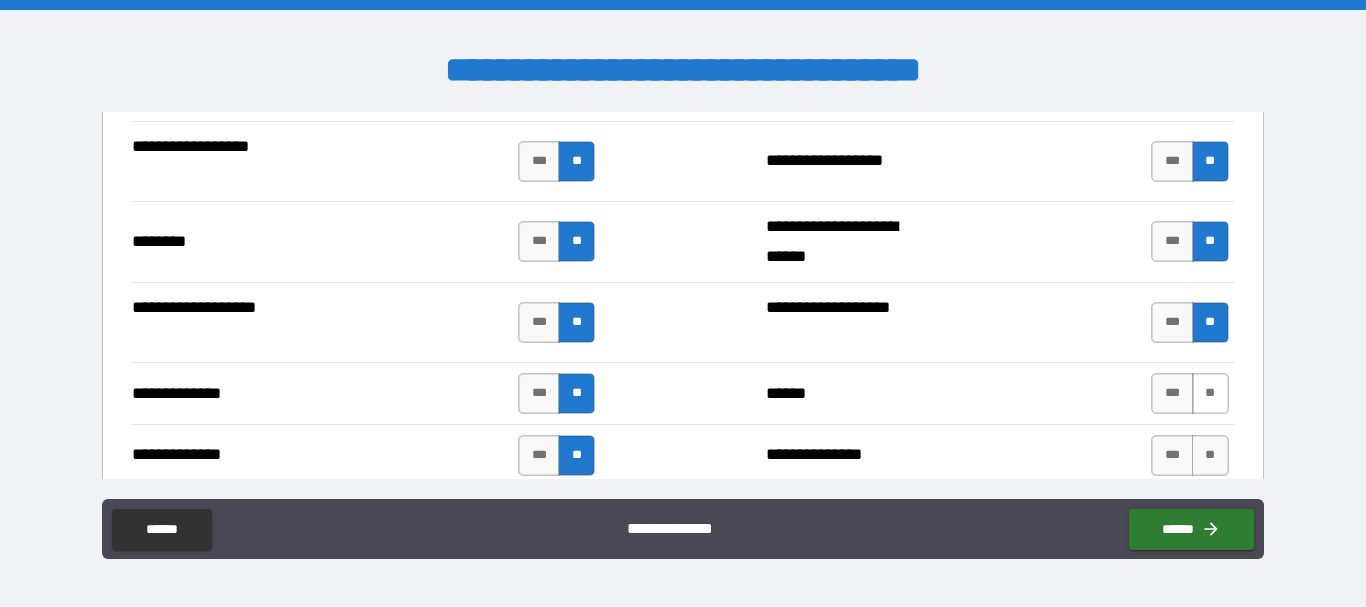click on "**" at bounding box center (1210, 393) 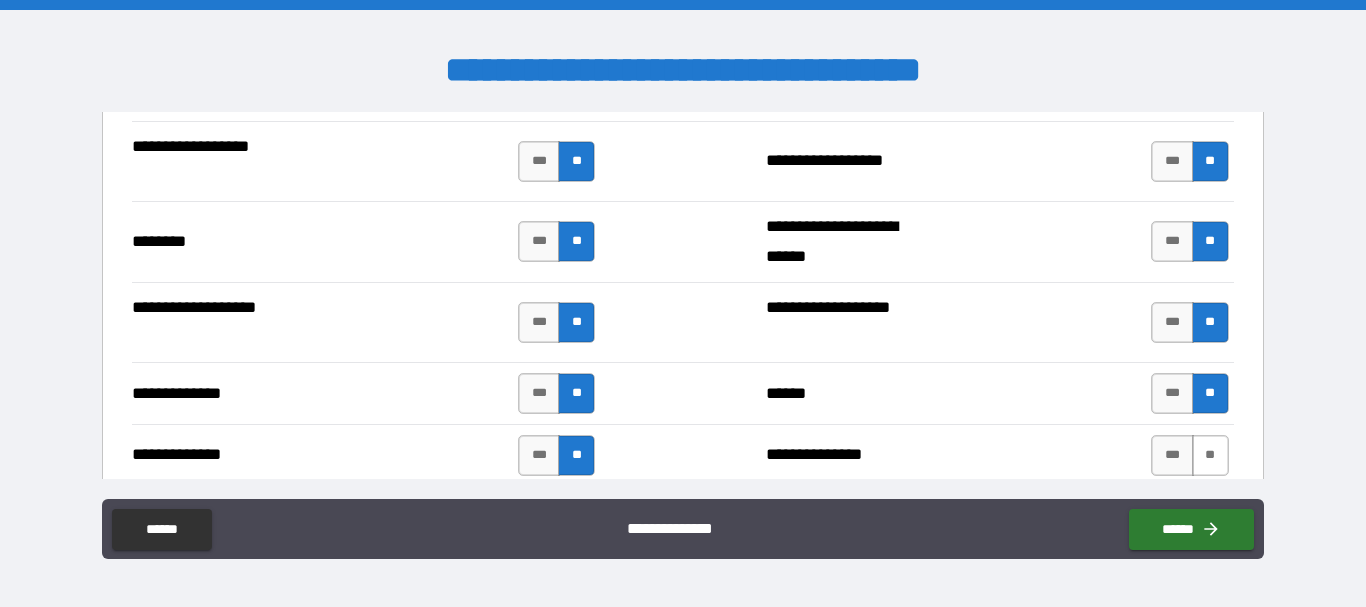 click on "**" at bounding box center (1210, 455) 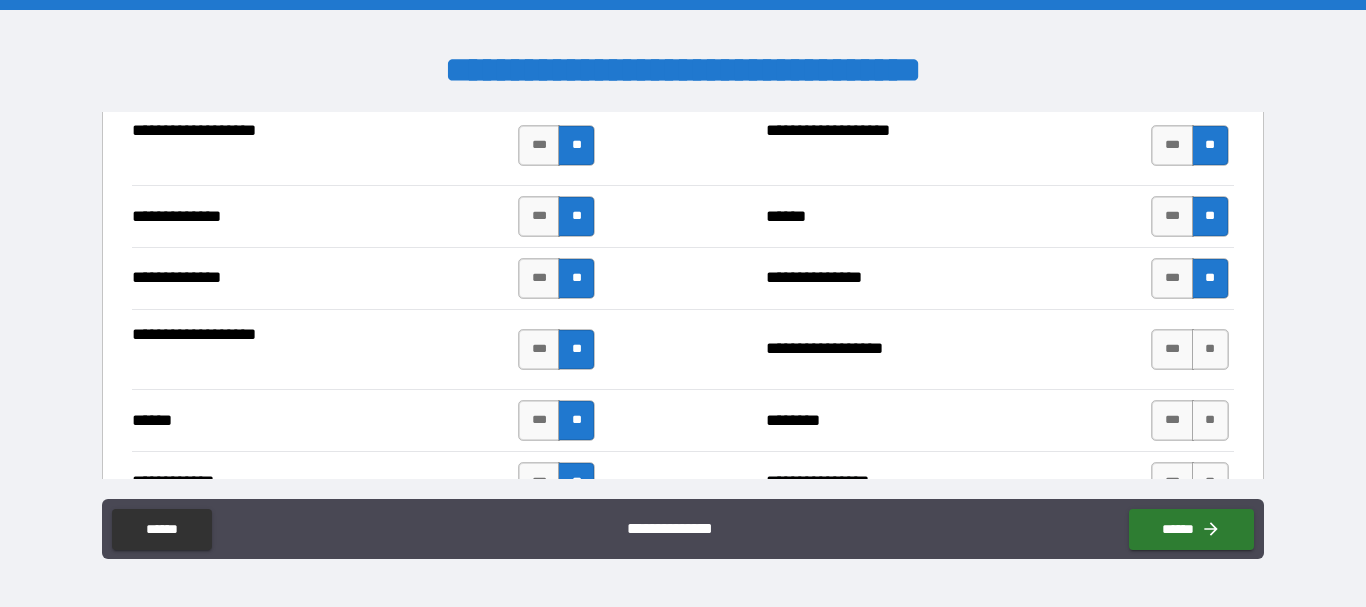 scroll, scrollTop: 3600, scrollLeft: 0, axis: vertical 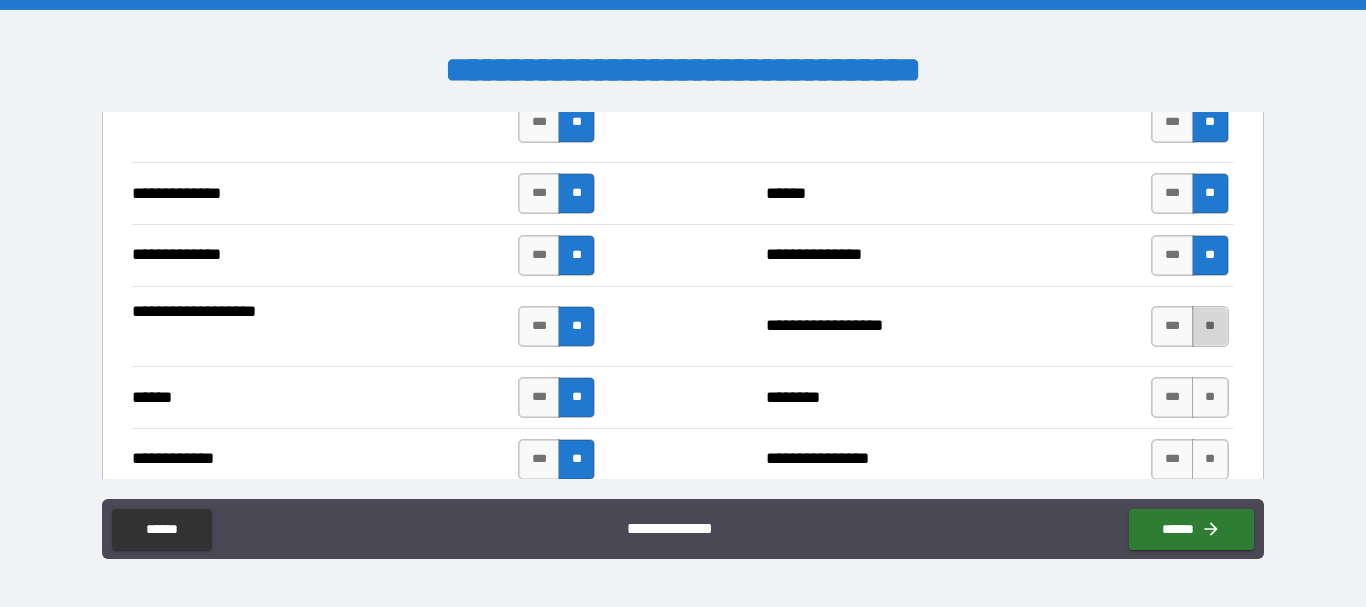 click on "**" at bounding box center [1210, 326] 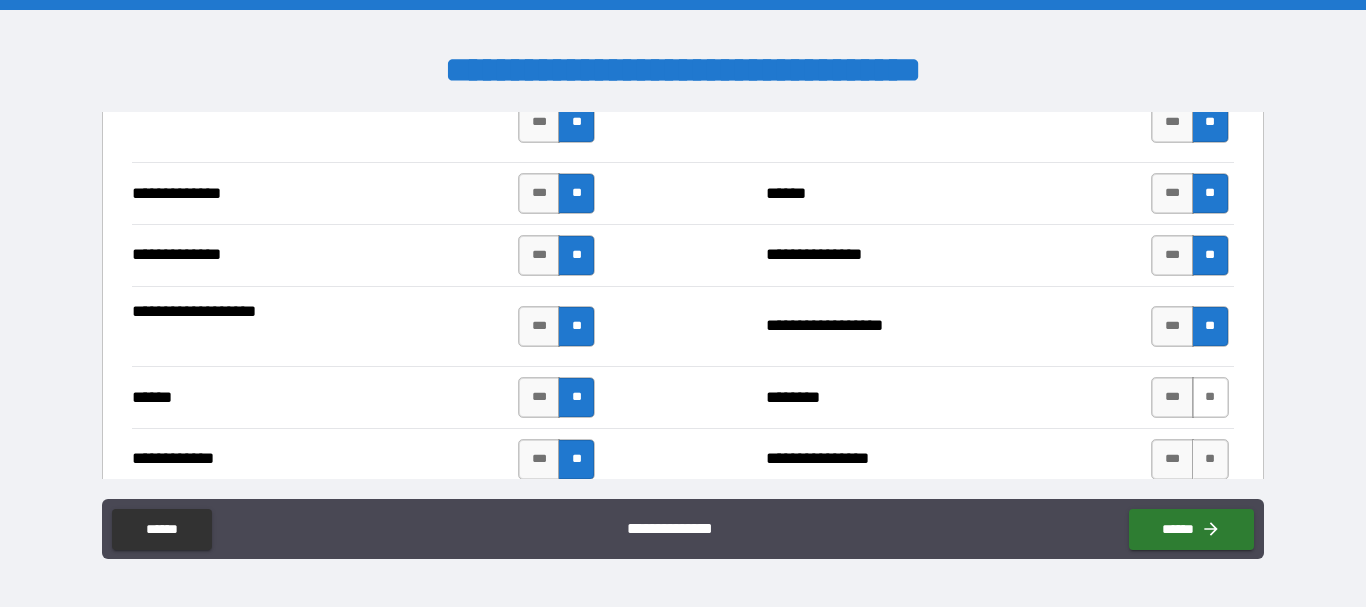click on "**" at bounding box center (1210, 397) 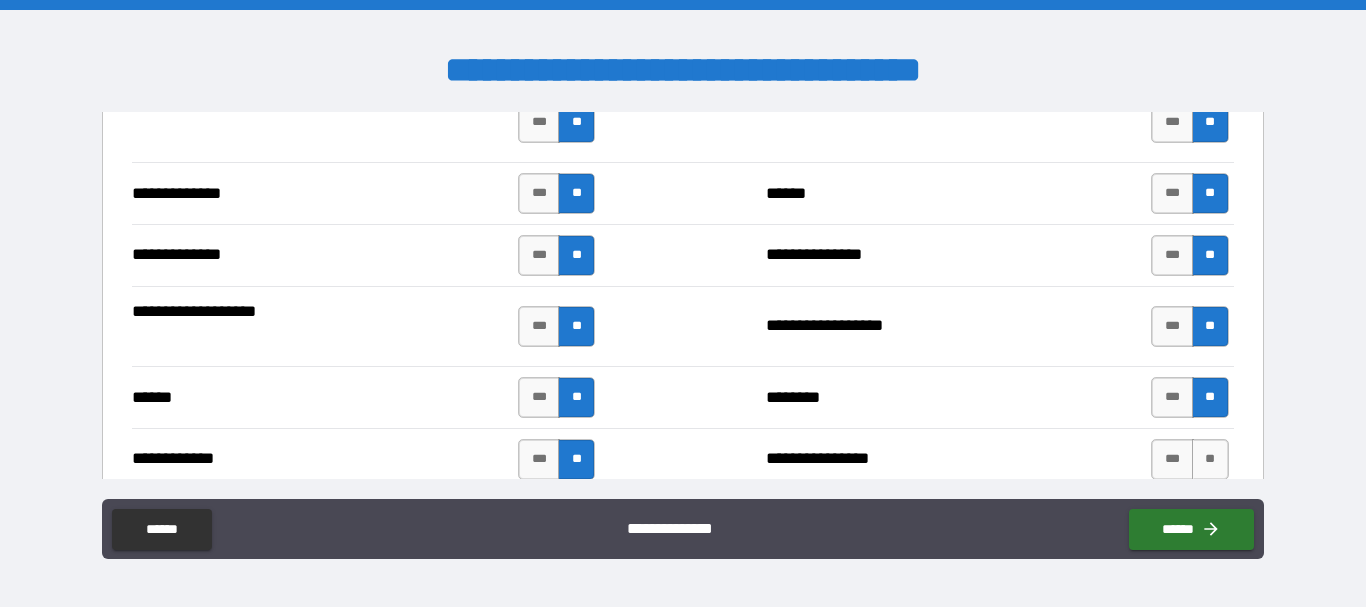 scroll, scrollTop: 3700, scrollLeft: 0, axis: vertical 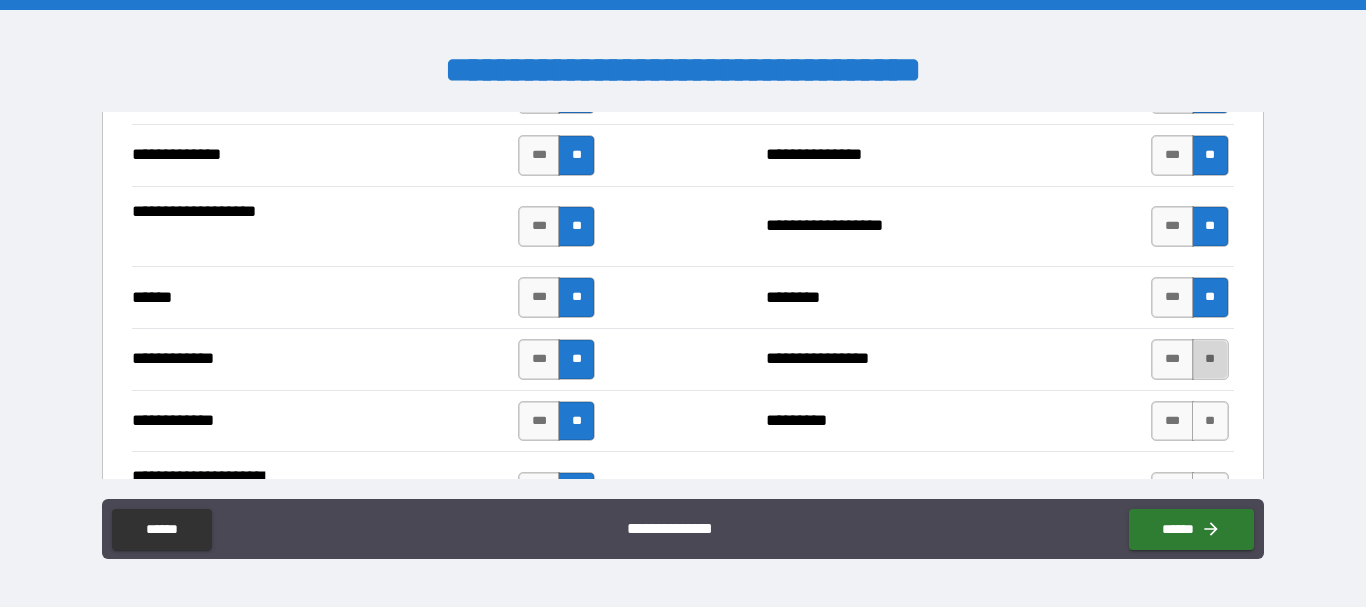 click on "**" at bounding box center [1210, 359] 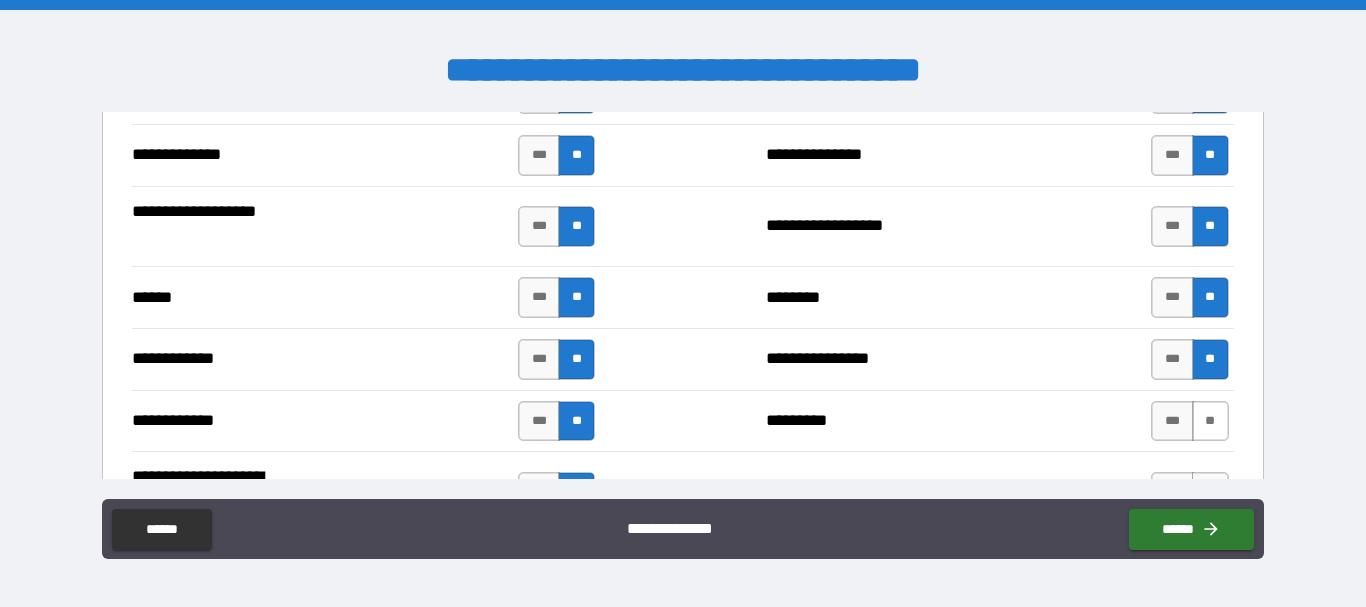 click on "**" at bounding box center [1210, 421] 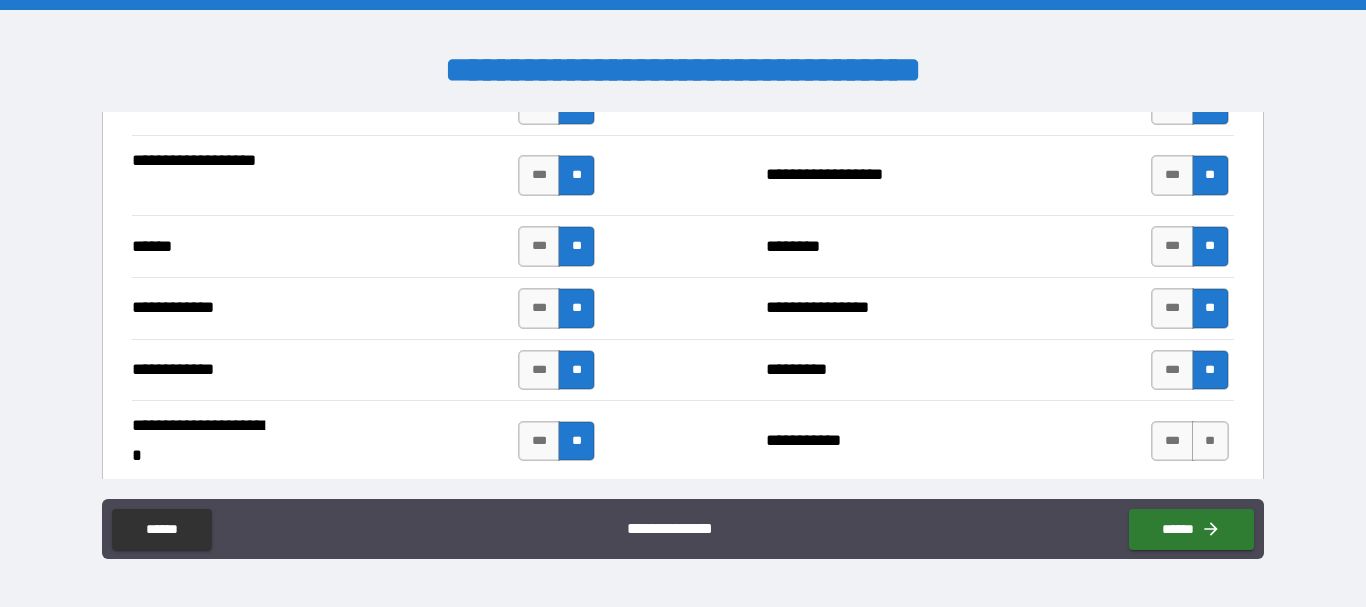 scroll, scrollTop: 3800, scrollLeft: 0, axis: vertical 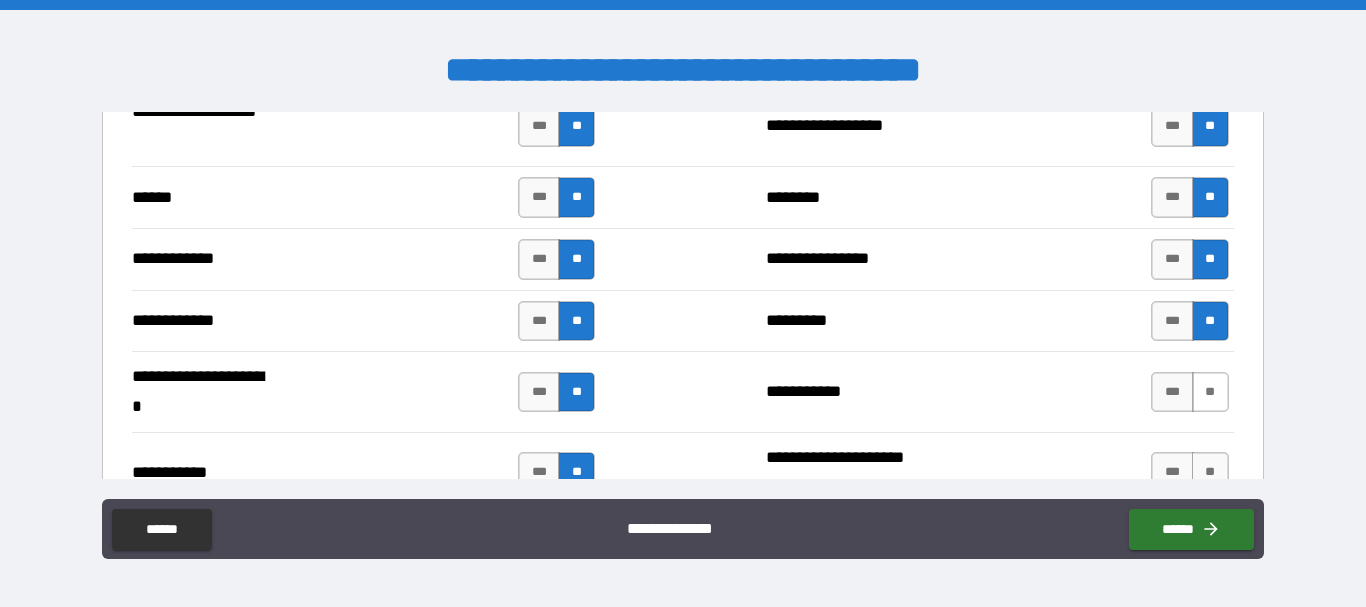 click on "**" at bounding box center (1210, 392) 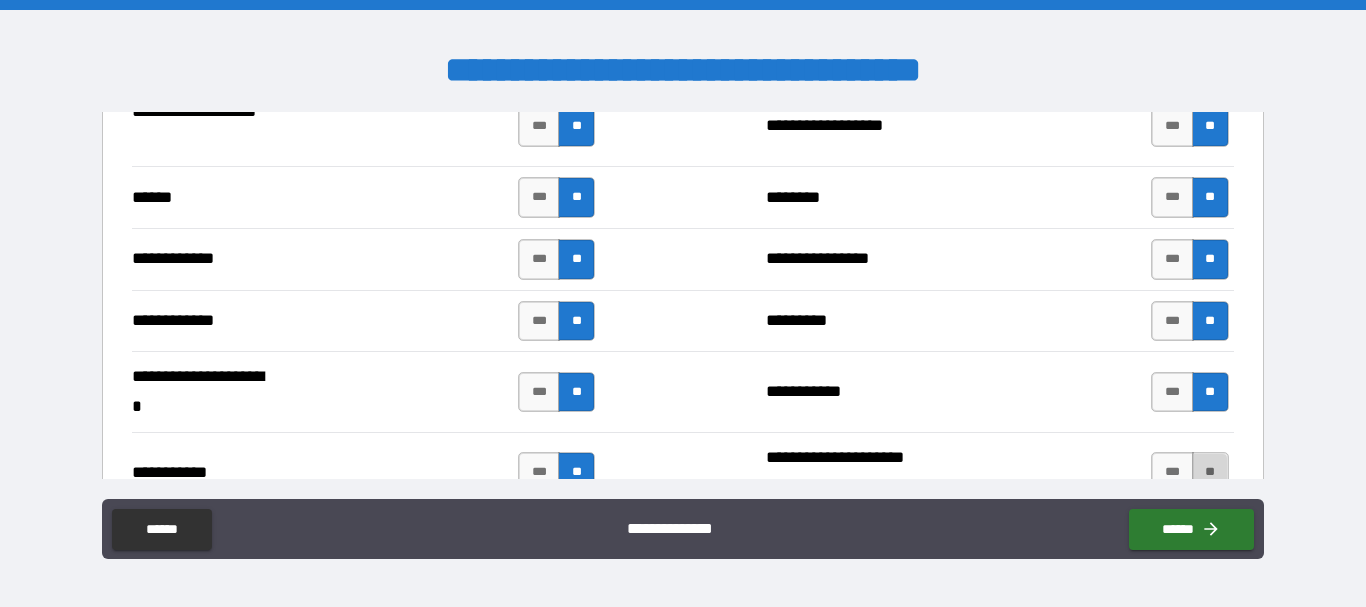 drag, startPoint x: 1195, startPoint y: 459, endPoint x: 1196, endPoint y: 447, distance: 12.0415945 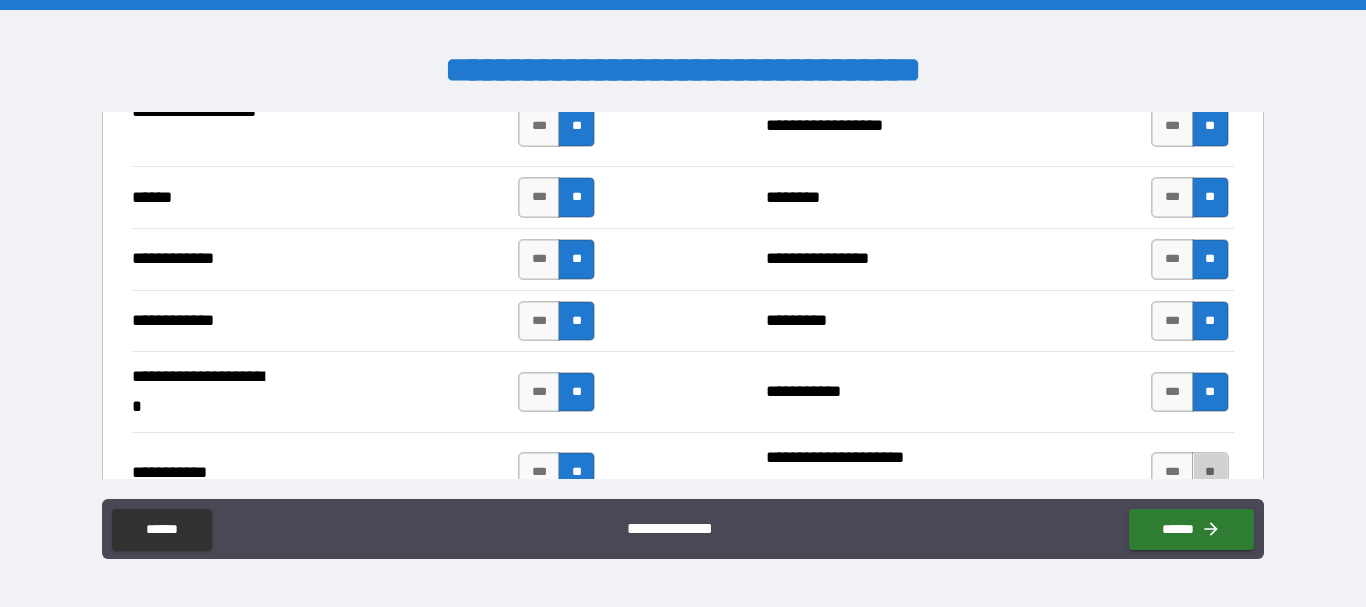 click on "**" at bounding box center [1210, 472] 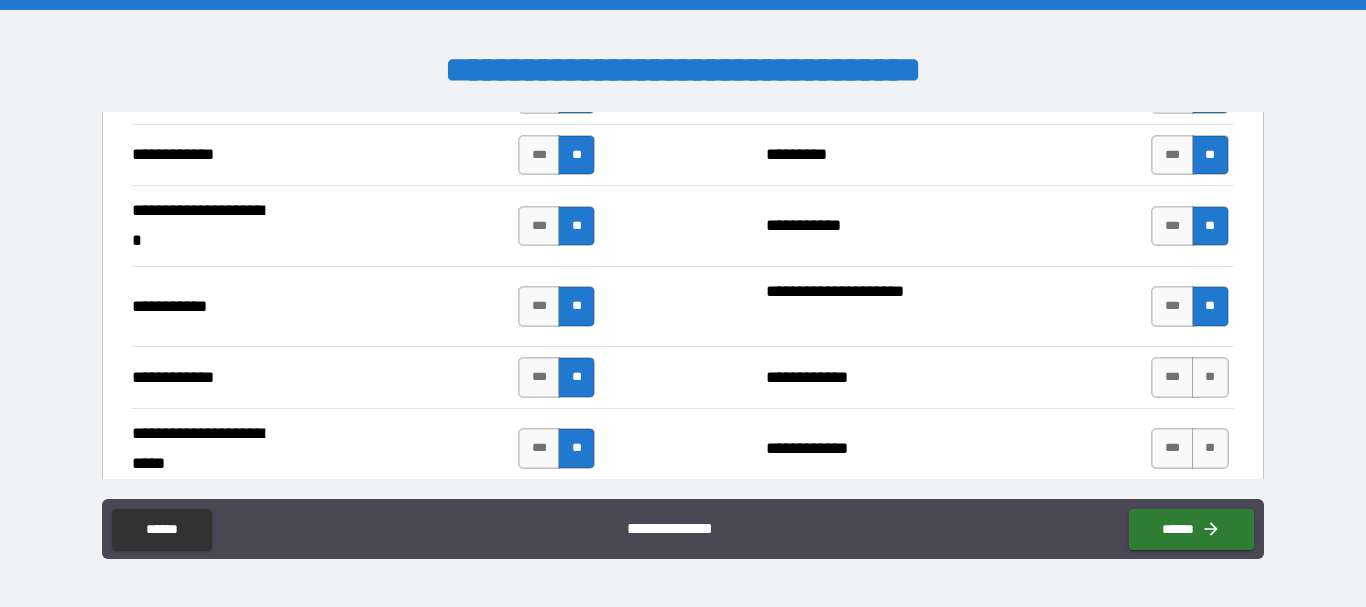 scroll, scrollTop: 4000, scrollLeft: 0, axis: vertical 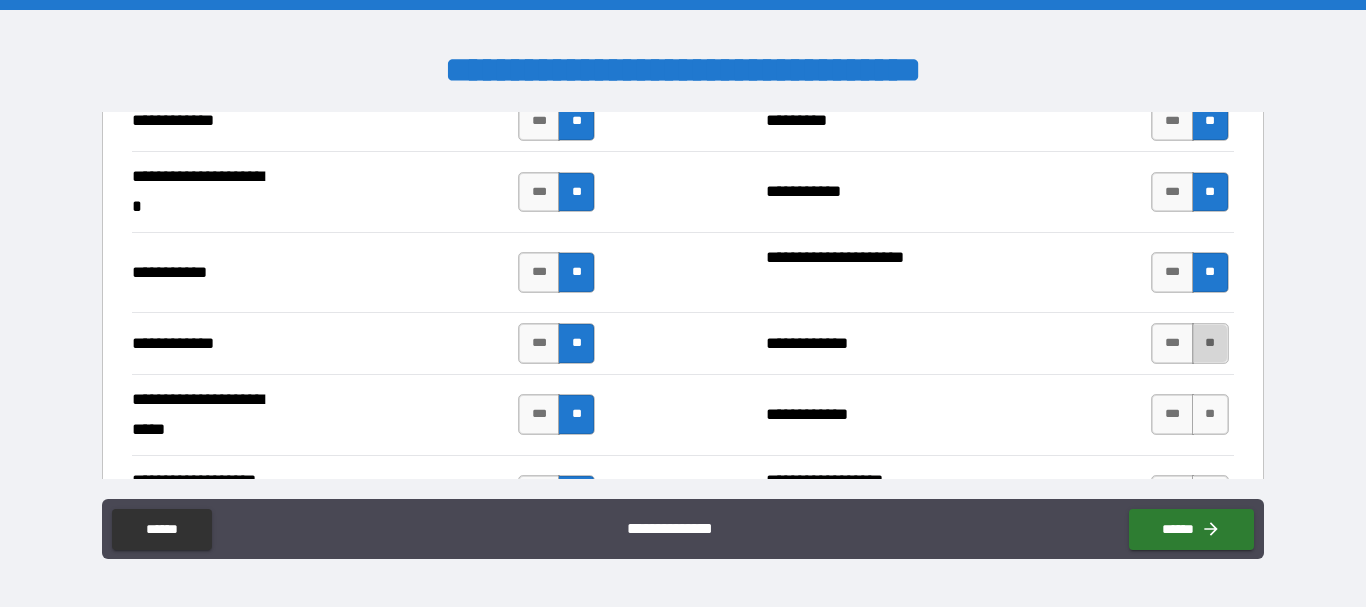 click on "**" at bounding box center (1210, 343) 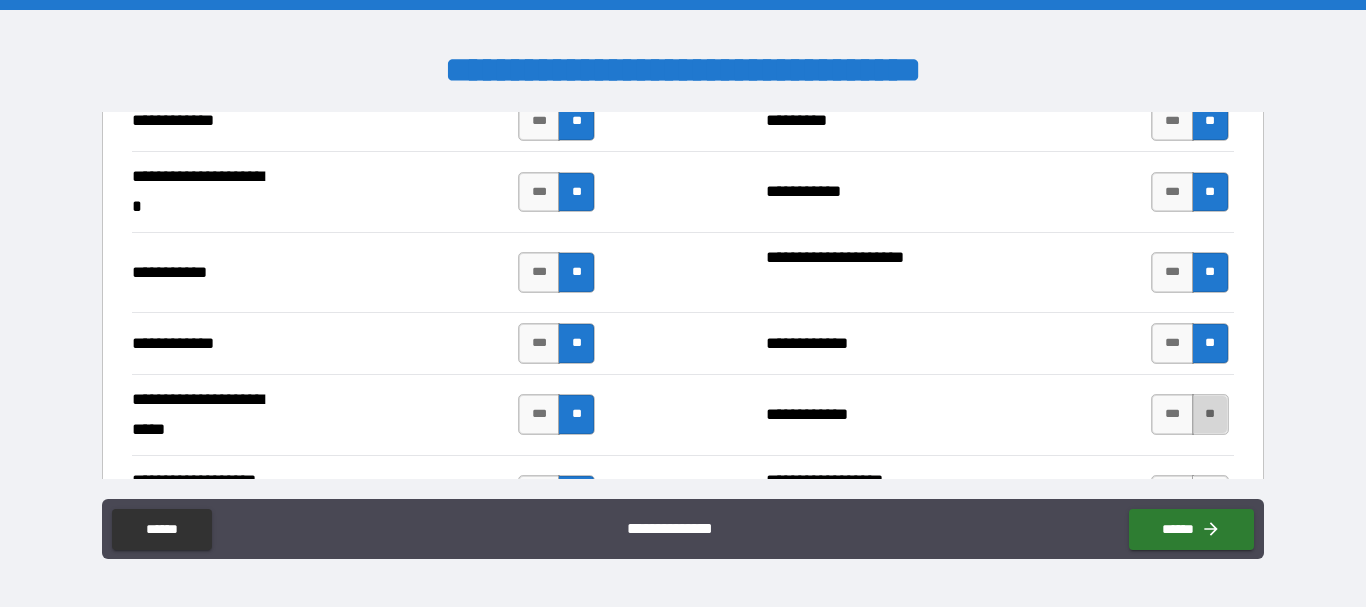 click on "**" at bounding box center [1210, 414] 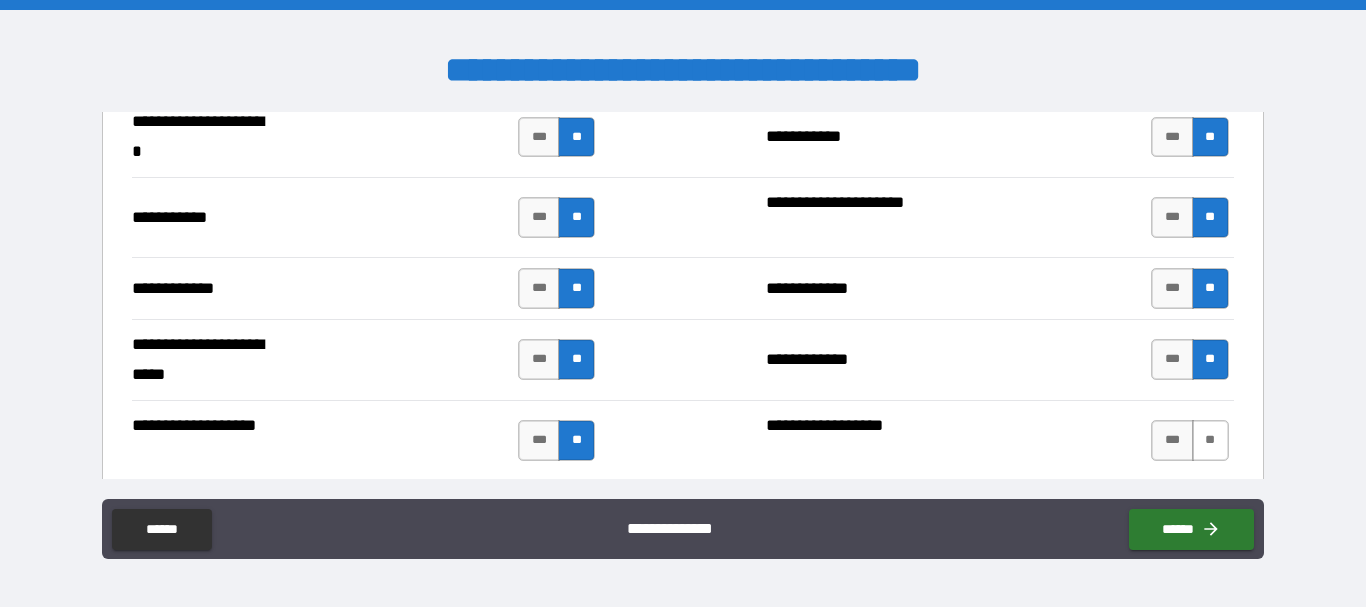 scroll, scrollTop: 4100, scrollLeft: 0, axis: vertical 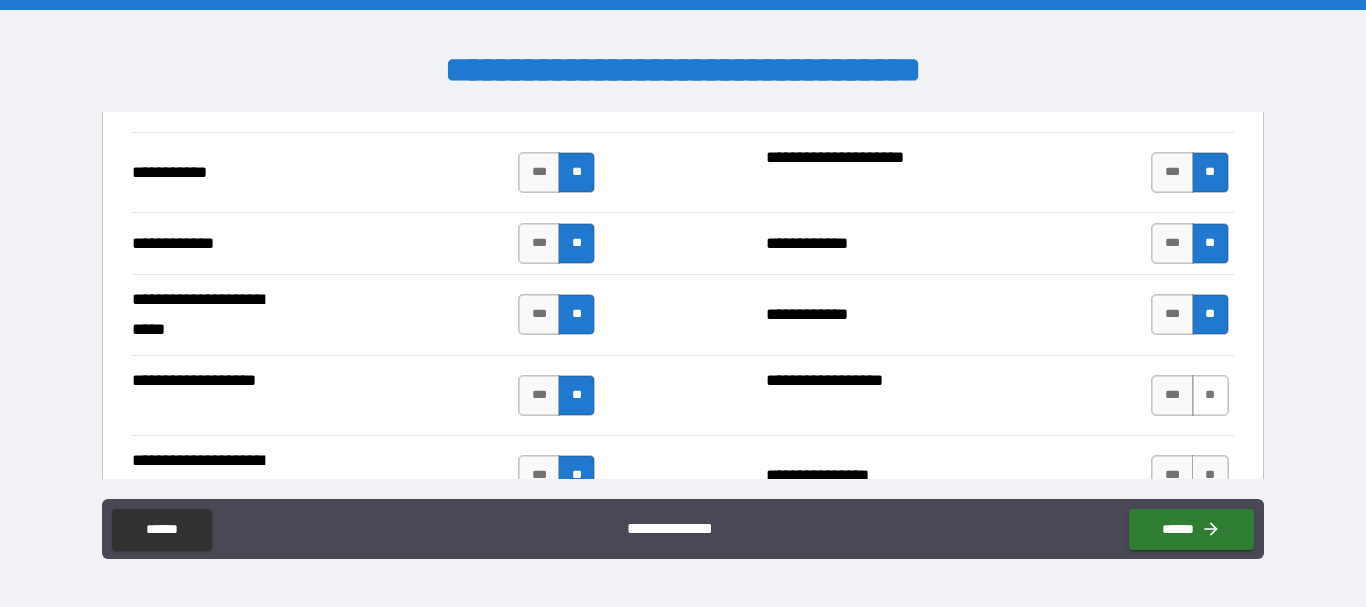 click on "**" at bounding box center (1210, 395) 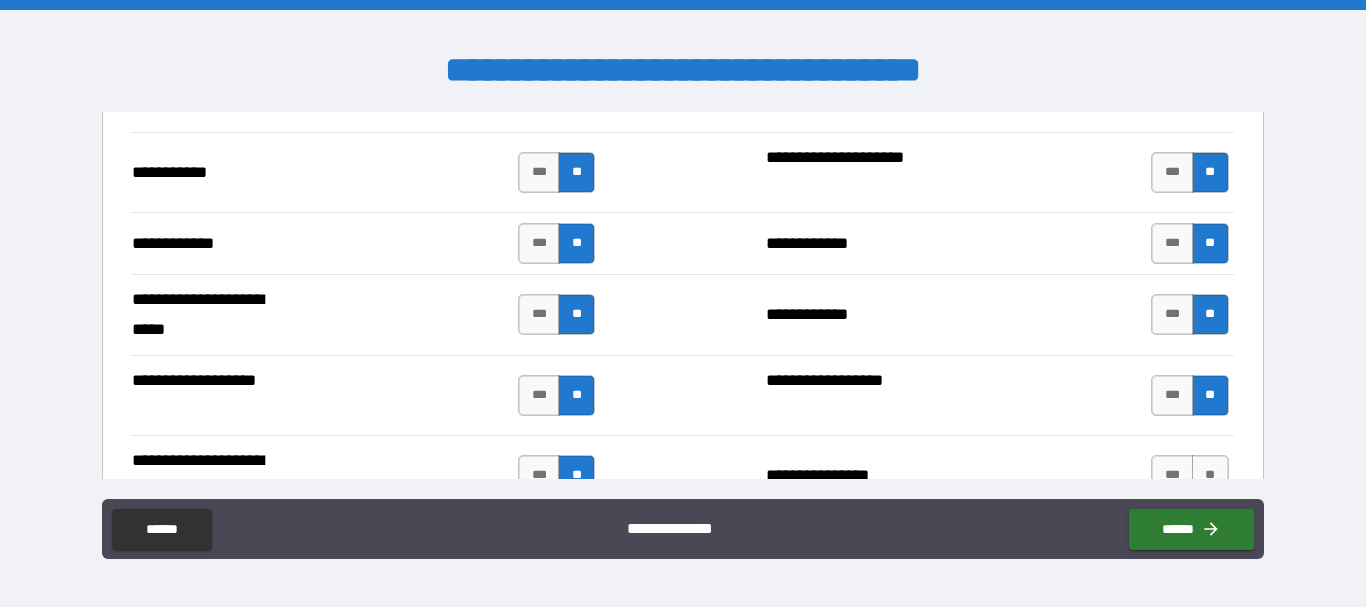 scroll, scrollTop: 4200, scrollLeft: 0, axis: vertical 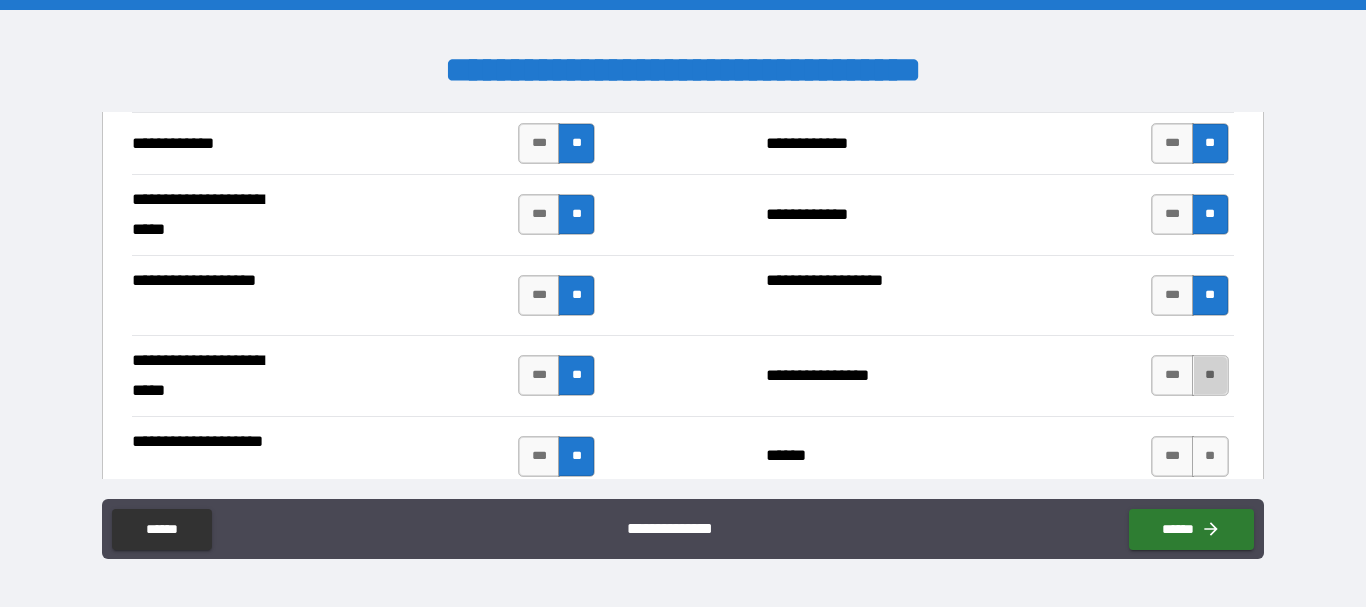 click on "**" at bounding box center (1210, 375) 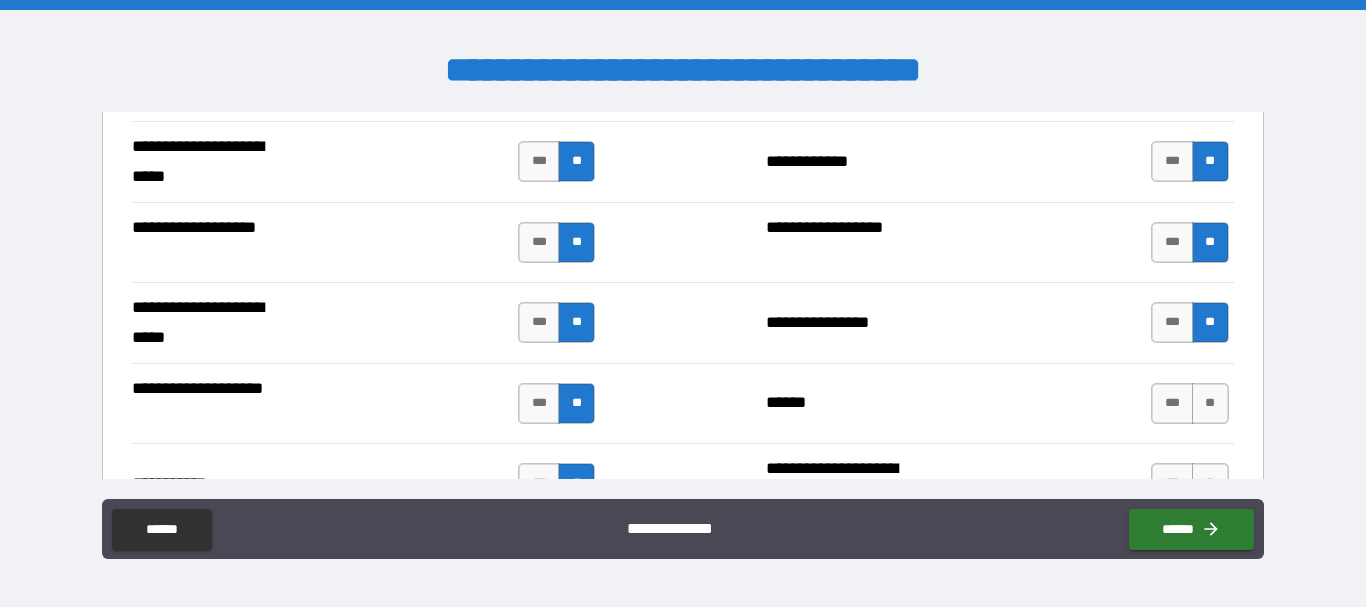 scroll, scrollTop: 4300, scrollLeft: 0, axis: vertical 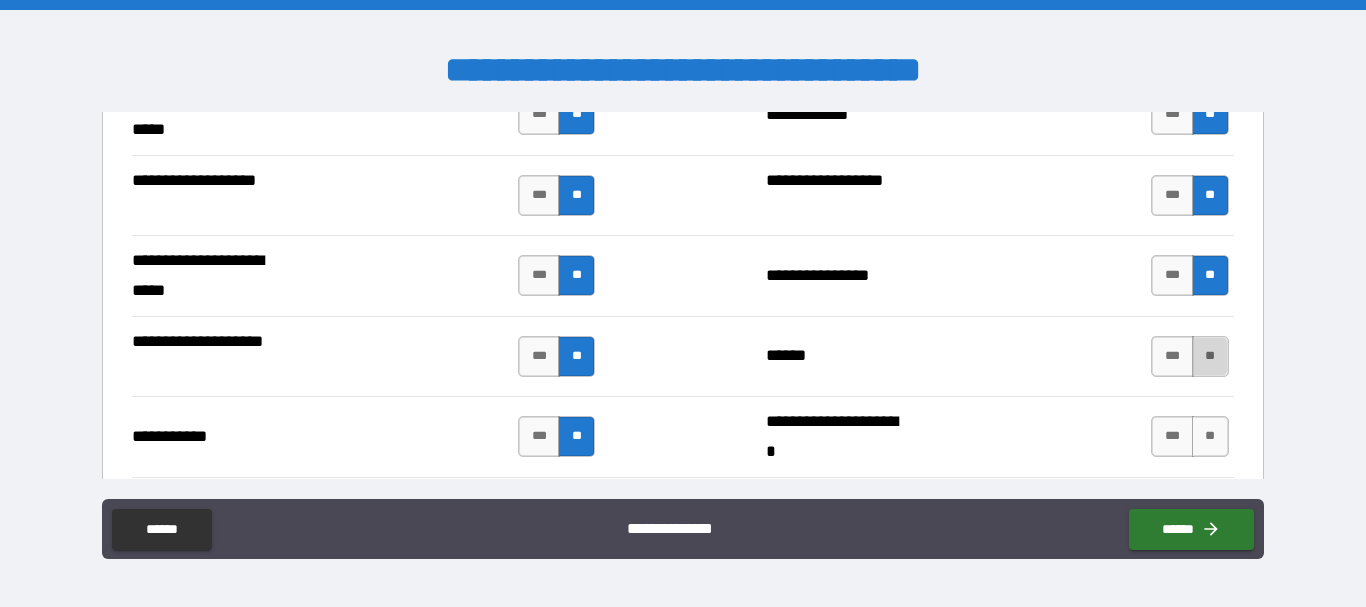 click on "**" at bounding box center (1210, 356) 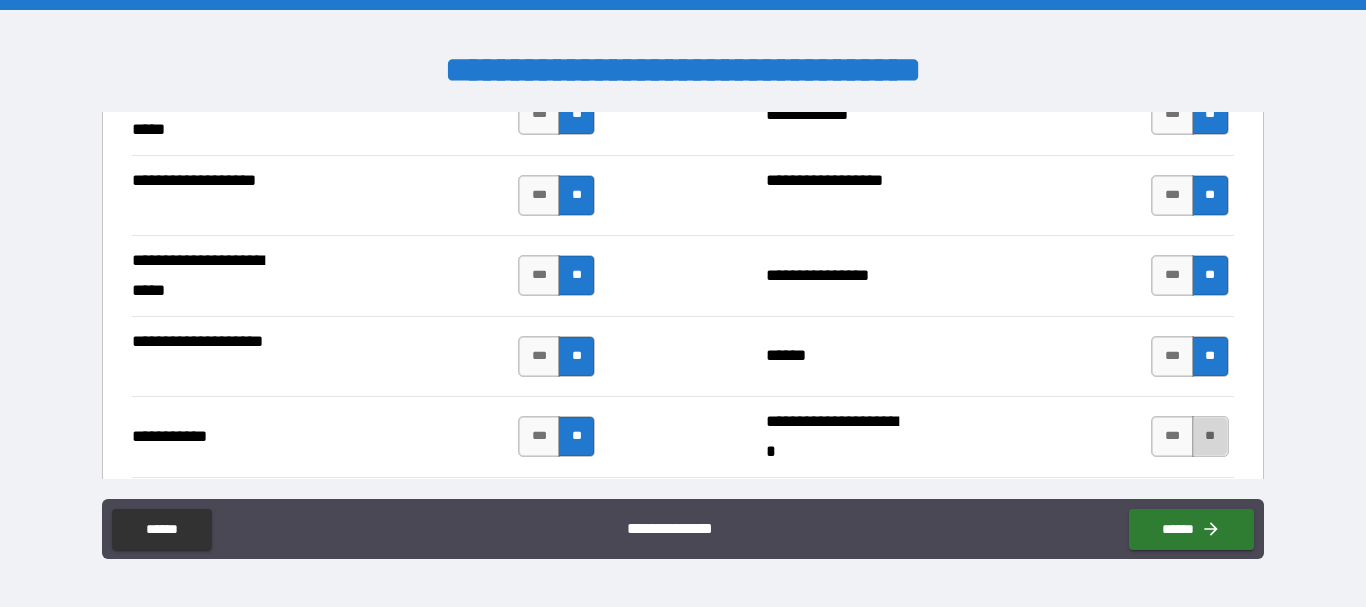 click on "**" at bounding box center [1210, 436] 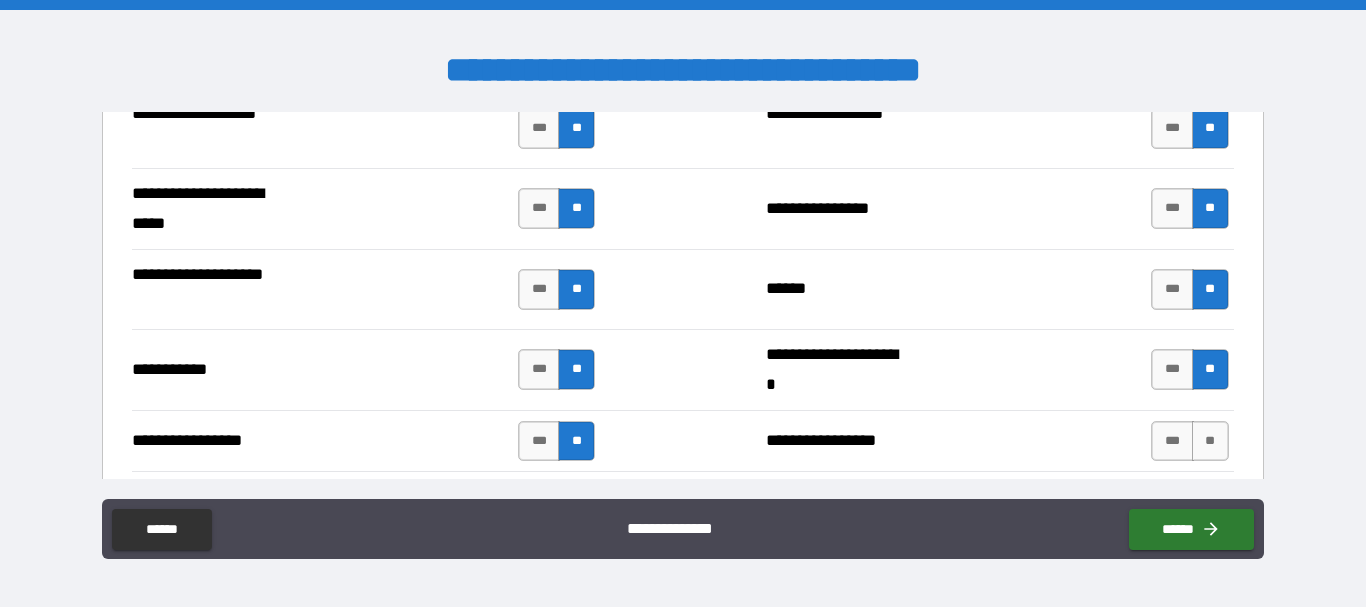 scroll, scrollTop: 4400, scrollLeft: 0, axis: vertical 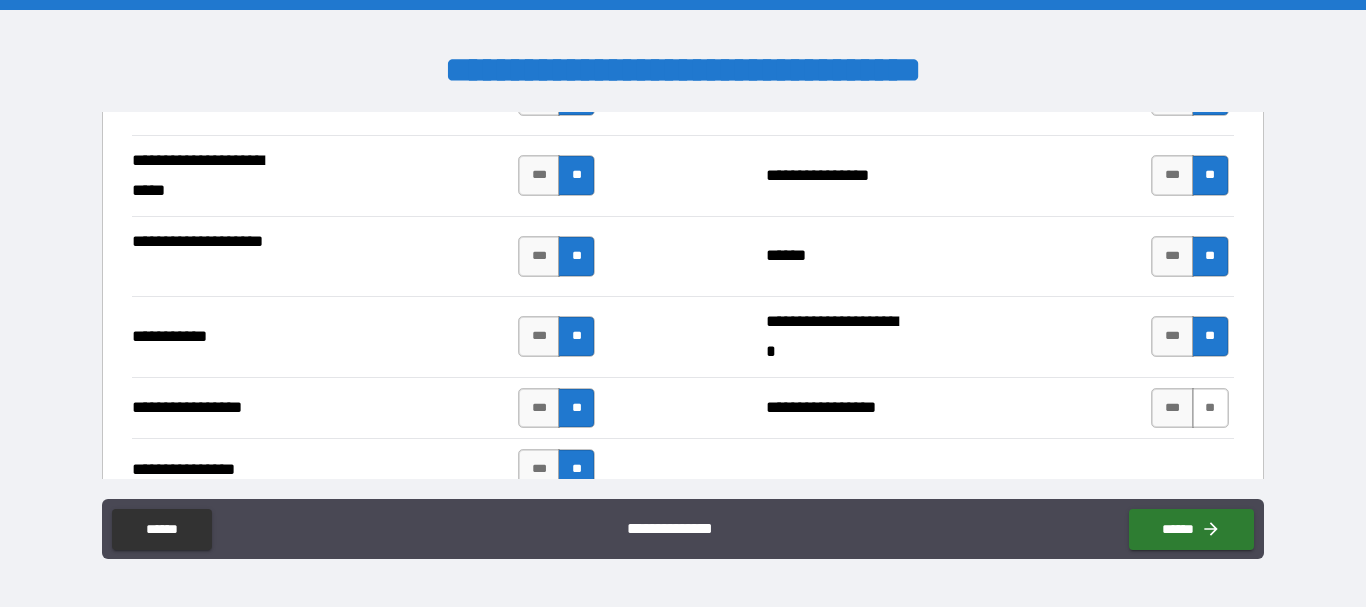 click on "**" at bounding box center (1210, 408) 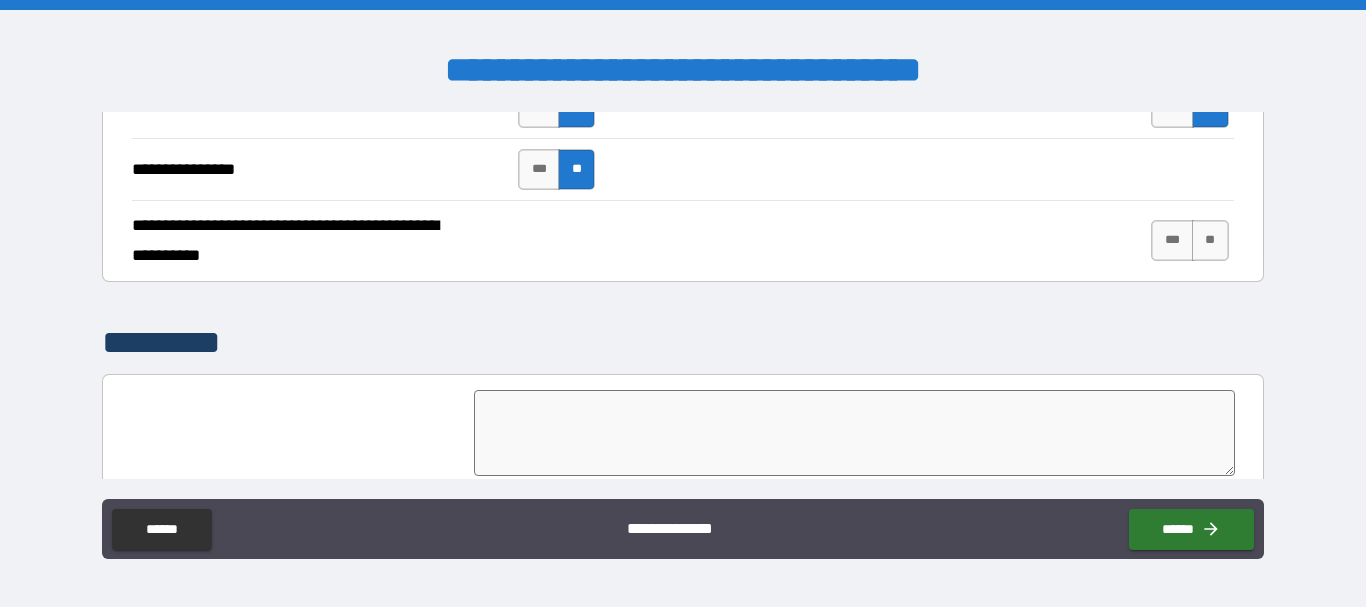 scroll, scrollTop: 4800, scrollLeft: 0, axis: vertical 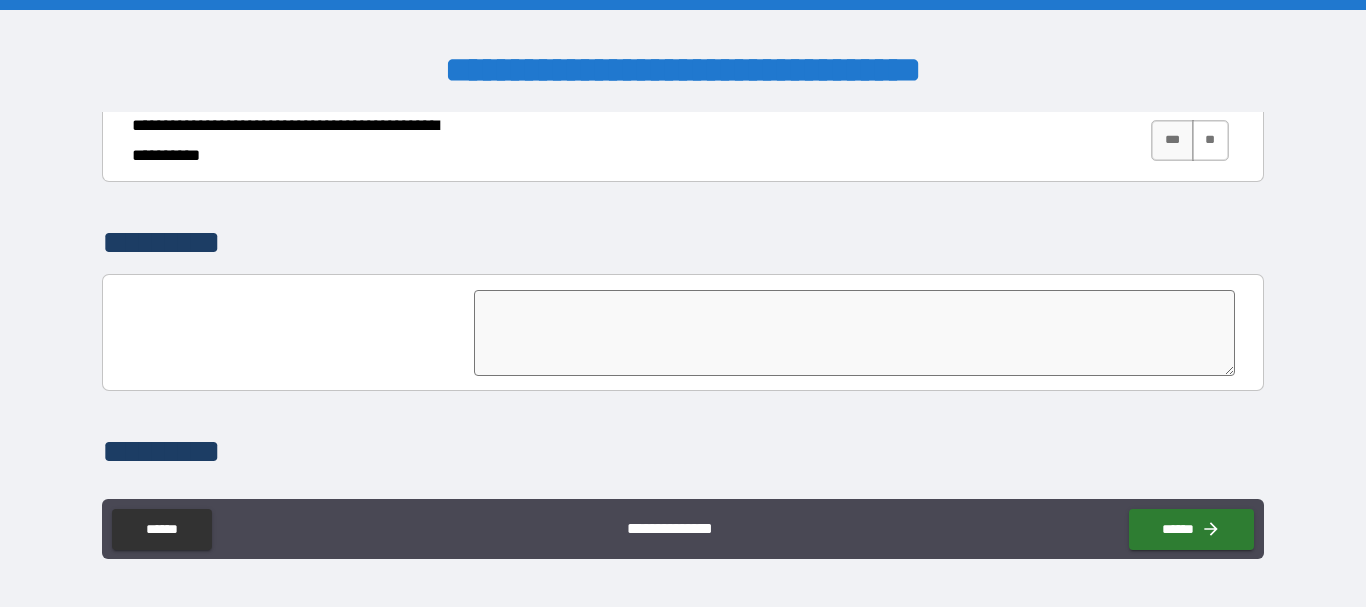 click on "**" at bounding box center [1210, 140] 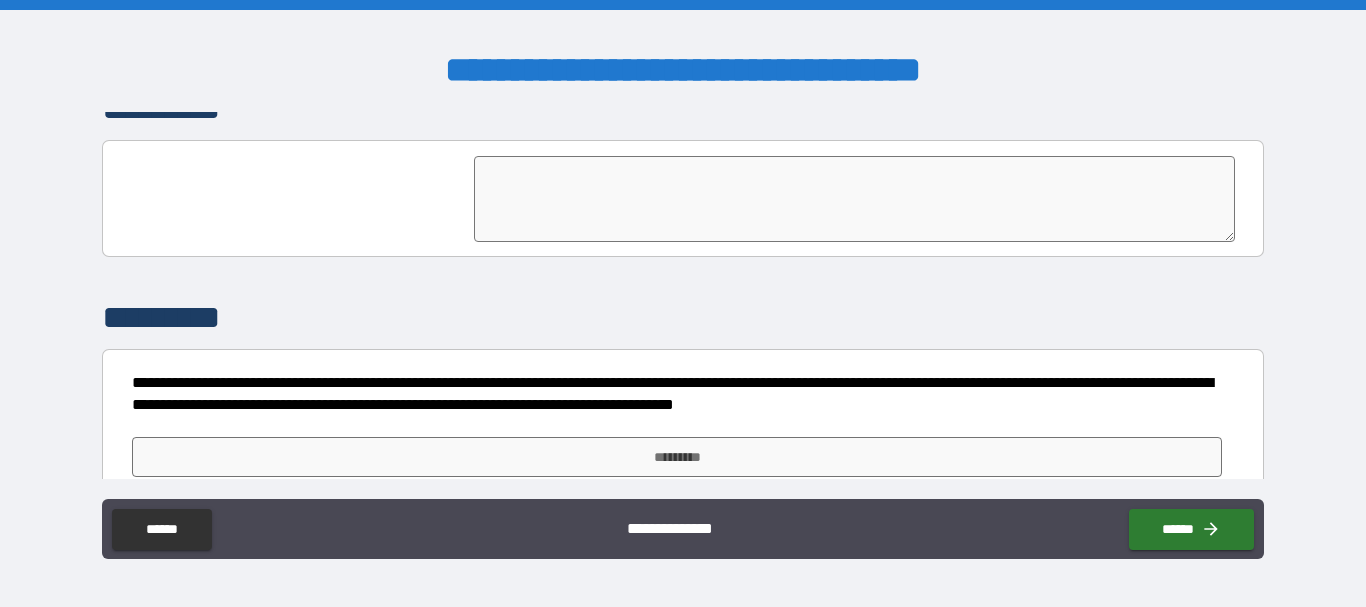 scroll, scrollTop: 4963, scrollLeft: 0, axis: vertical 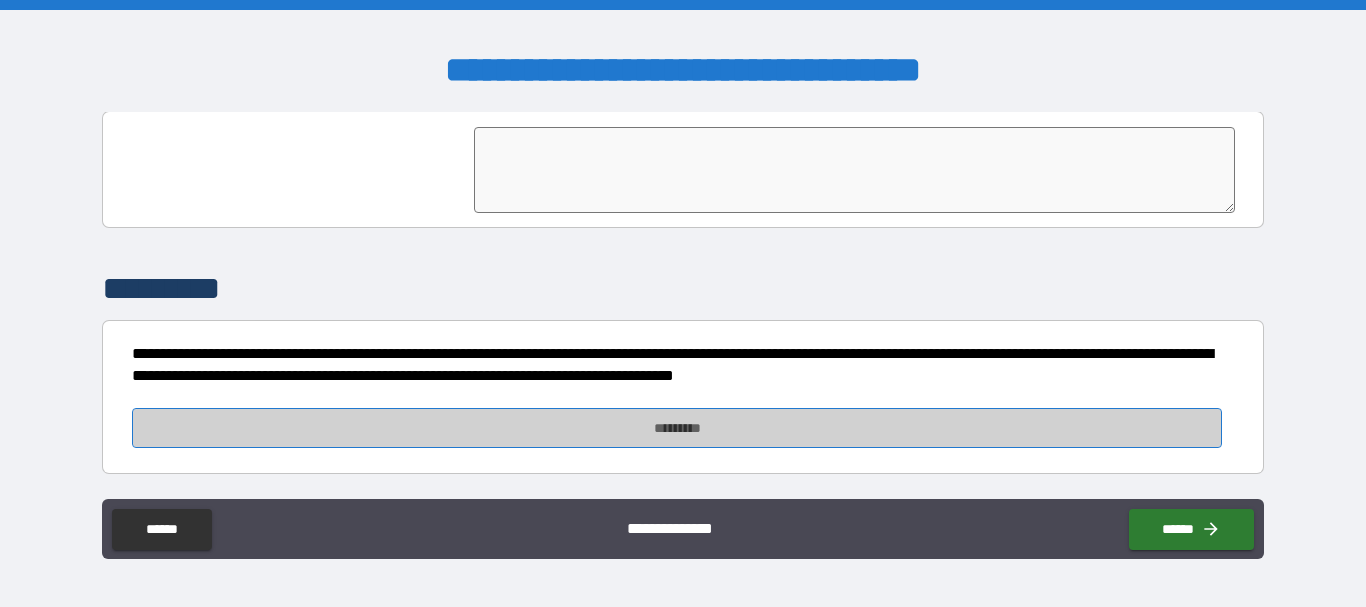 click on "*********" at bounding box center [677, 428] 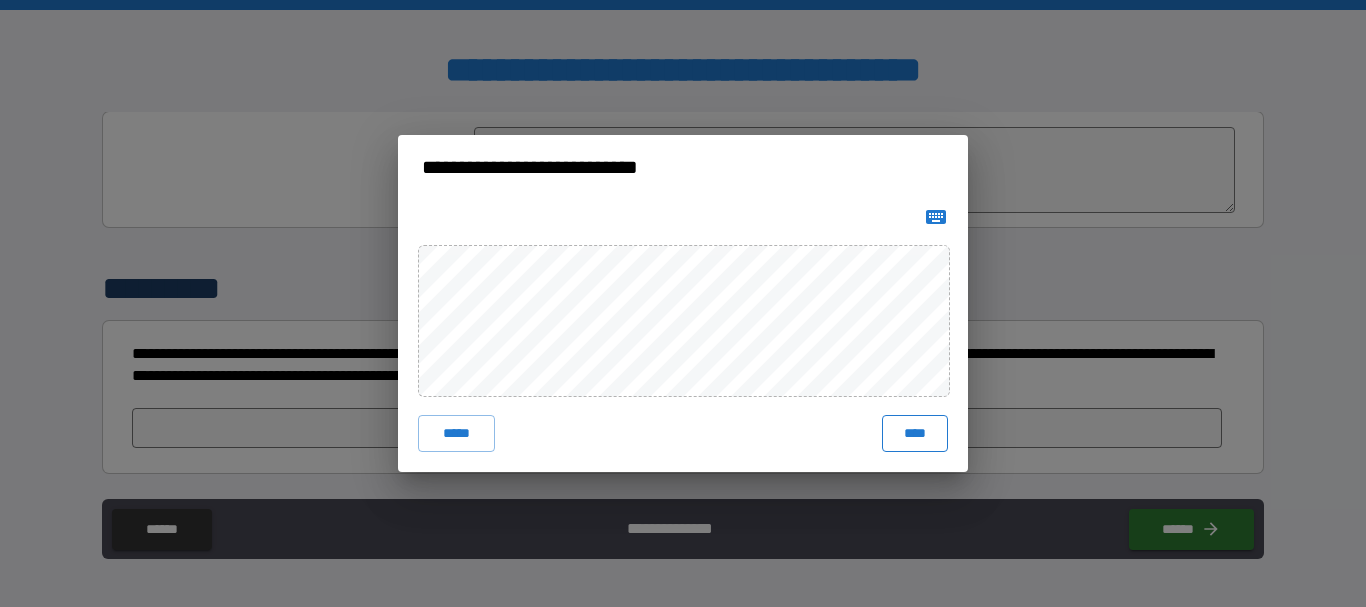 click on "****" at bounding box center (915, 433) 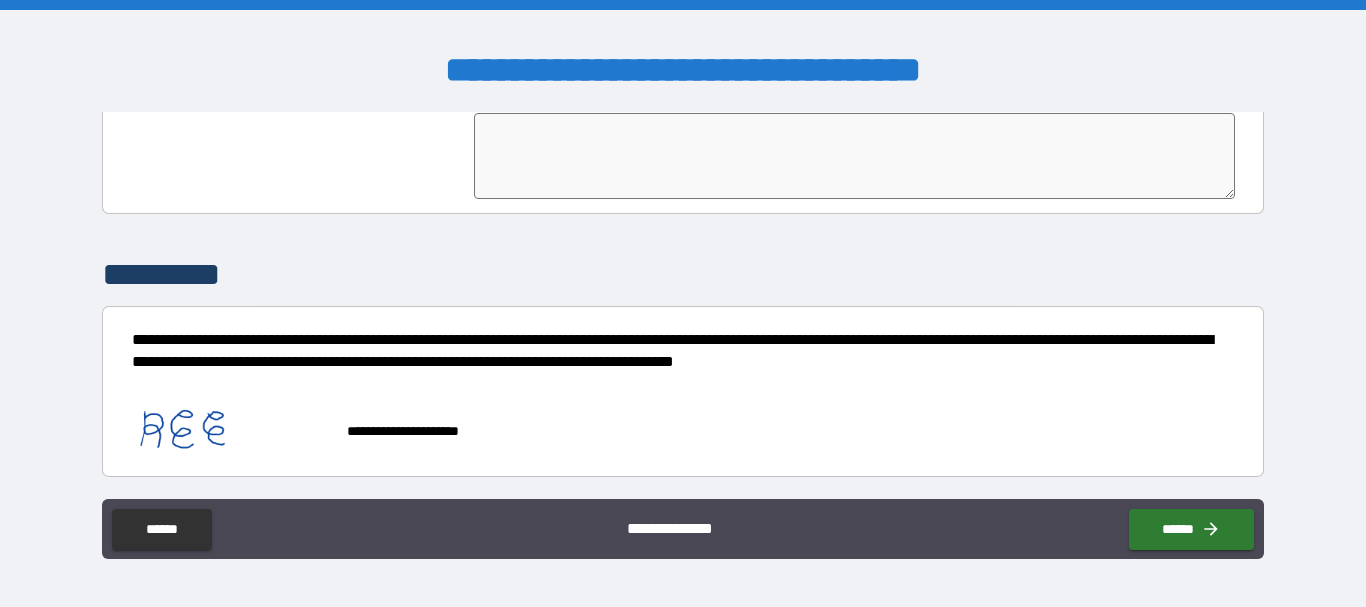 scroll, scrollTop: 4980, scrollLeft: 0, axis: vertical 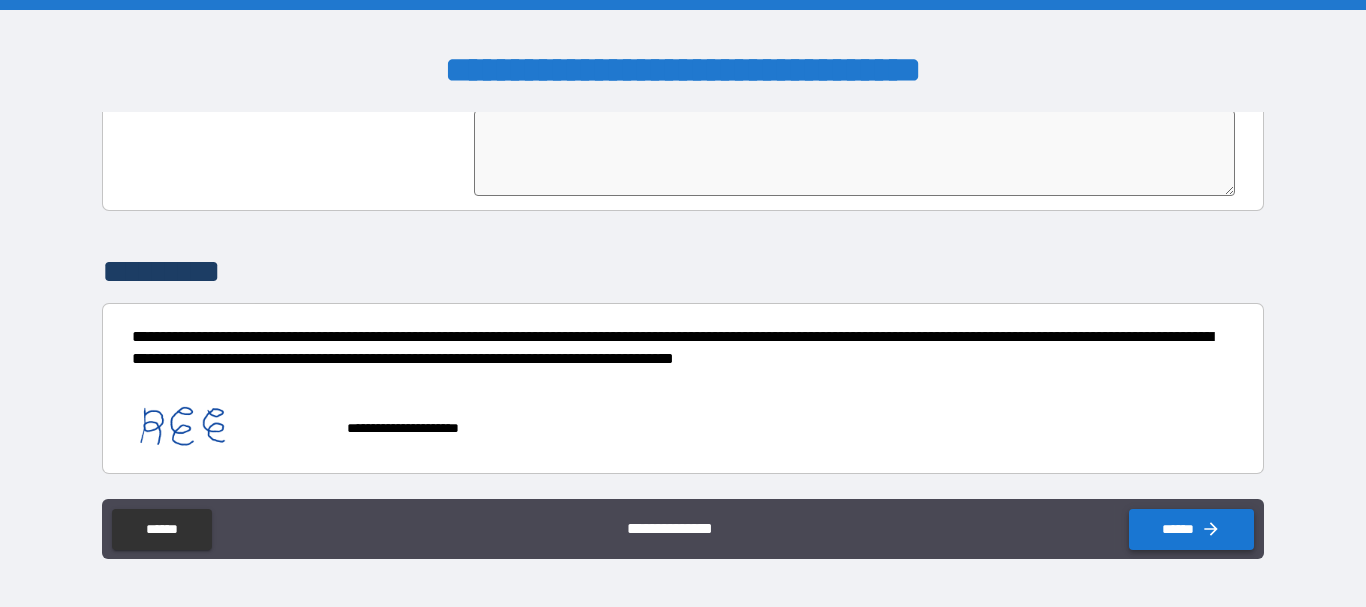 click on "******" at bounding box center (1187, 525) 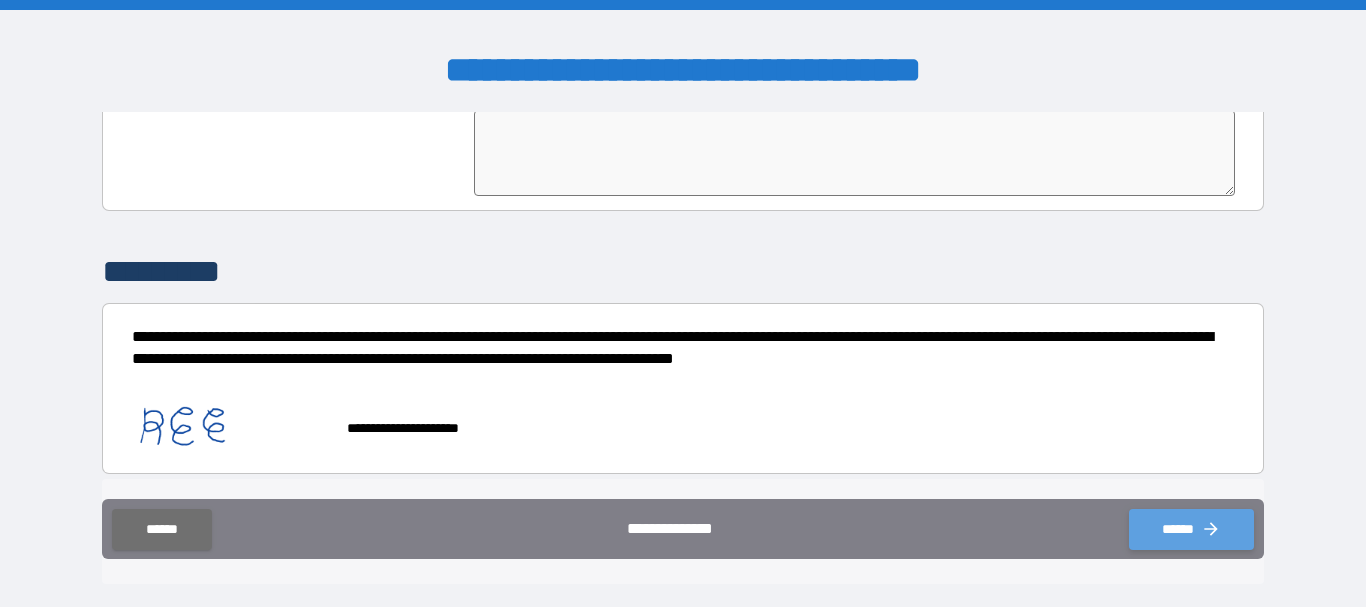 click on "******" at bounding box center (1191, 529) 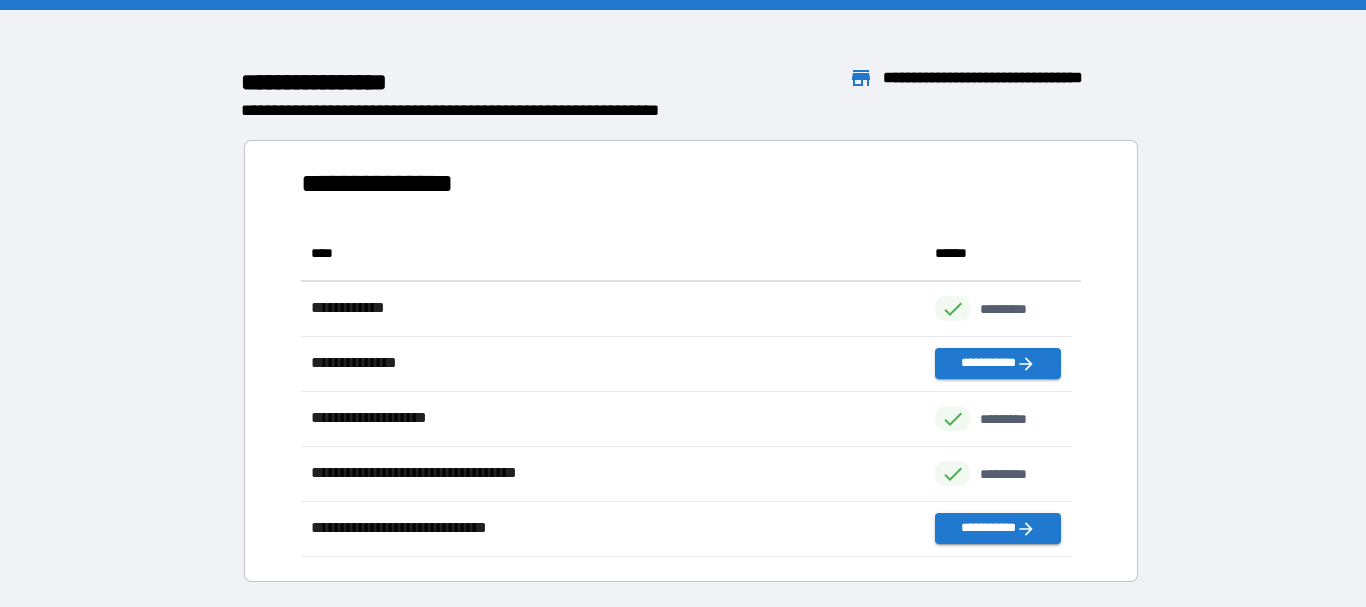 scroll, scrollTop: 16, scrollLeft: 16, axis: both 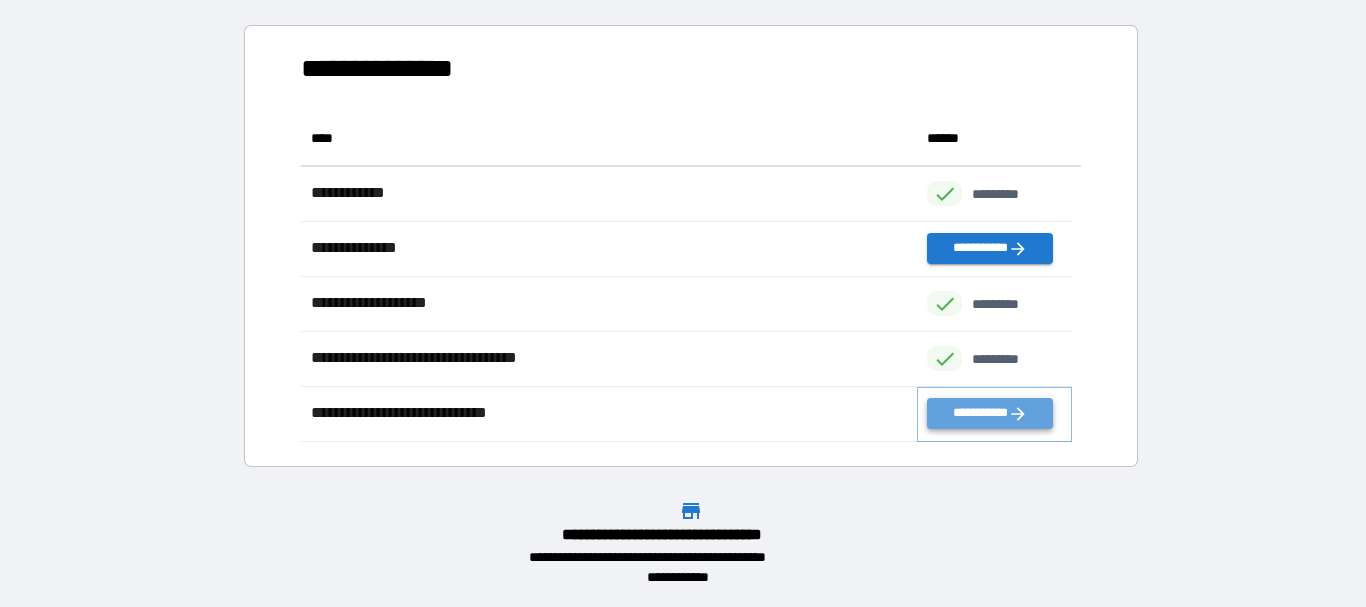 click on "**********" at bounding box center (989, 413) 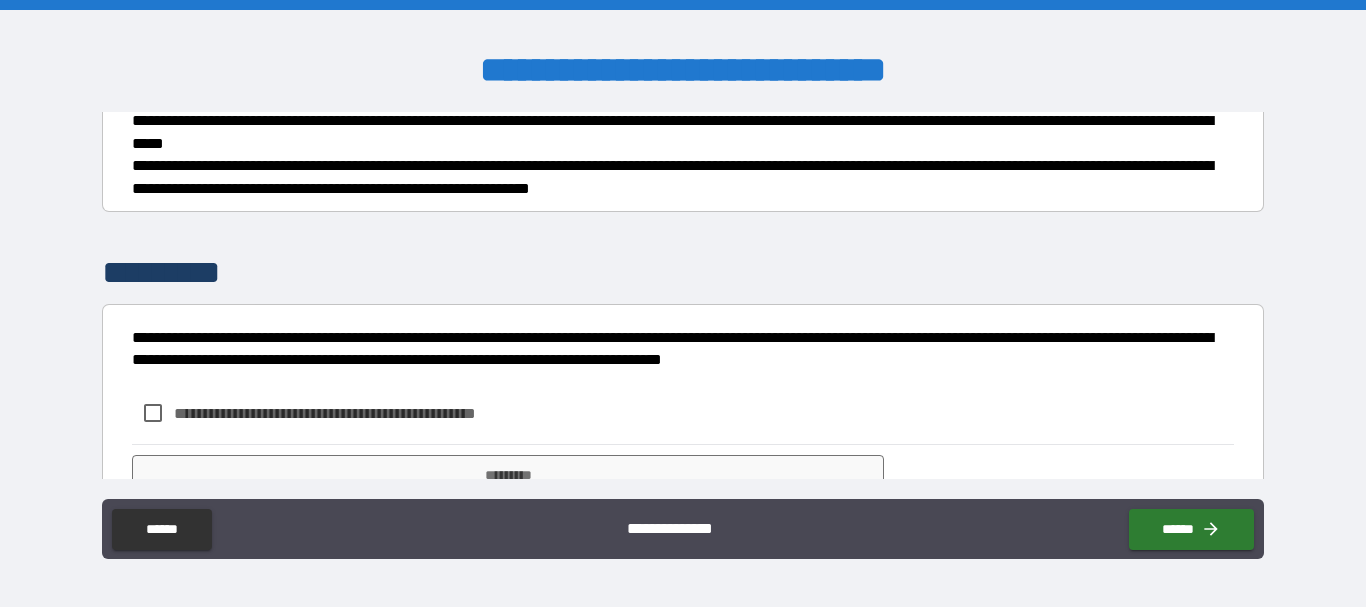 scroll, scrollTop: 700, scrollLeft: 0, axis: vertical 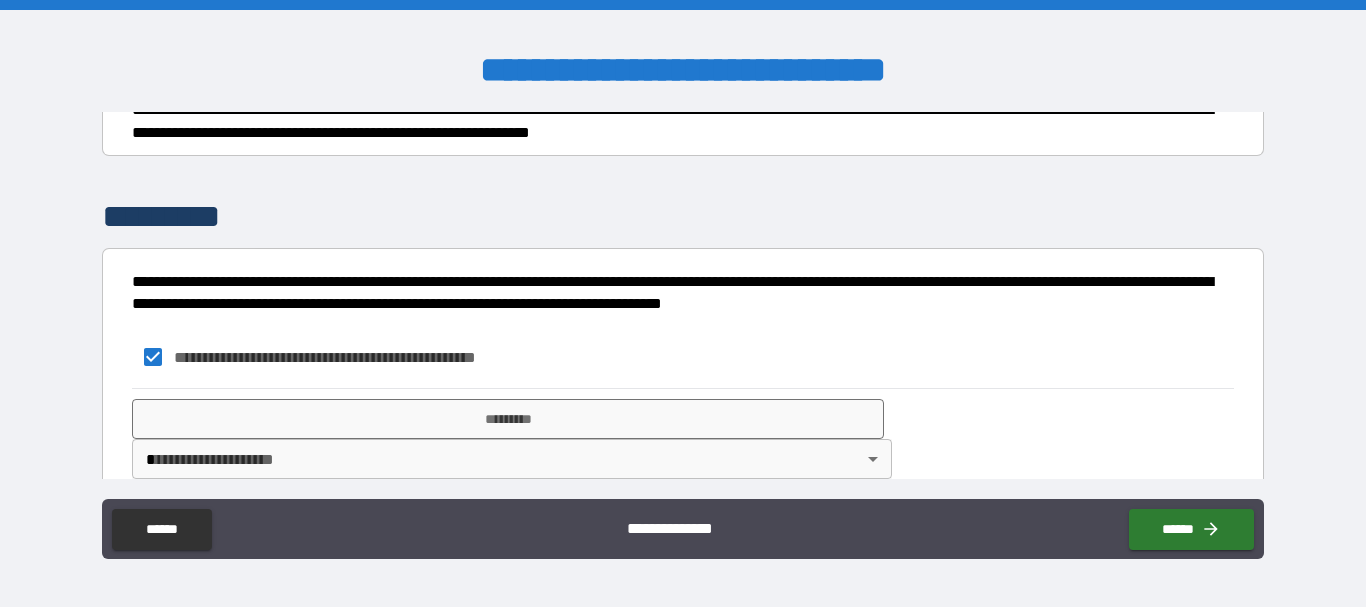 click on "**********" at bounding box center [683, 303] 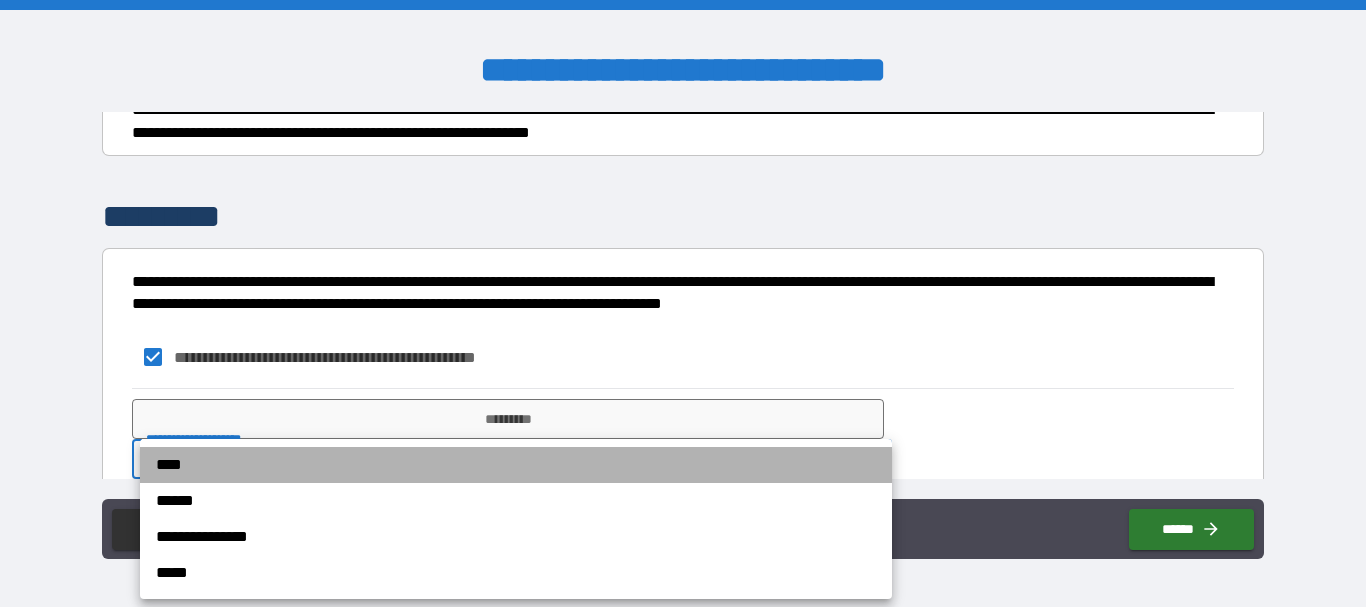 click on "****" at bounding box center [516, 465] 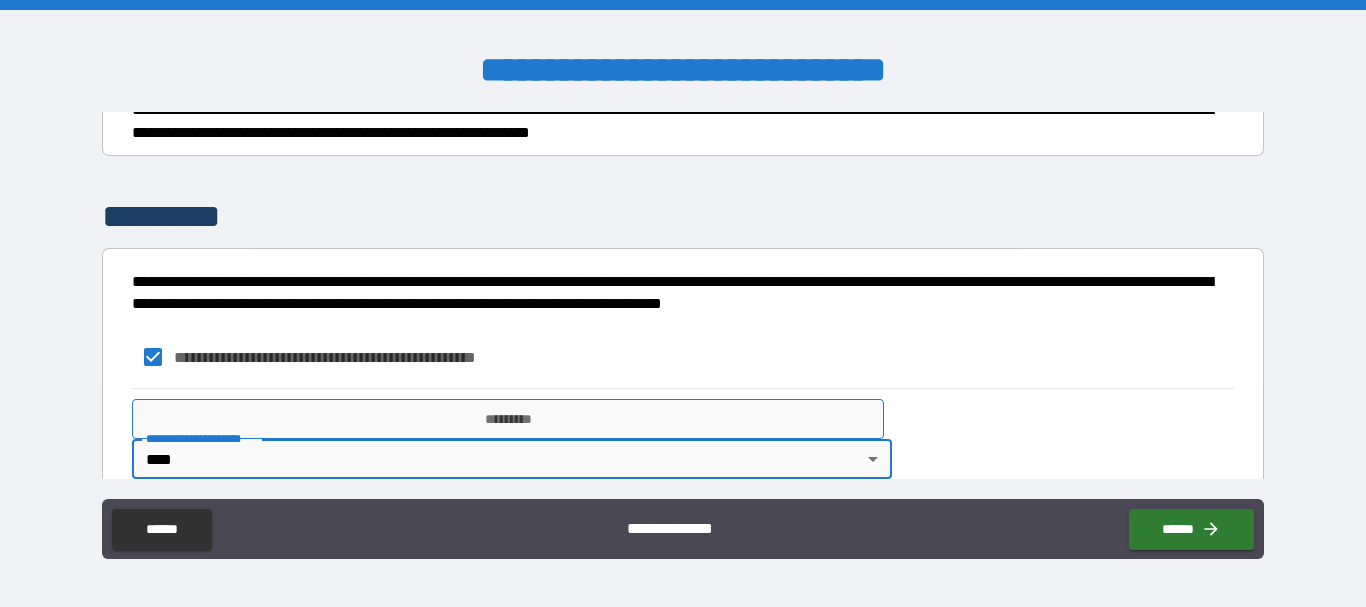 click on "*********" at bounding box center [508, 419] 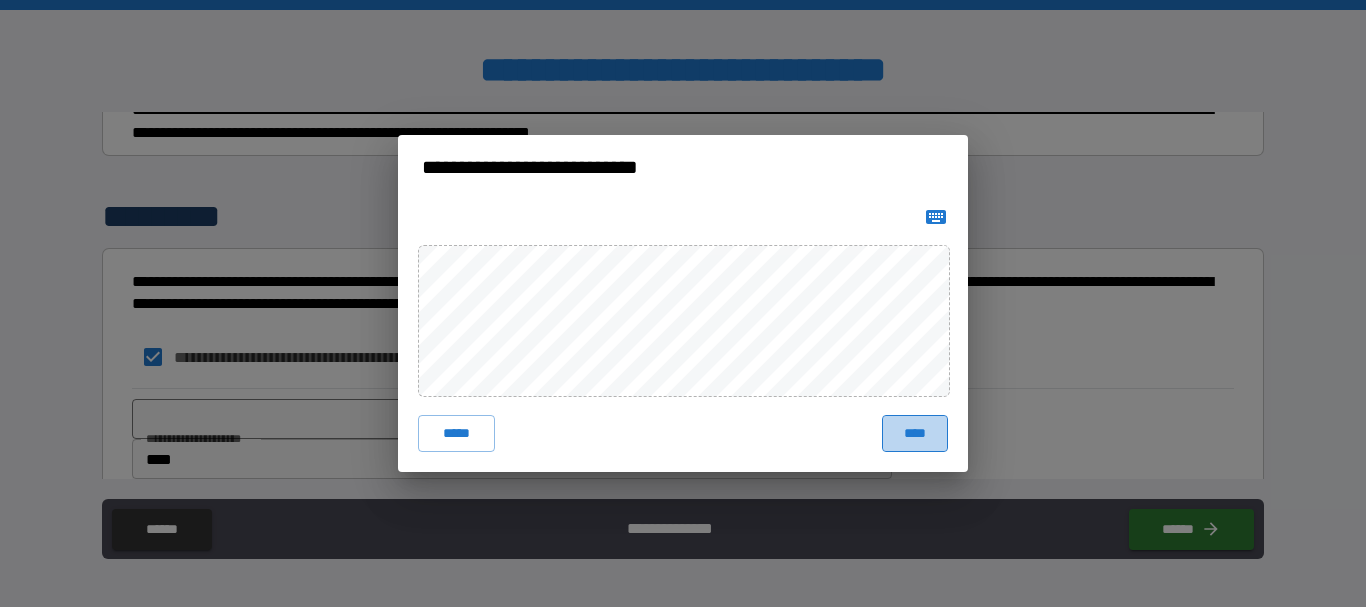 click on "****" at bounding box center [915, 433] 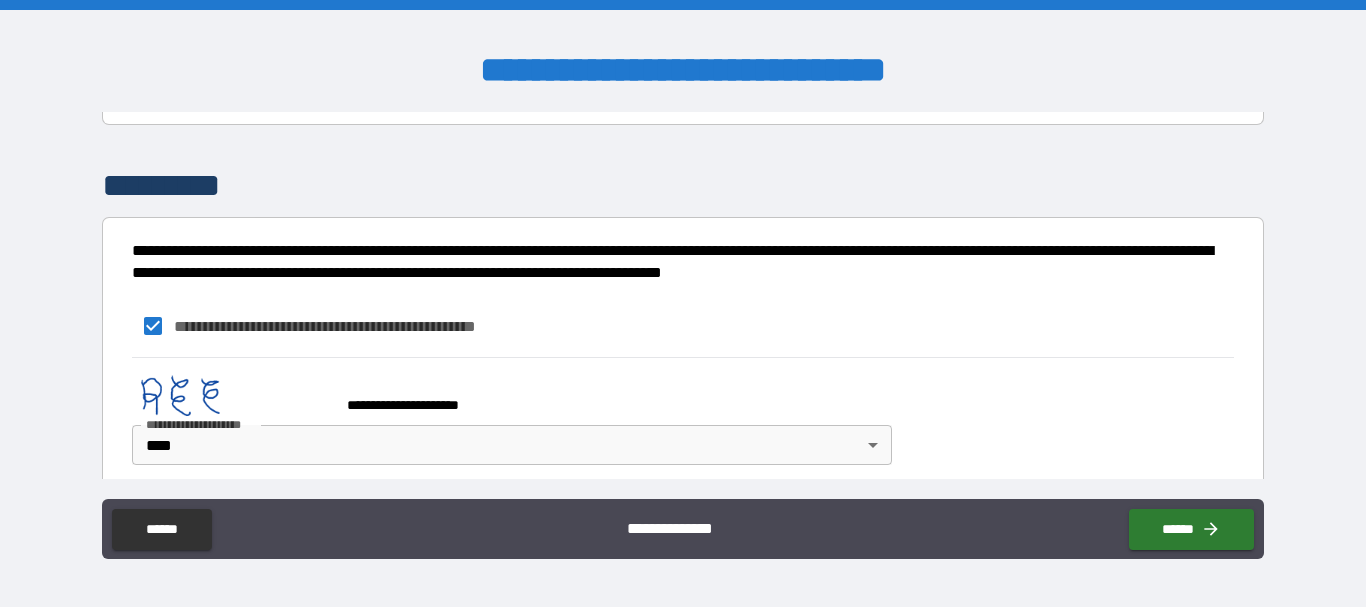 scroll, scrollTop: 769, scrollLeft: 0, axis: vertical 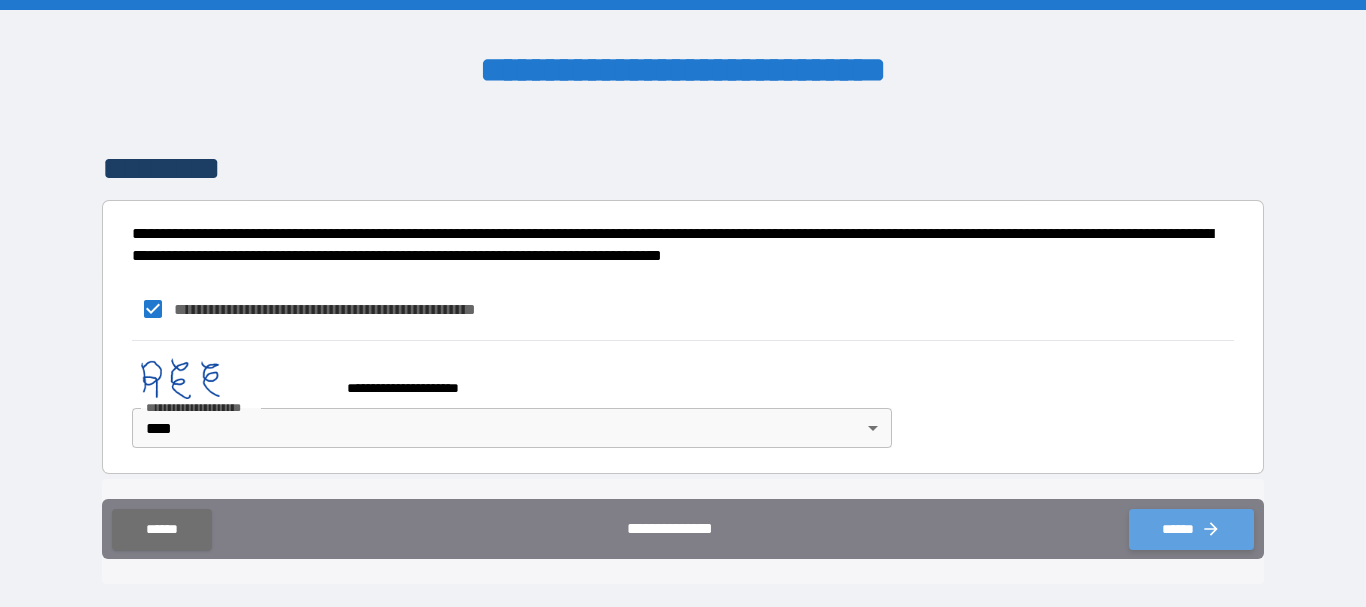 click on "******" at bounding box center (1191, 529) 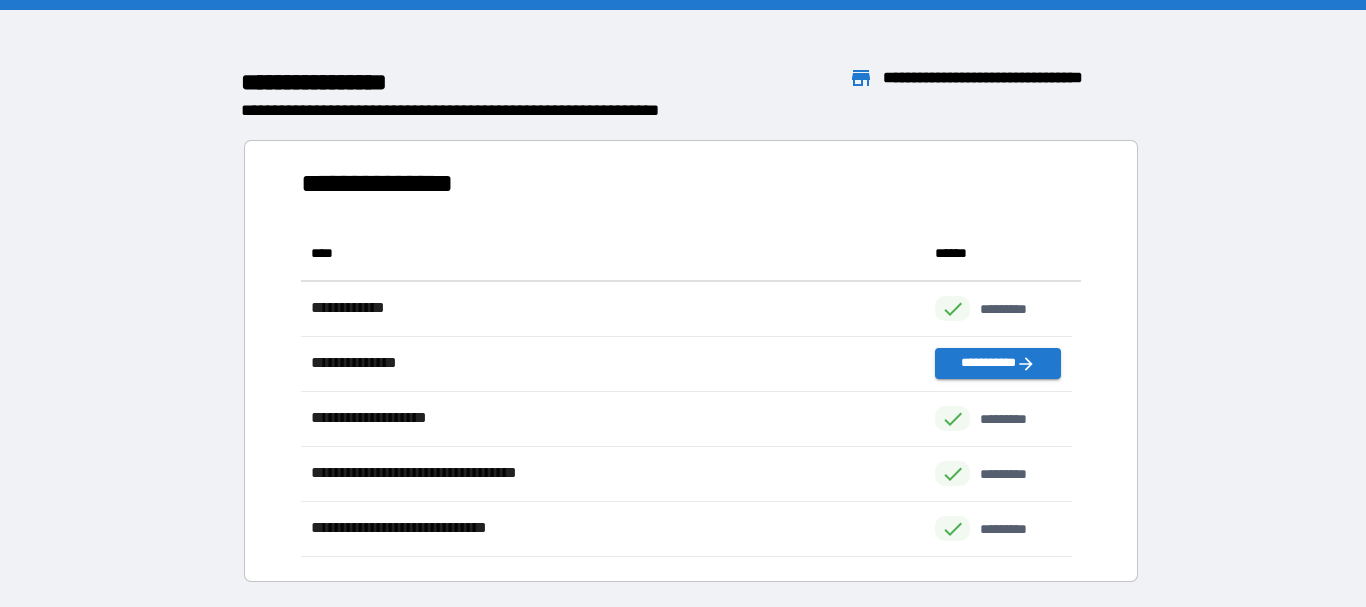 scroll, scrollTop: 16, scrollLeft: 16, axis: both 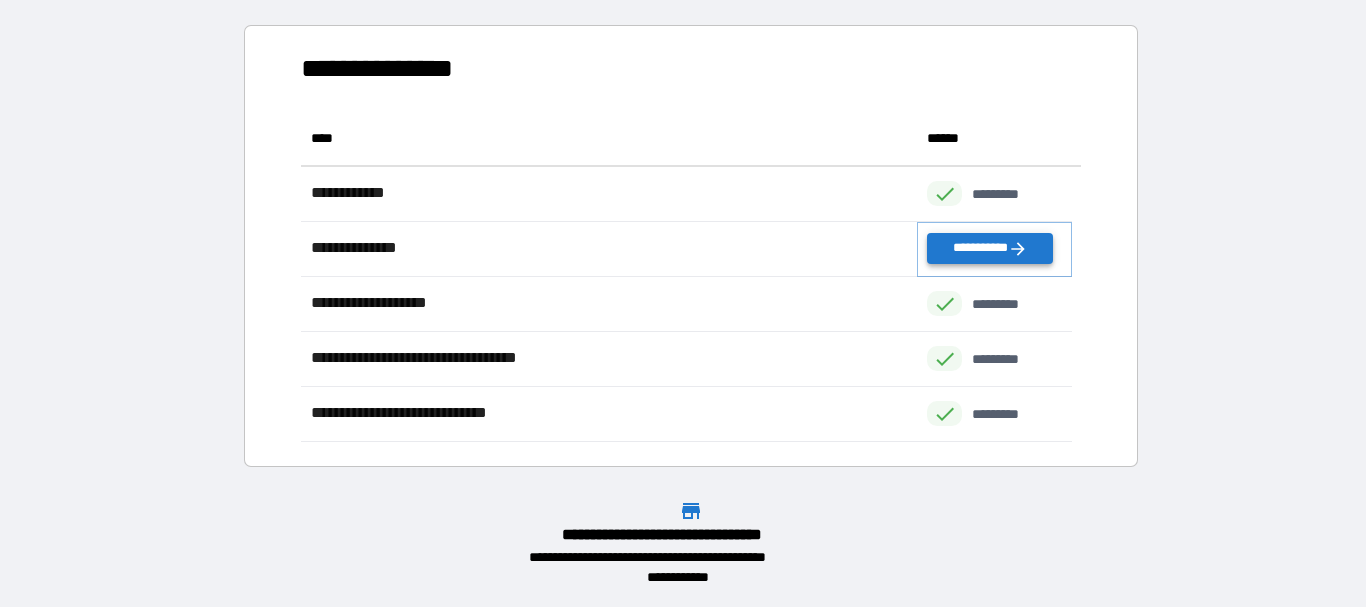 click on "**********" at bounding box center (989, 248) 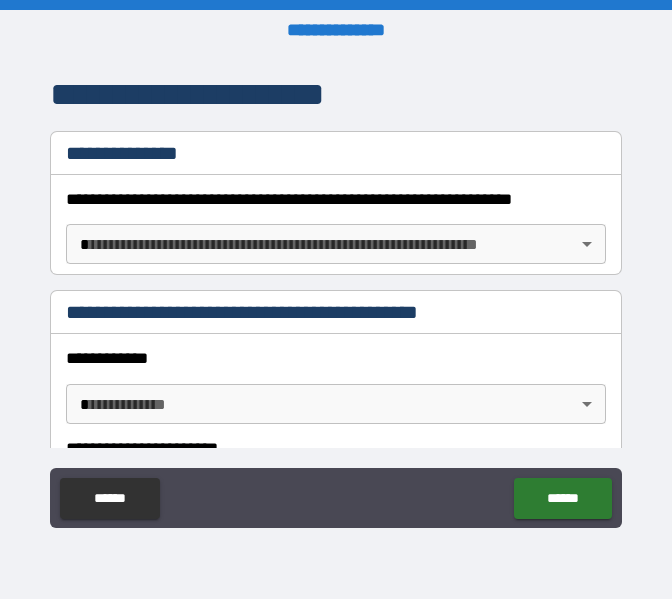 scroll, scrollTop: 300, scrollLeft: 0, axis: vertical 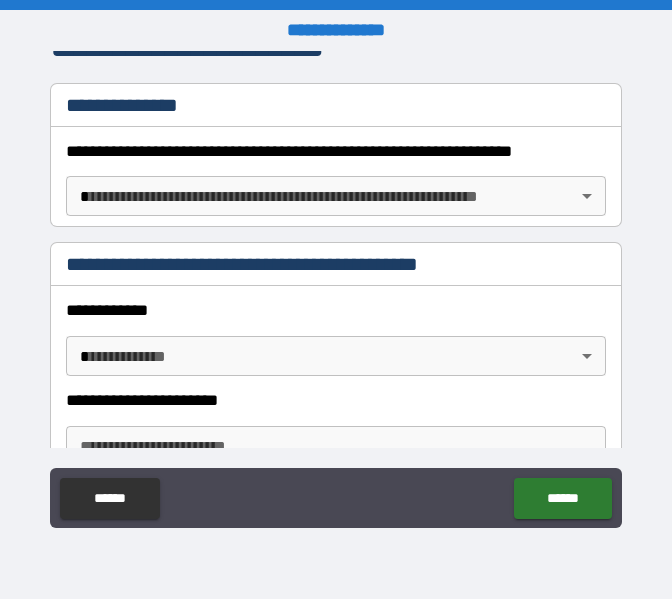 click on "**********" at bounding box center (336, 299) 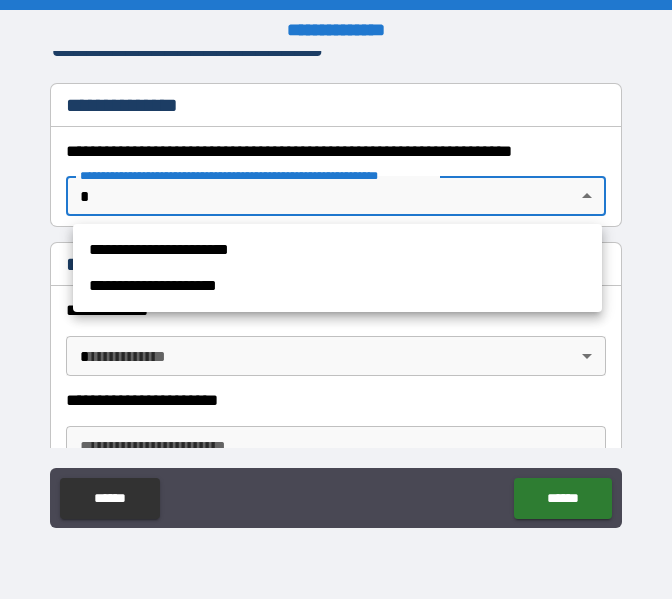 click on "**********" at bounding box center (337, 250) 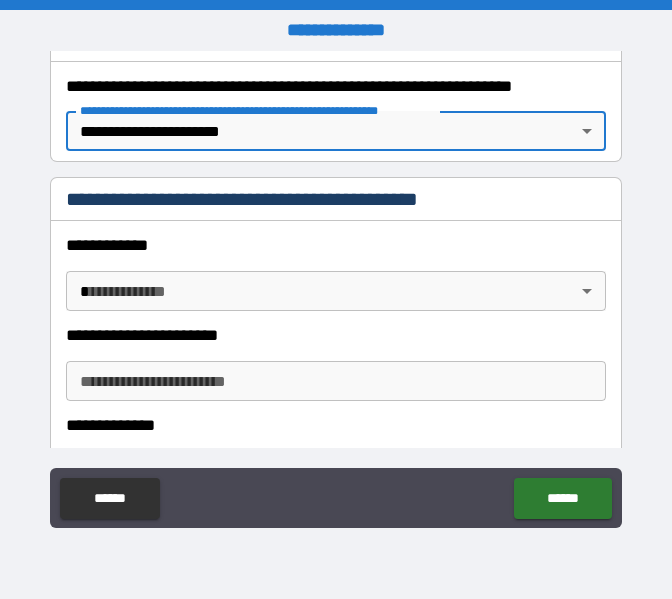 scroll, scrollTop: 400, scrollLeft: 0, axis: vertical 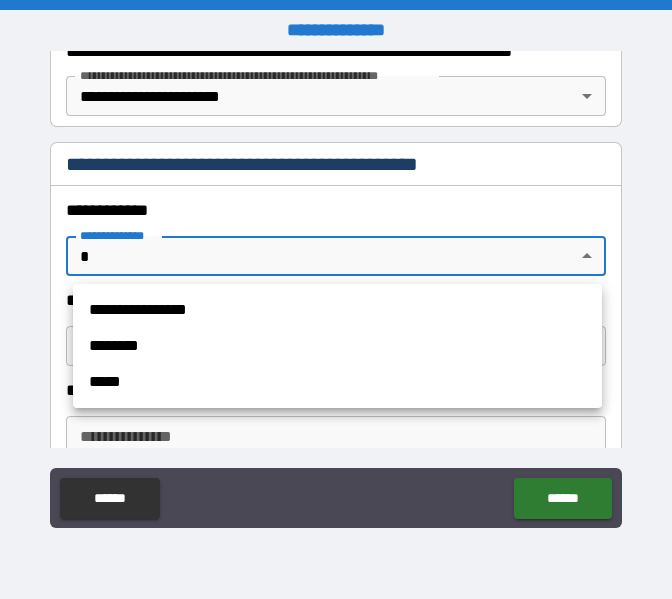 click on "**********" at bounding box center (336, 299) 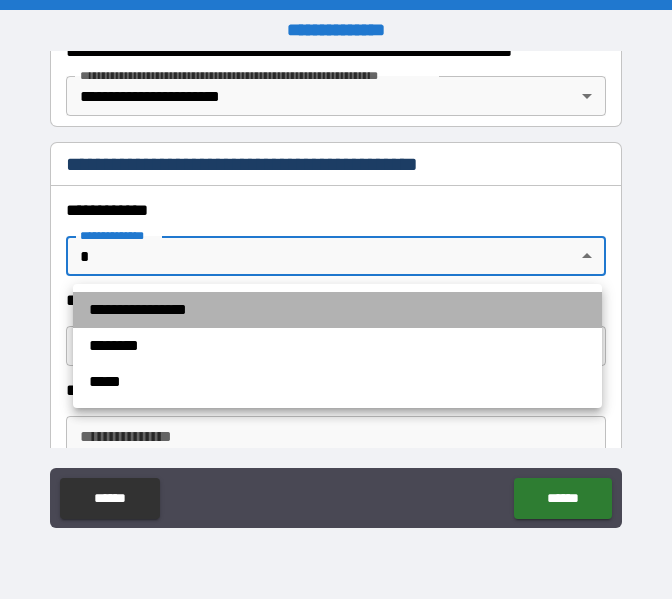 click on "**********" at bounding box center [337, 310] 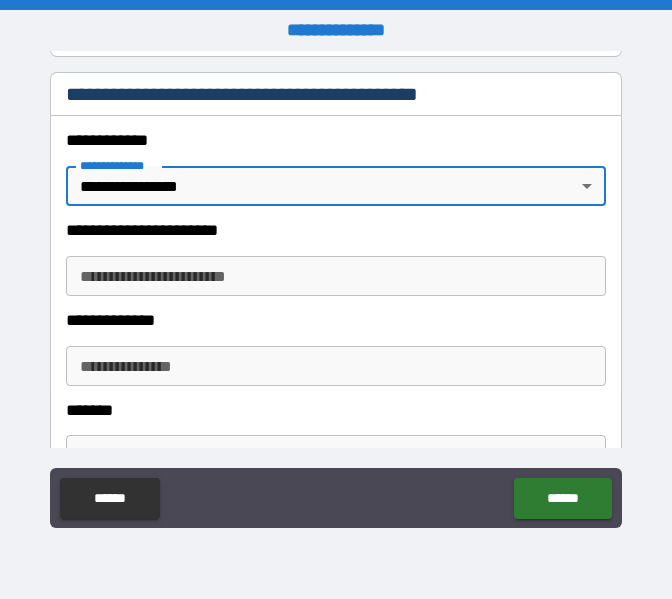 scroll, scrollTop: 500, scrollLeft: 0, axis: vertical 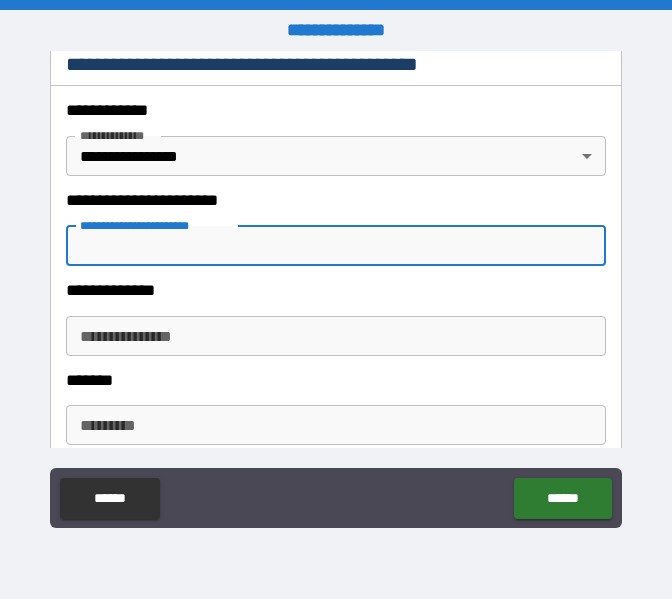 click on "**********" at bounding box center (336, 246) 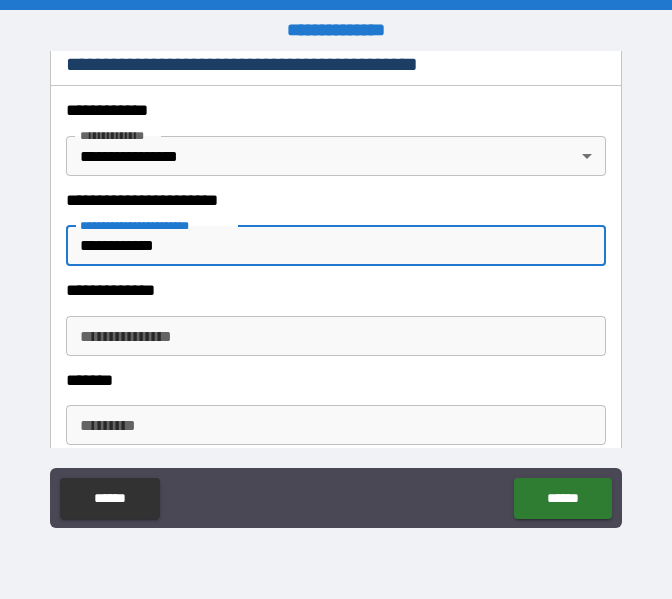 scroll, scrollTop: 600, scrollLeft: 0, axis: vertical 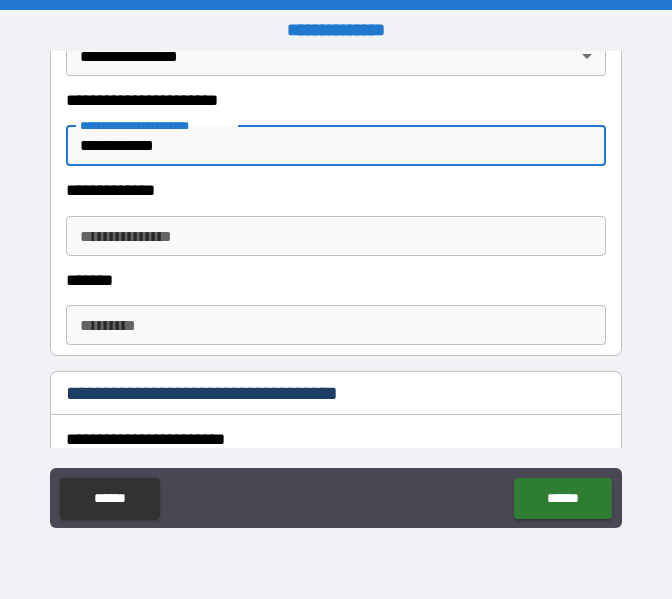 type on "**********" 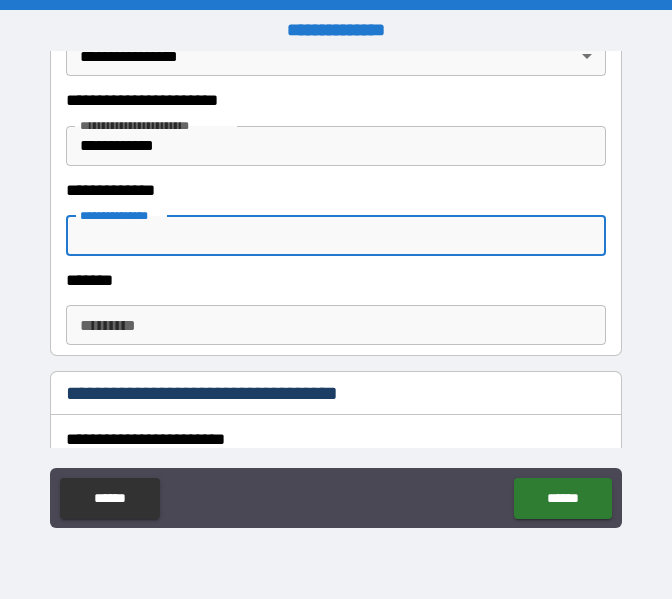 click on "**********" at bounding box center (336, 236) 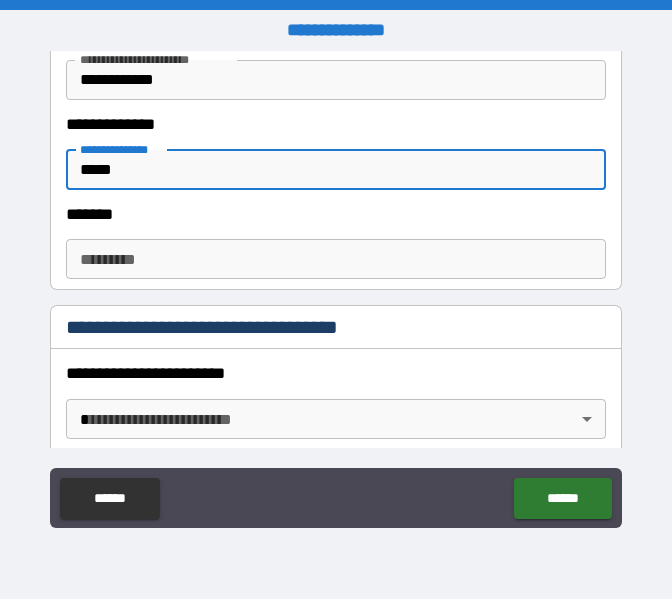 scroll, scrollTop: 700, scrollLeft: 0, axis: vertical 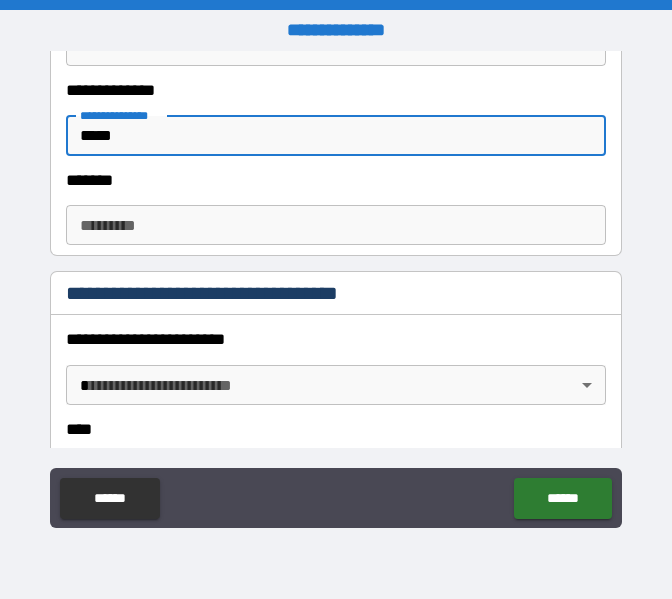 type on "*****" 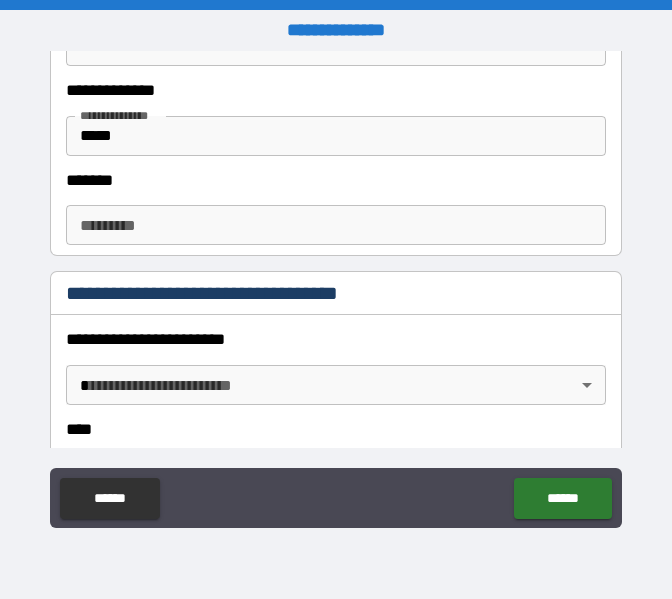 click on "*******   *" at bounding box center [336, 225] 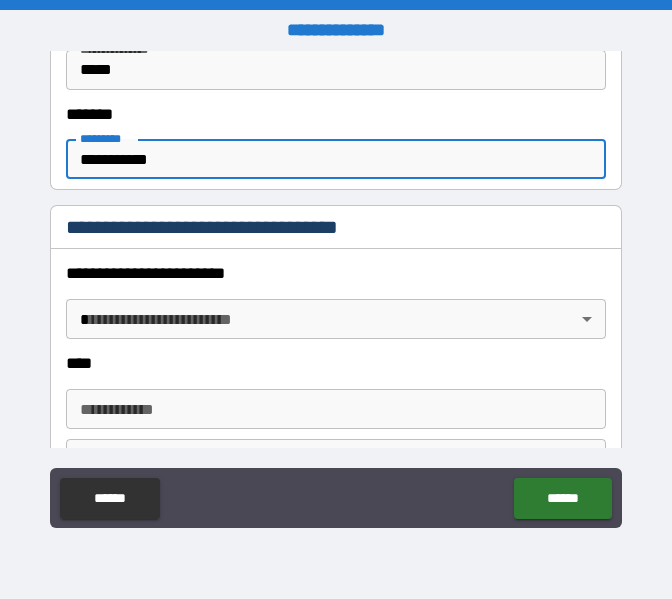 scroll, scrollTop: 800, scrollLeft: 0, axis: vertical 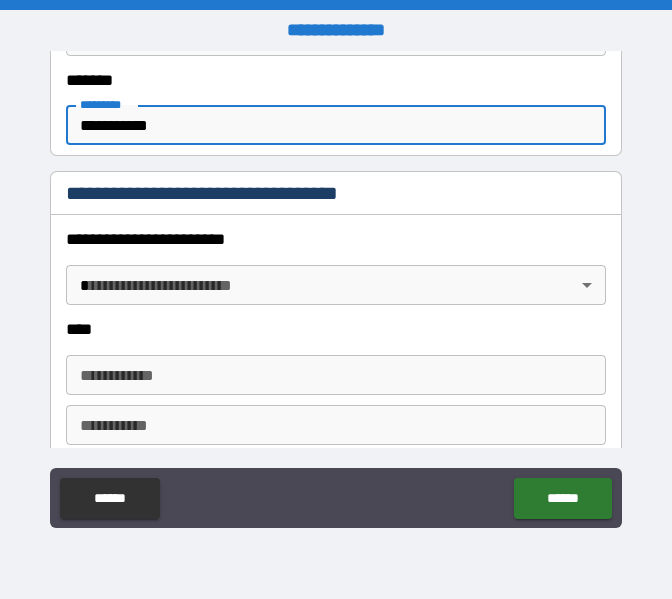 type on "**********" 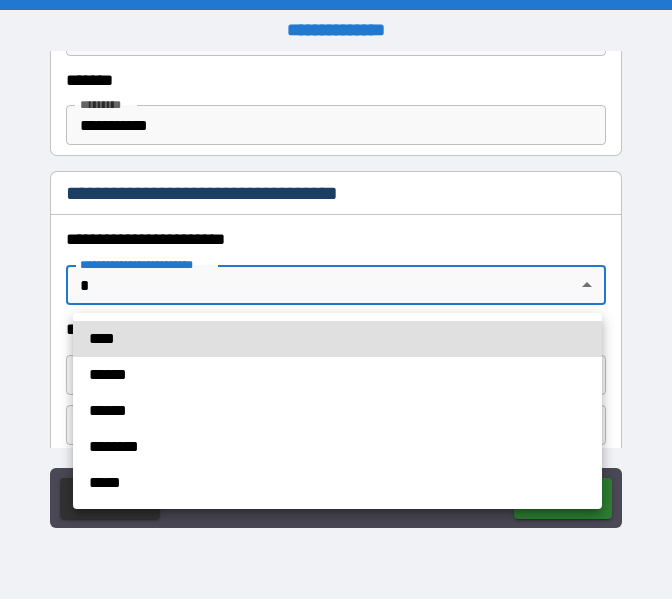 click on "**********" at bounding box center (336, 299) 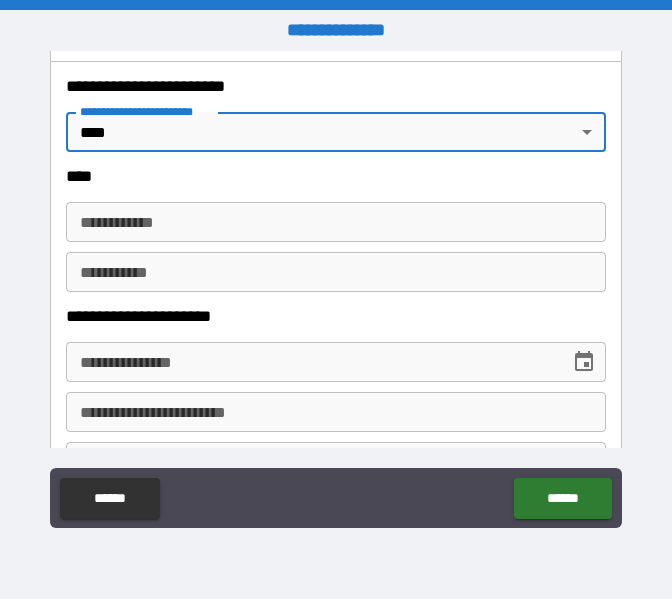 scroll, scrollTop: 1000, scrollLeft: 0, axis: vertical 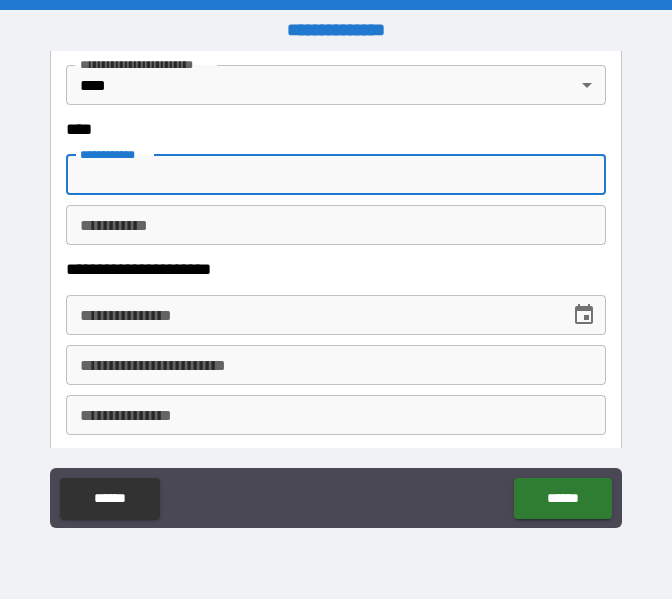 click on "**********" at bounding box center (336, 175) 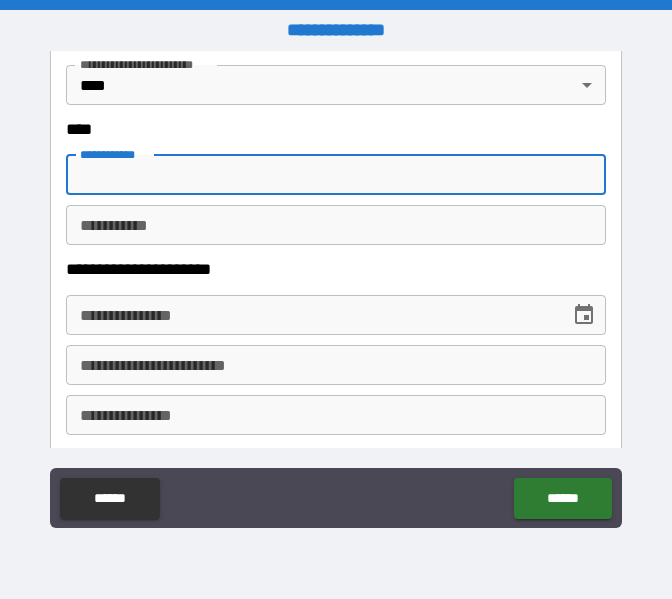 type on "****" 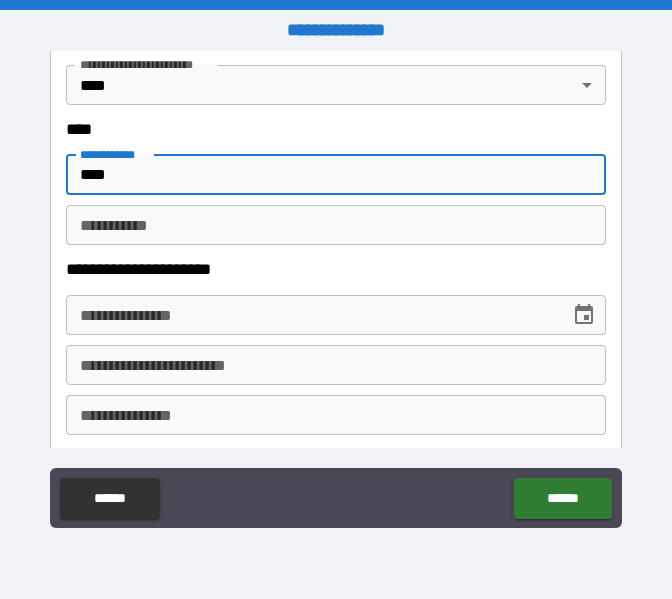 type on "*****" 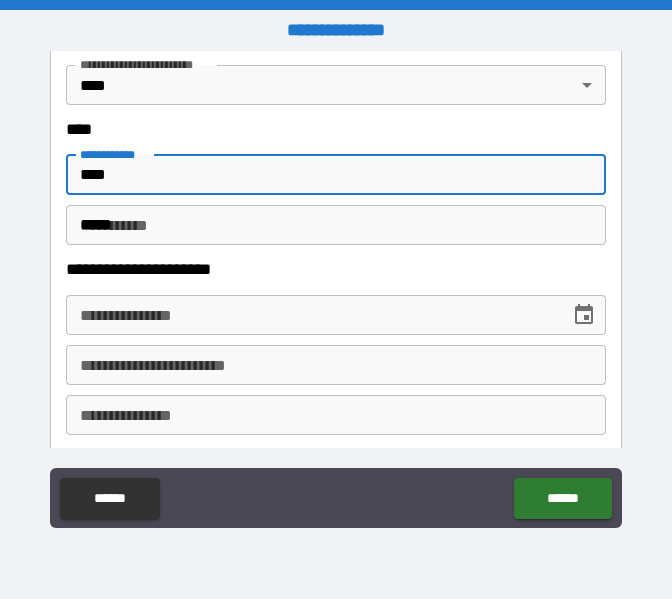 type on "**********" 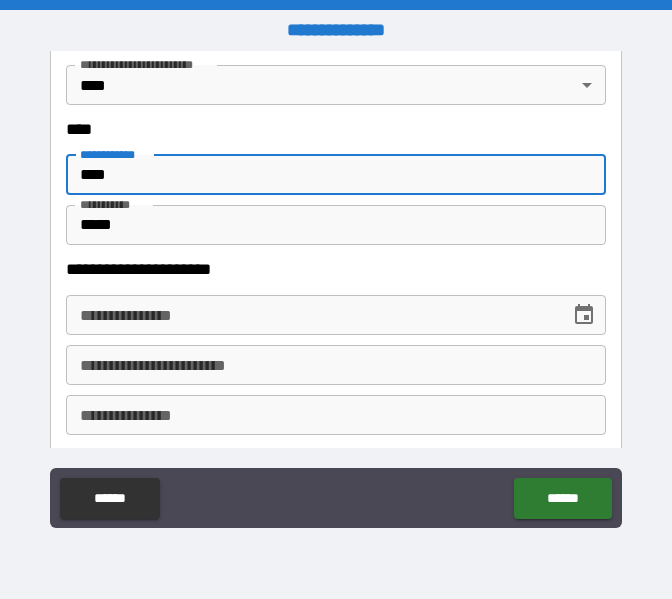 click on "**********" at bounding box center (311, 315) 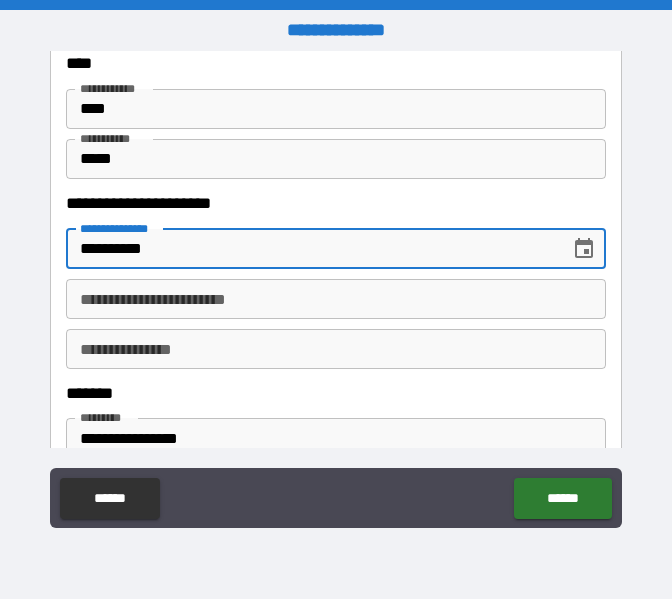 scroll, scrollTop: 1100, scrollLeft: 0, axis: vertical 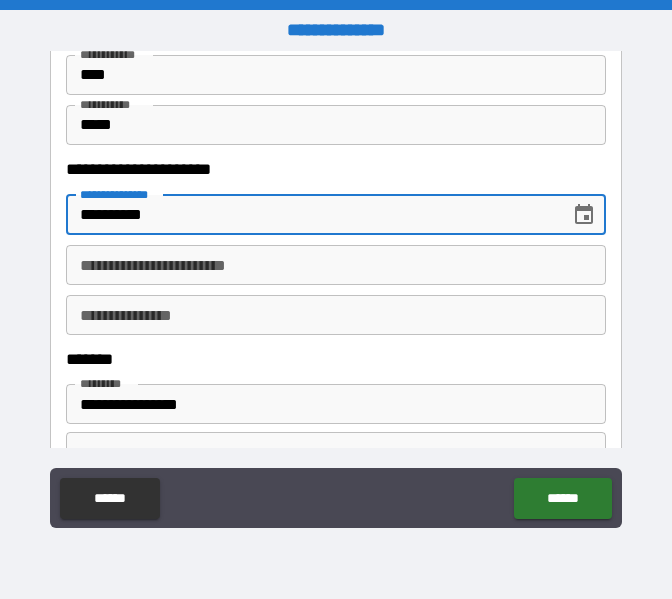 type on "**********" 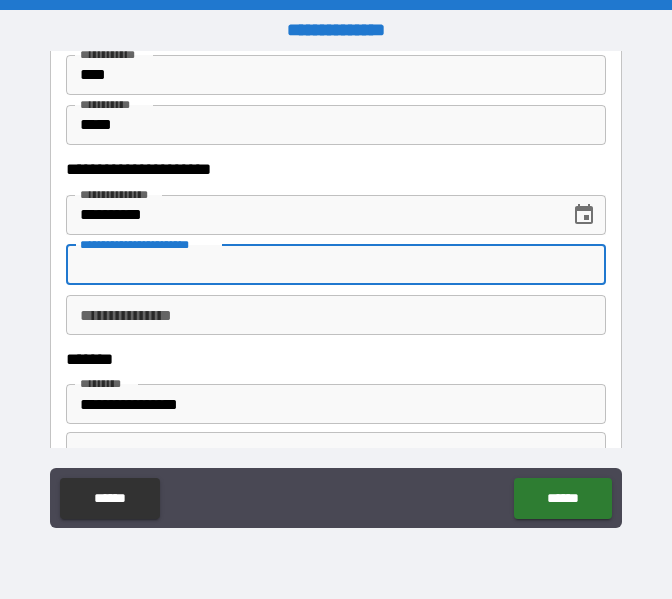 click on "**********" at bounding box center [336, 265] 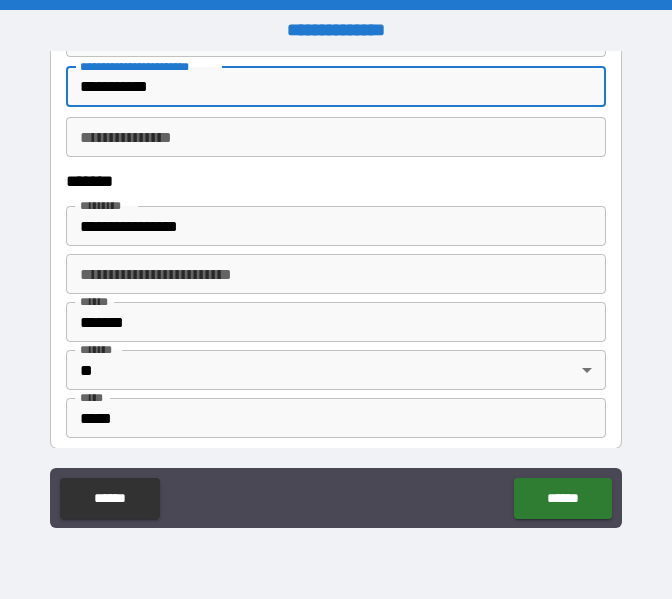 scroll, scrollTop: 1300, scrollLeft: 0, axis: vertical 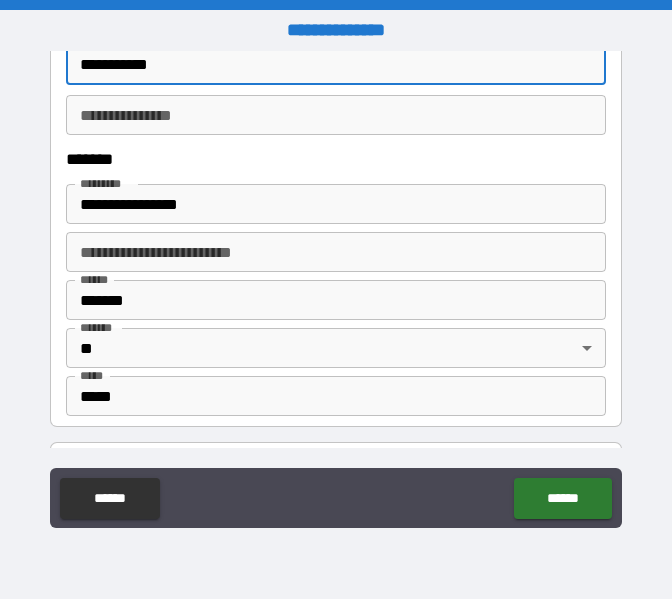 type on "**********" 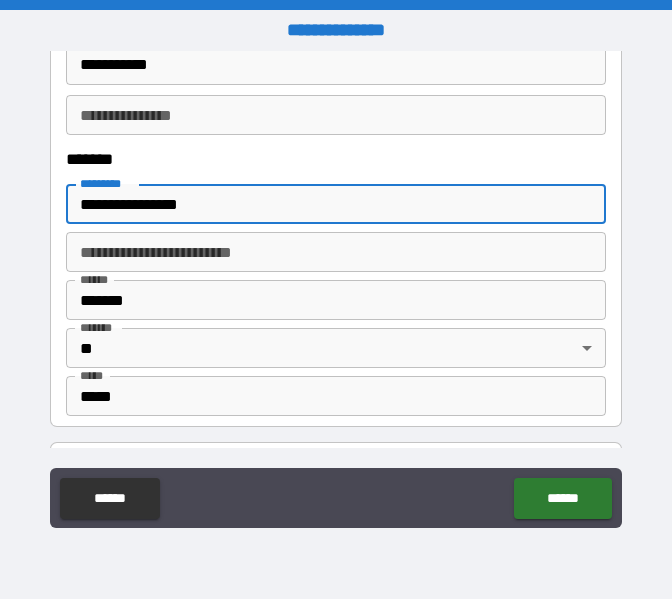 drag, startPoint x: 237, startPoint y: 200, endPoint x: 109, endPoint y: 208, distance: 128.24976 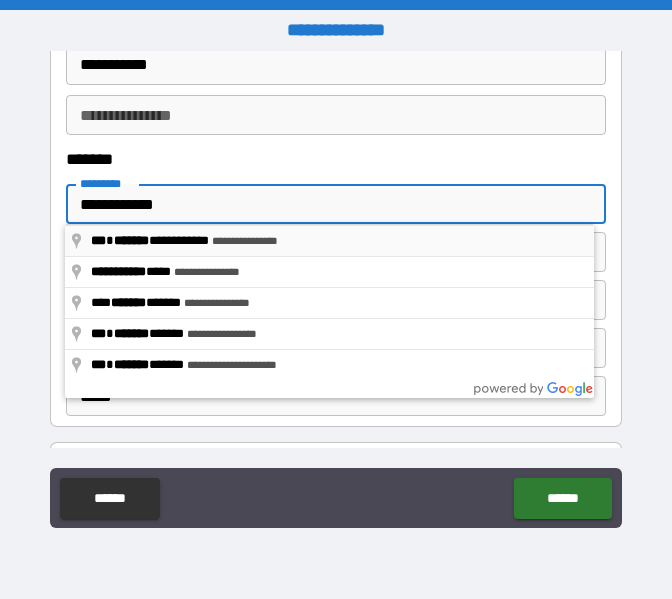 type on "**********" 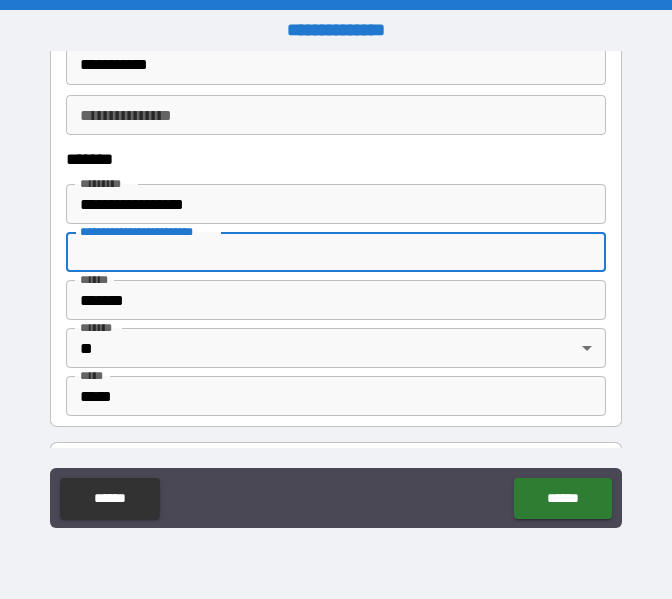 click on "**********" at bounding box center [336, 252] 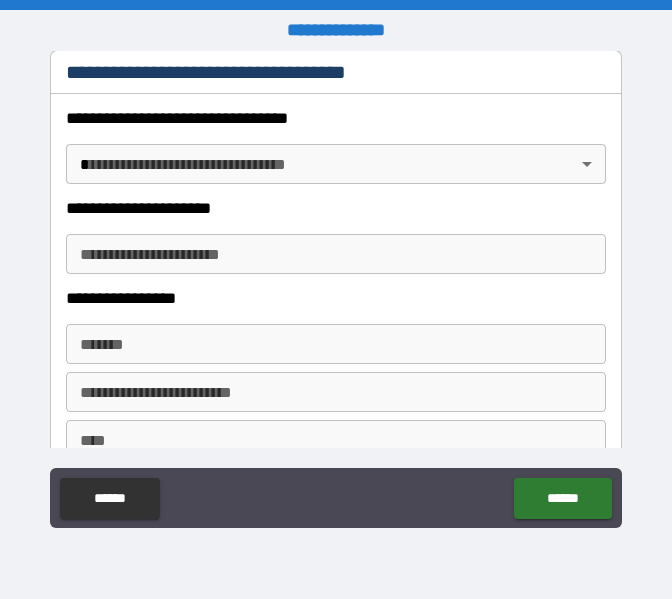 scroll, scrollTop: 1700, scrollLeft: 0, axis: vertical 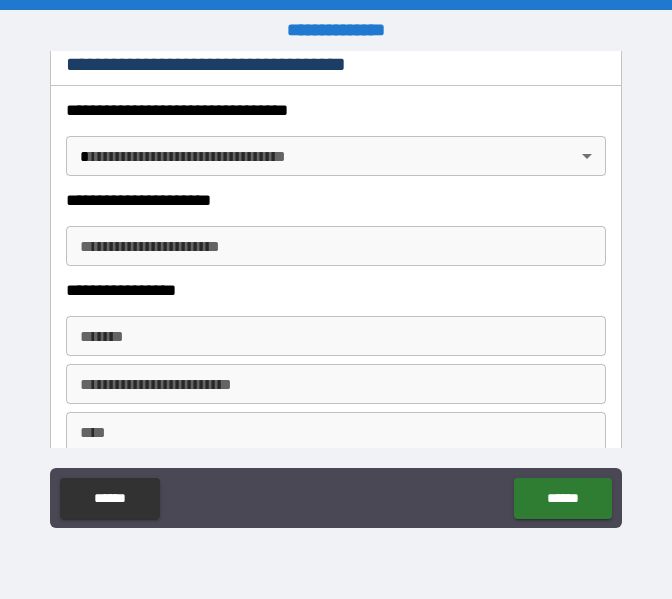 type on "*" 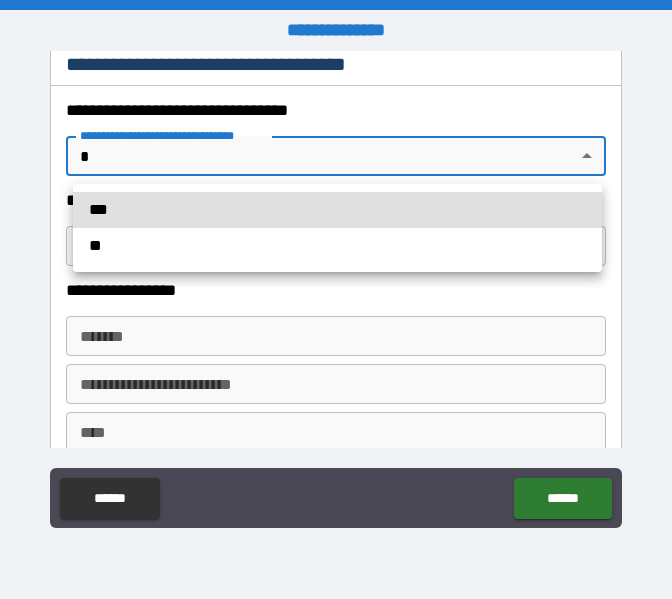 click on "**********" at bounding box center (336, 299) 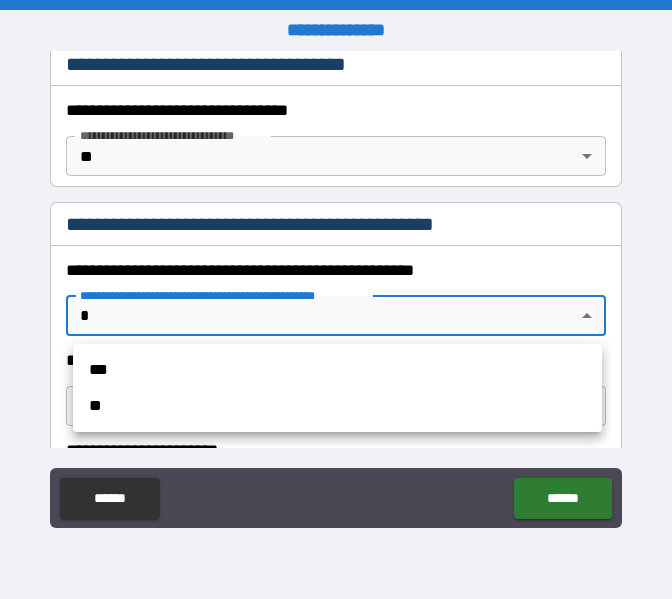 click on "**********" at bounding box center [336, 299] 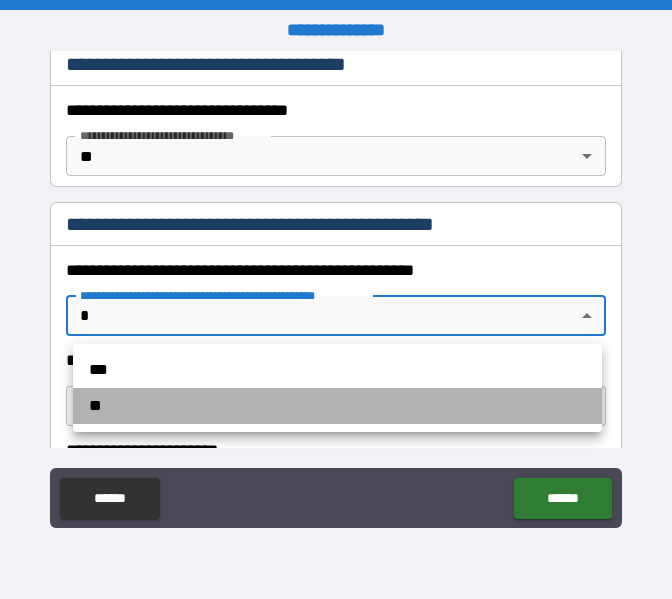 click on "**" at bounding box center [337, 406] 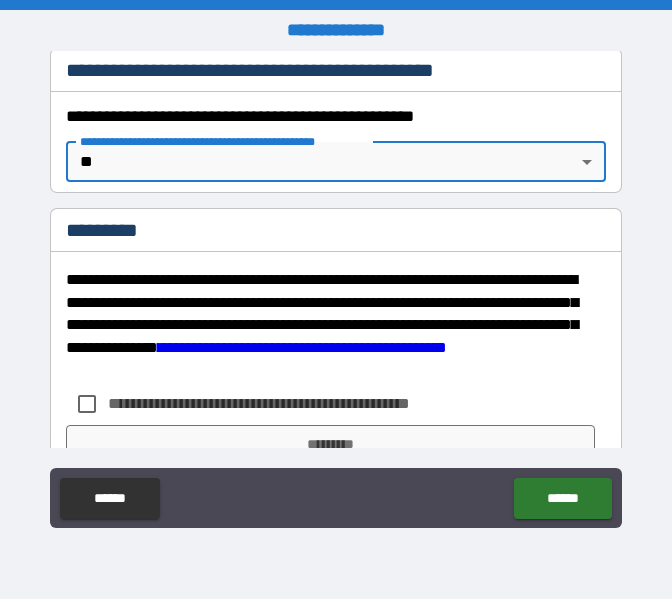 scroll, scrollTop: 1900, scrollLeft: 0, axis: vertical 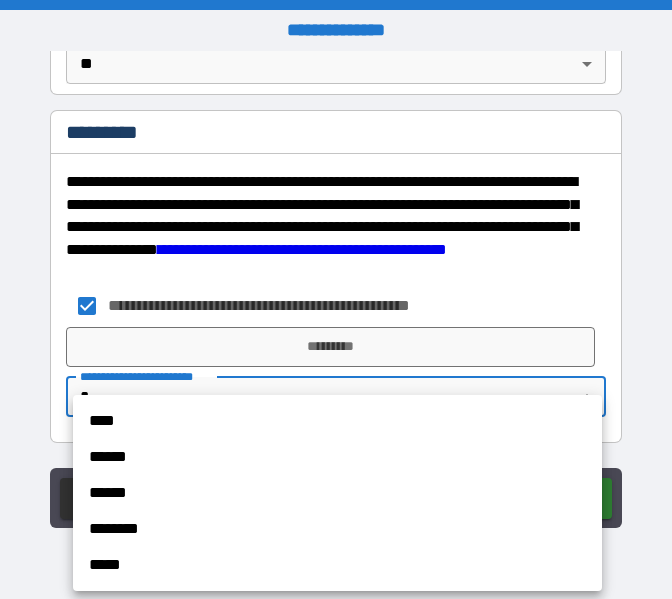 click on "**********" at bounding box center (336, 299) 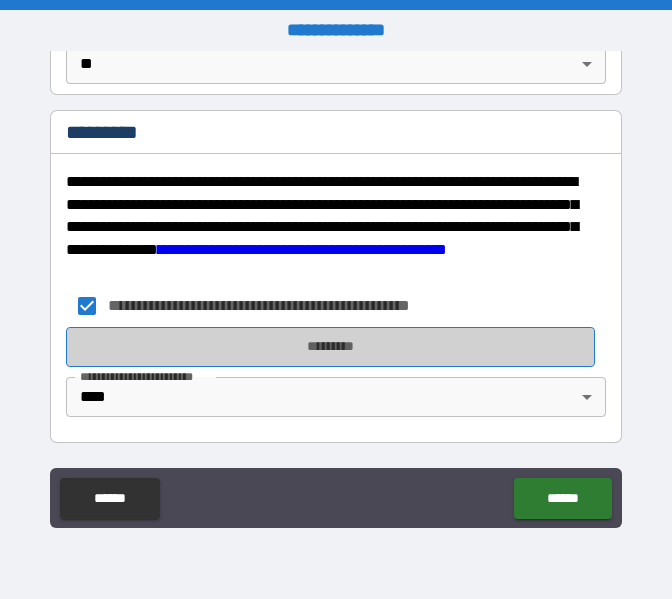 click on "*********" at bounding box center (330, 347) 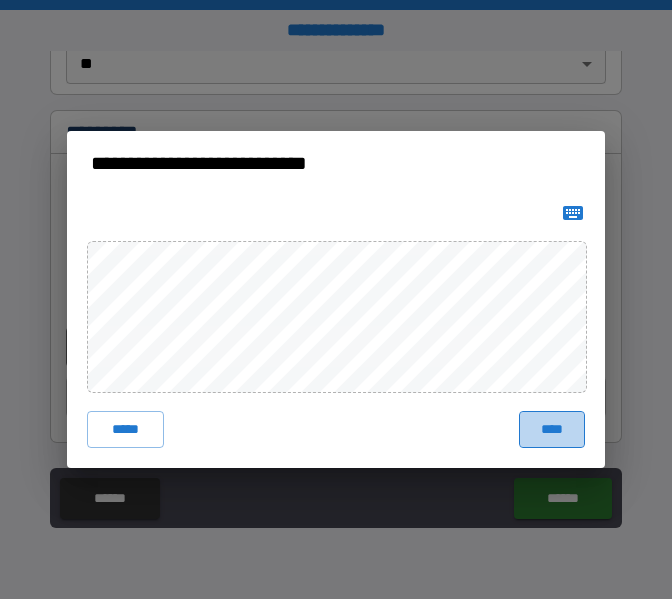 click on "****" at bounding box center (552, 429) 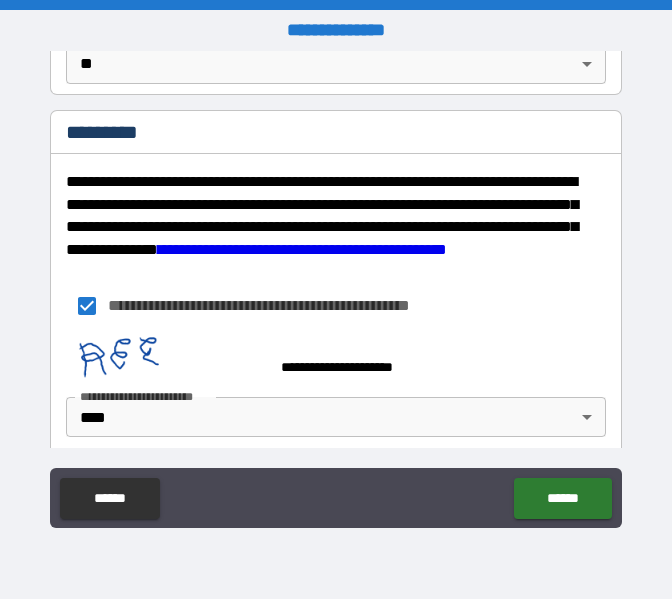 scroll, scrollTop: 1972, scrollLeft: 0, axis: vertical 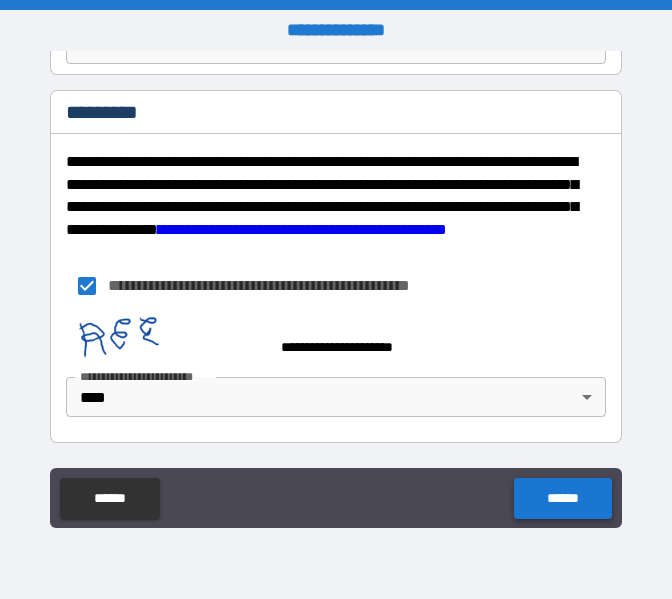 click on "******" at bounding box center (562, 498) 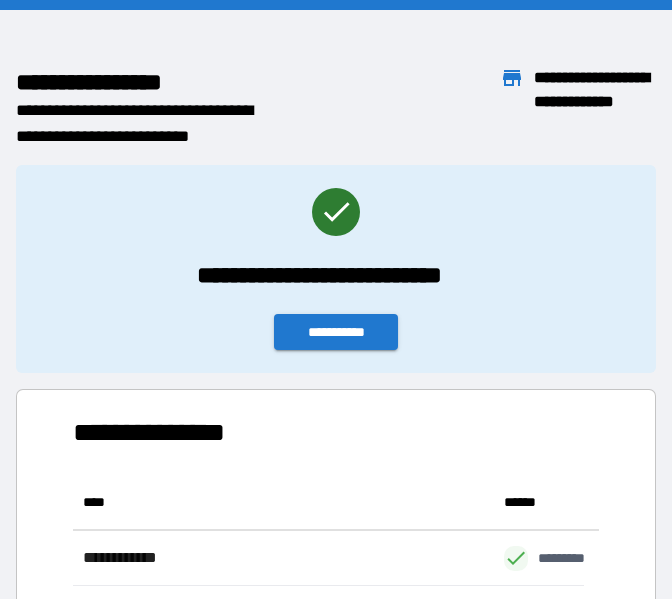 scroll, scrollTop: 16, scrollLeft: 16, axis: both 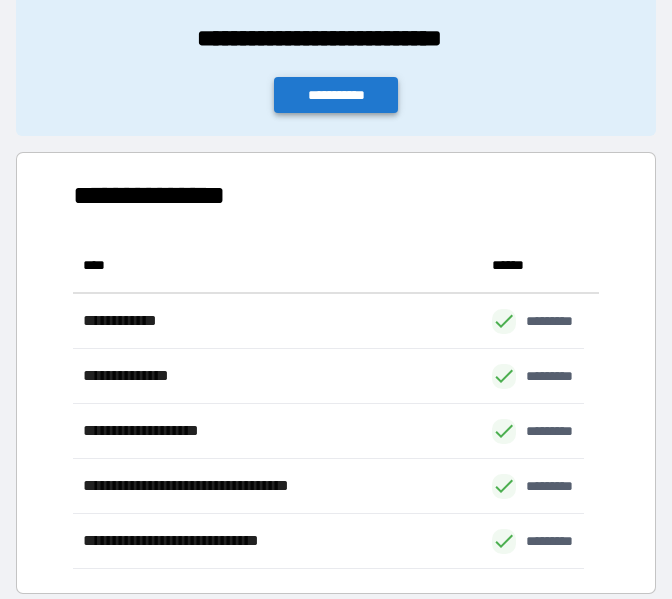 click on "**********" at bounding box center [336, 95] 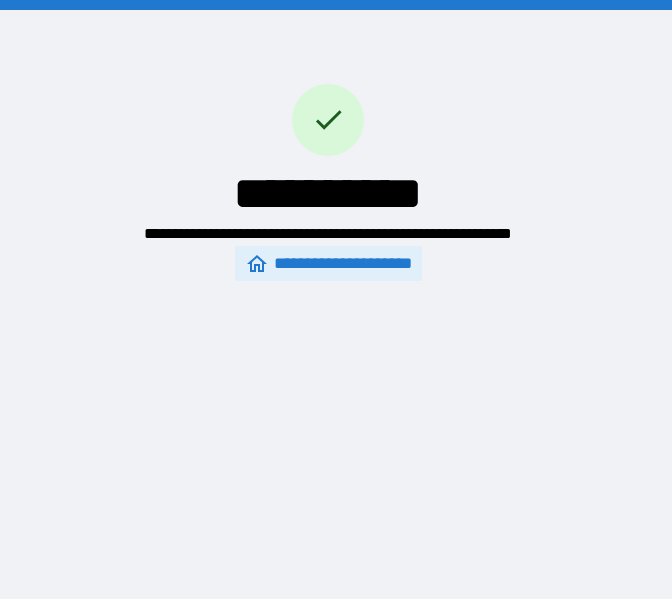 scroll, scrollTop: 0, scrollLeft: 0, axis: both 